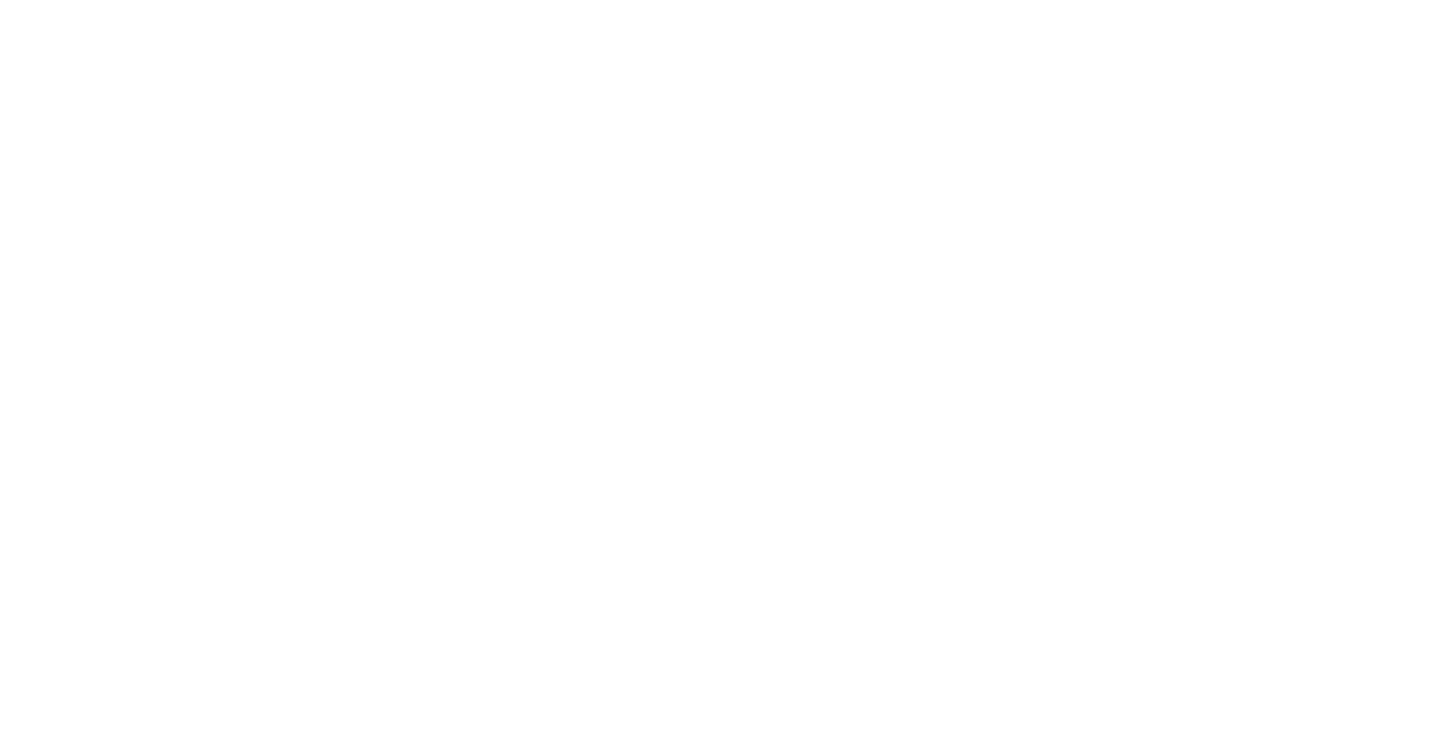 scroll, scrollTop: 0, scrollLeft: 0, axis: both 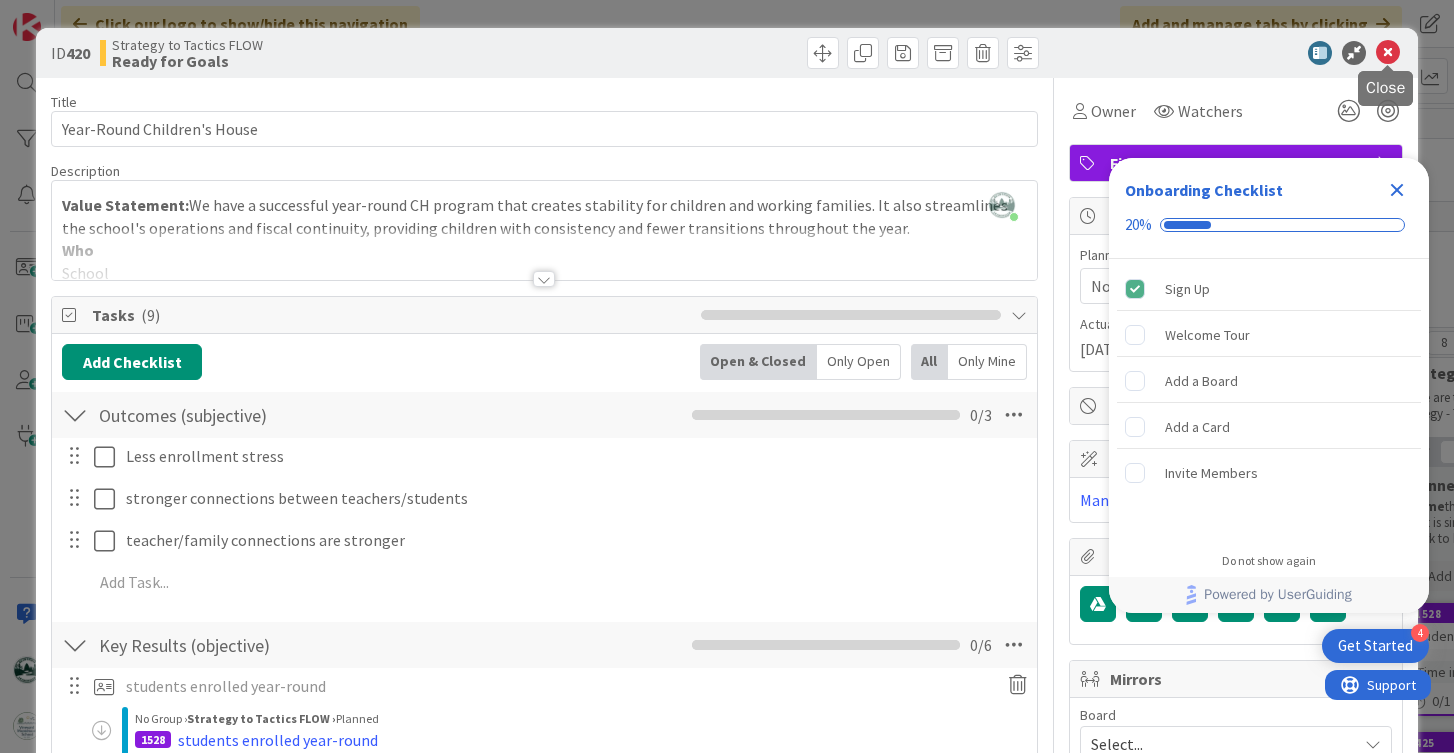 click at bounding box center (1388, 53) 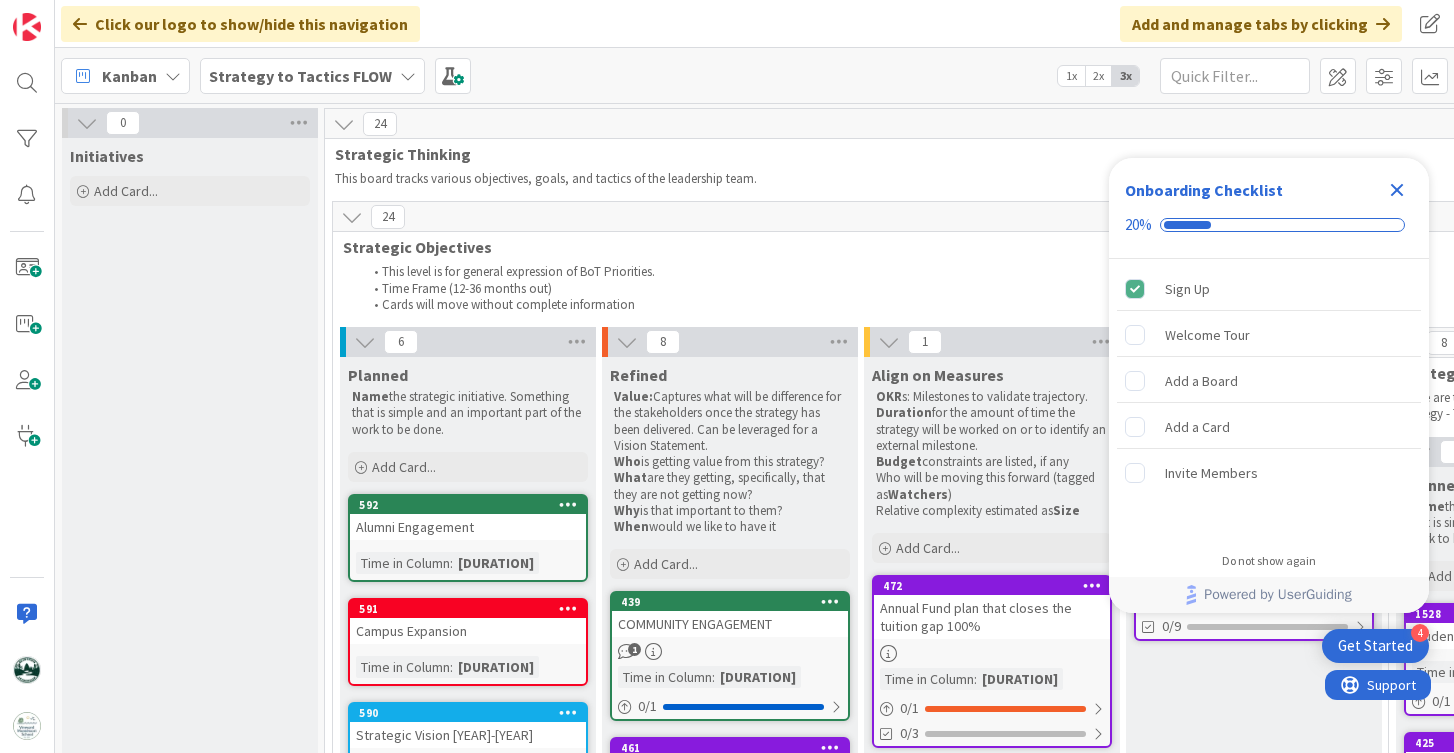 scroll, scrollTop: 0, scrollLeft: 0, axis: both 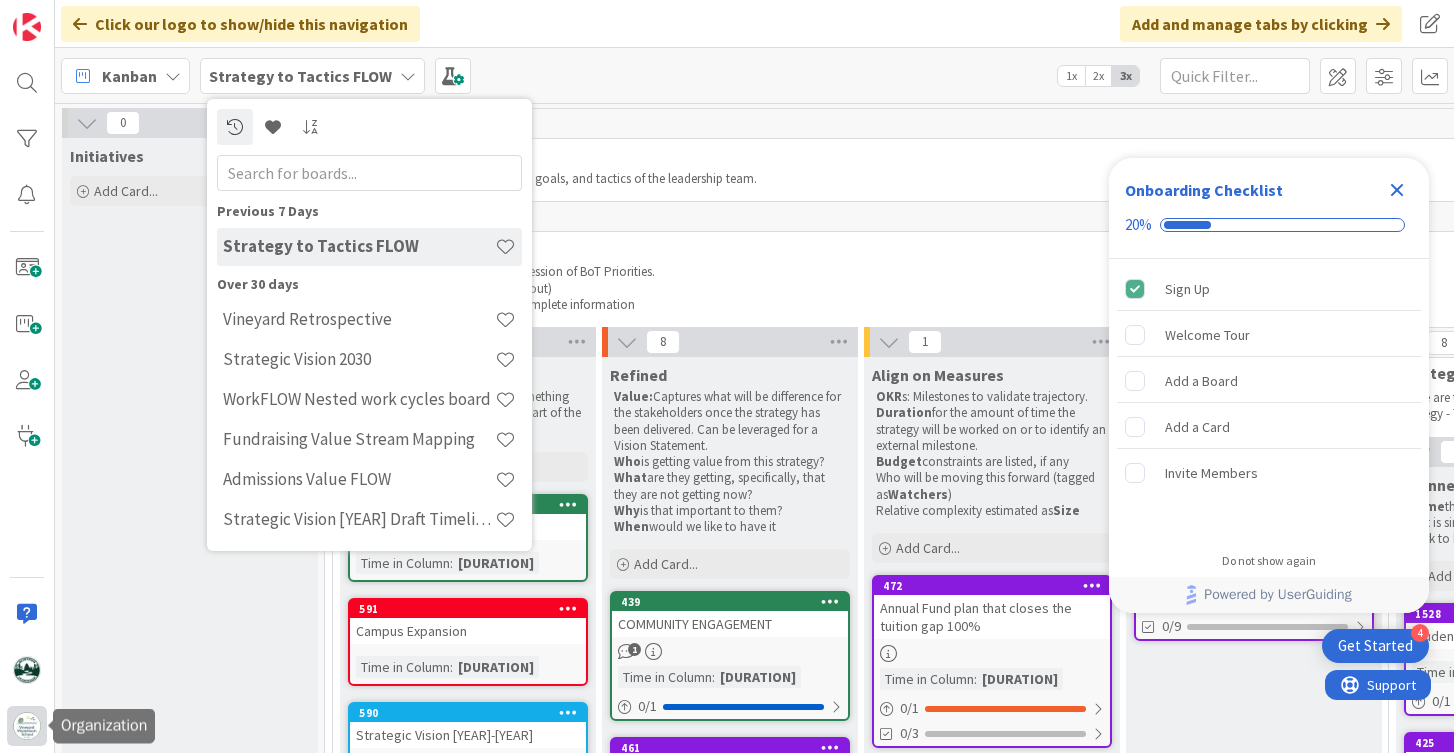 click at bounding box center (27, 726) 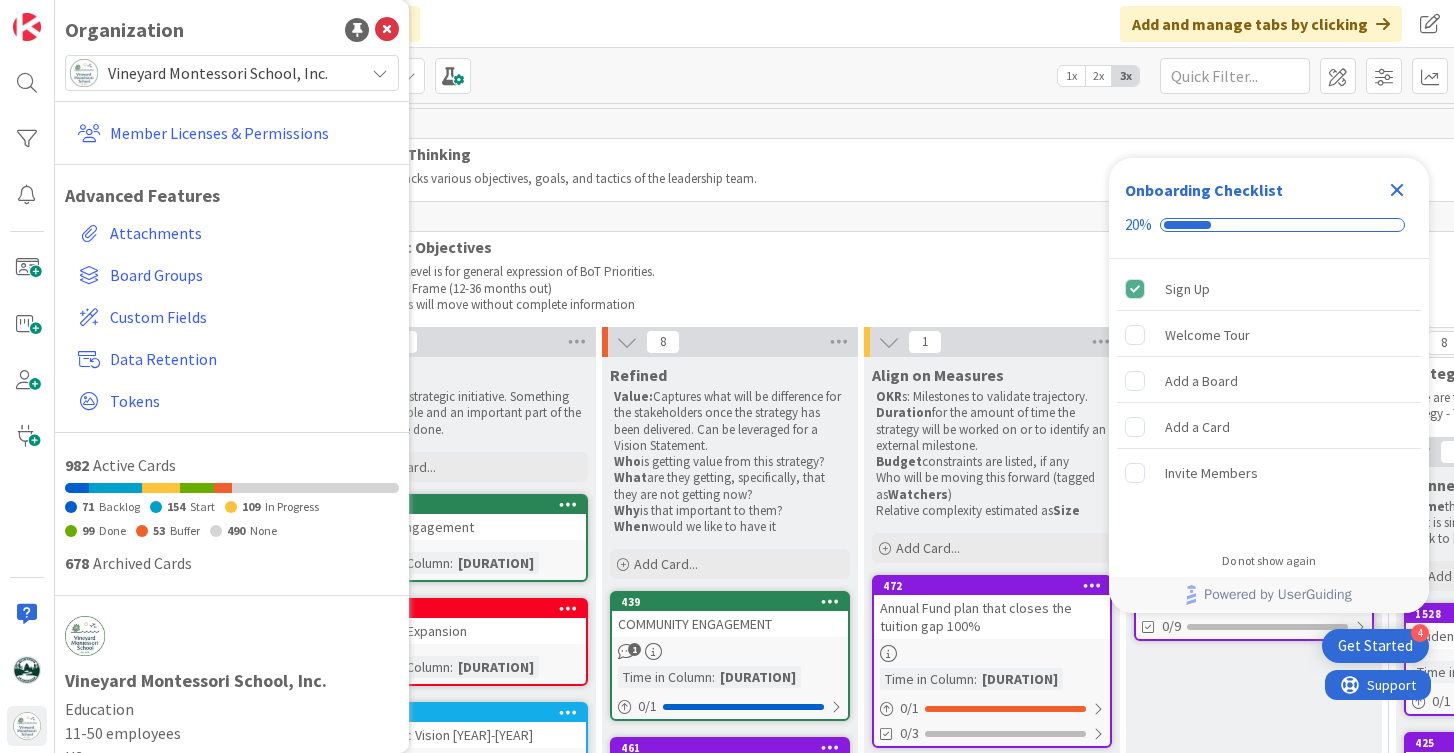 click on "Vineyard Montessori School, Inc." at bounding box center (231, 73) 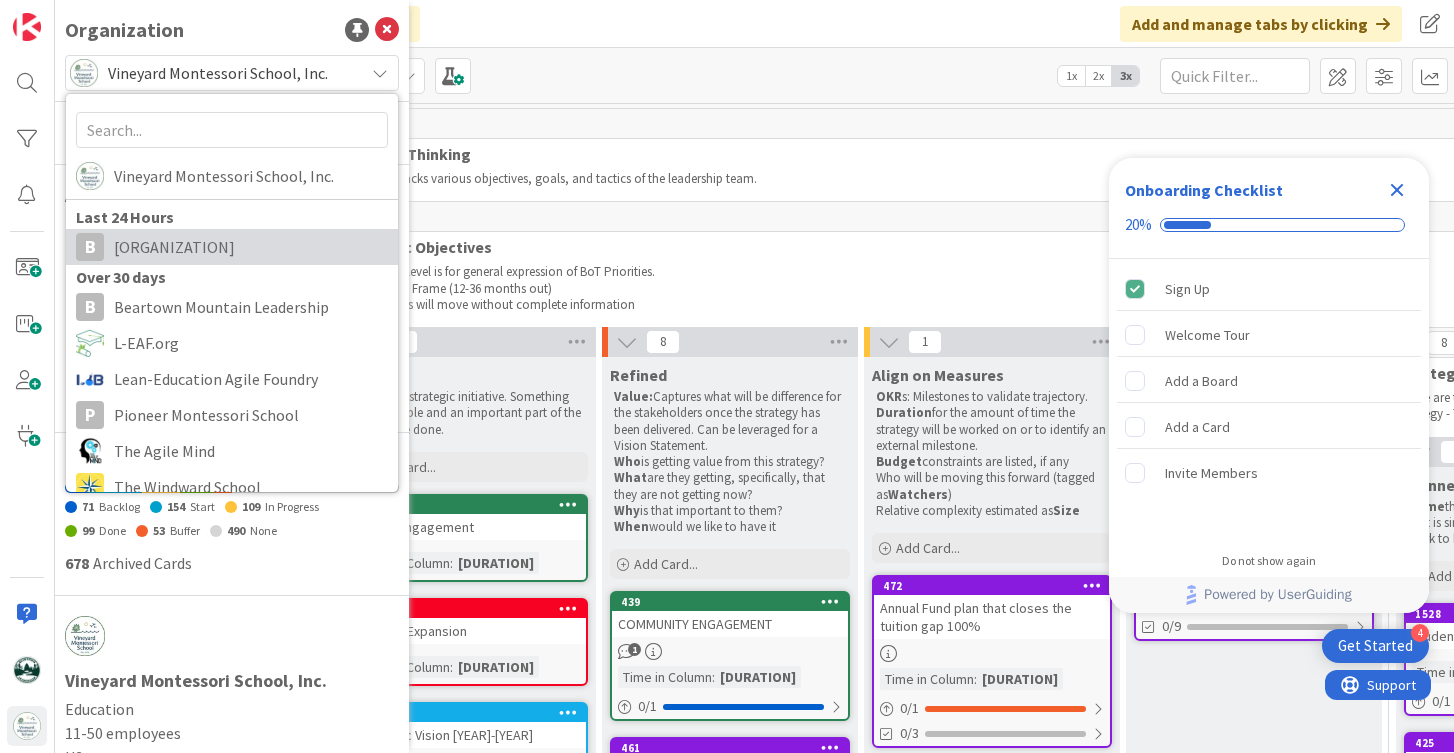click on "[ORGANIZATION]" at bounding box center (251, 247) 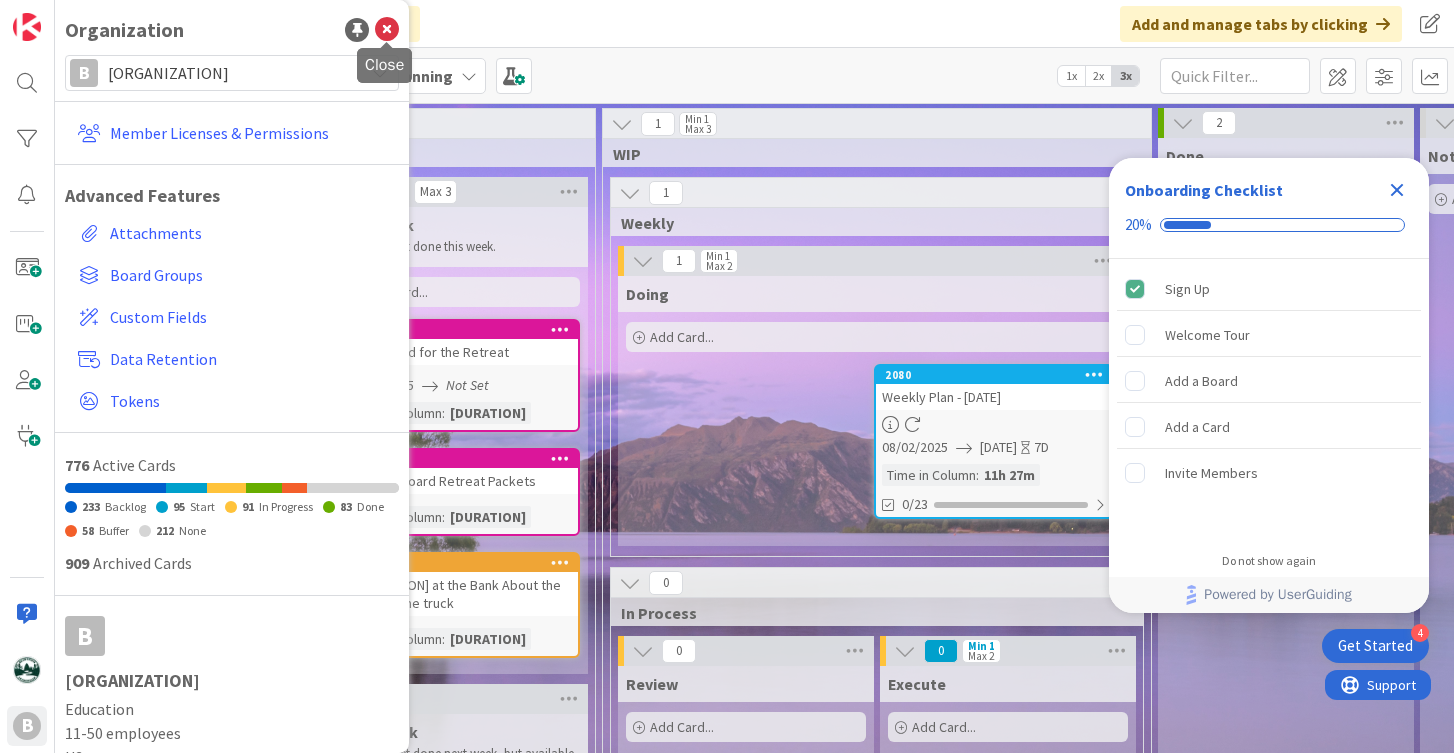 scroll, scrollTop: 0, scrollLeft: 0, axis: both 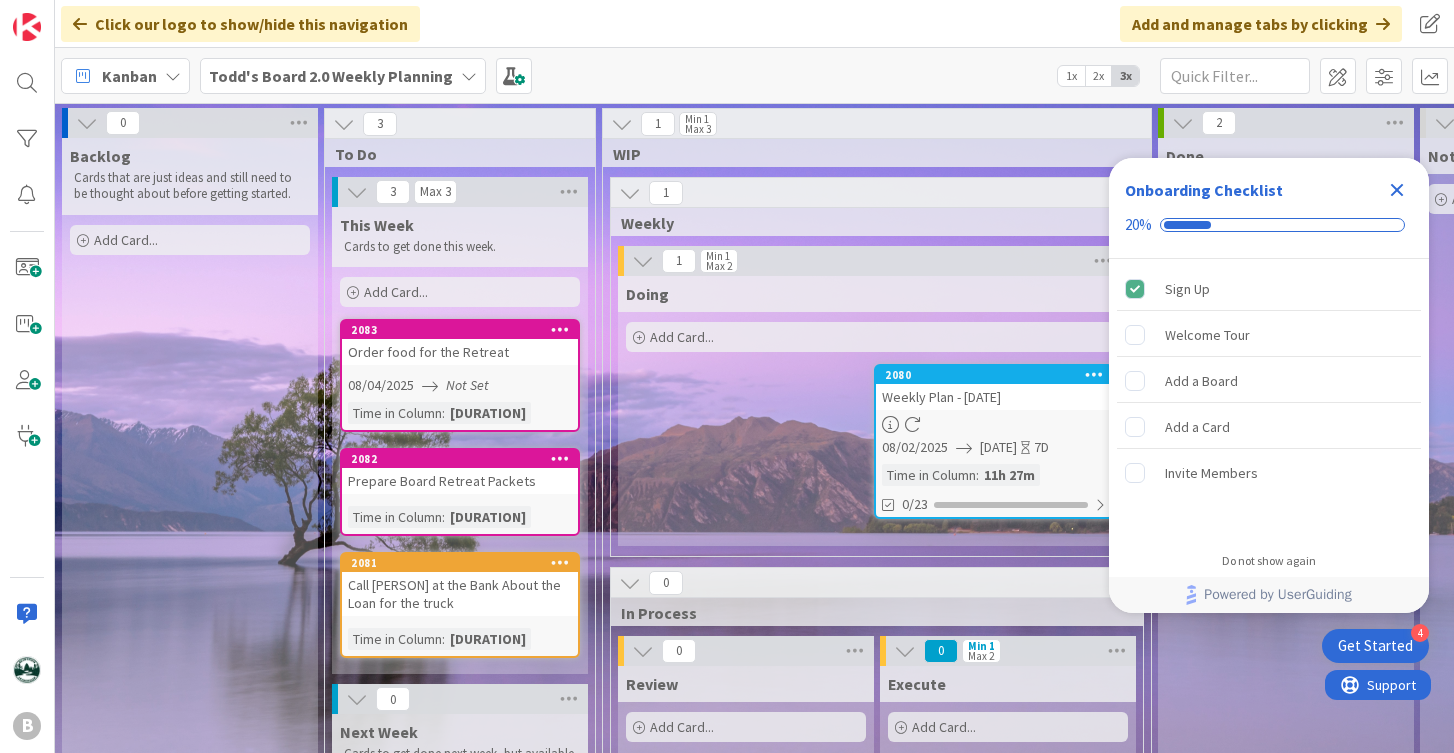 click on "Add Card..." at bounding box center [190, 240] 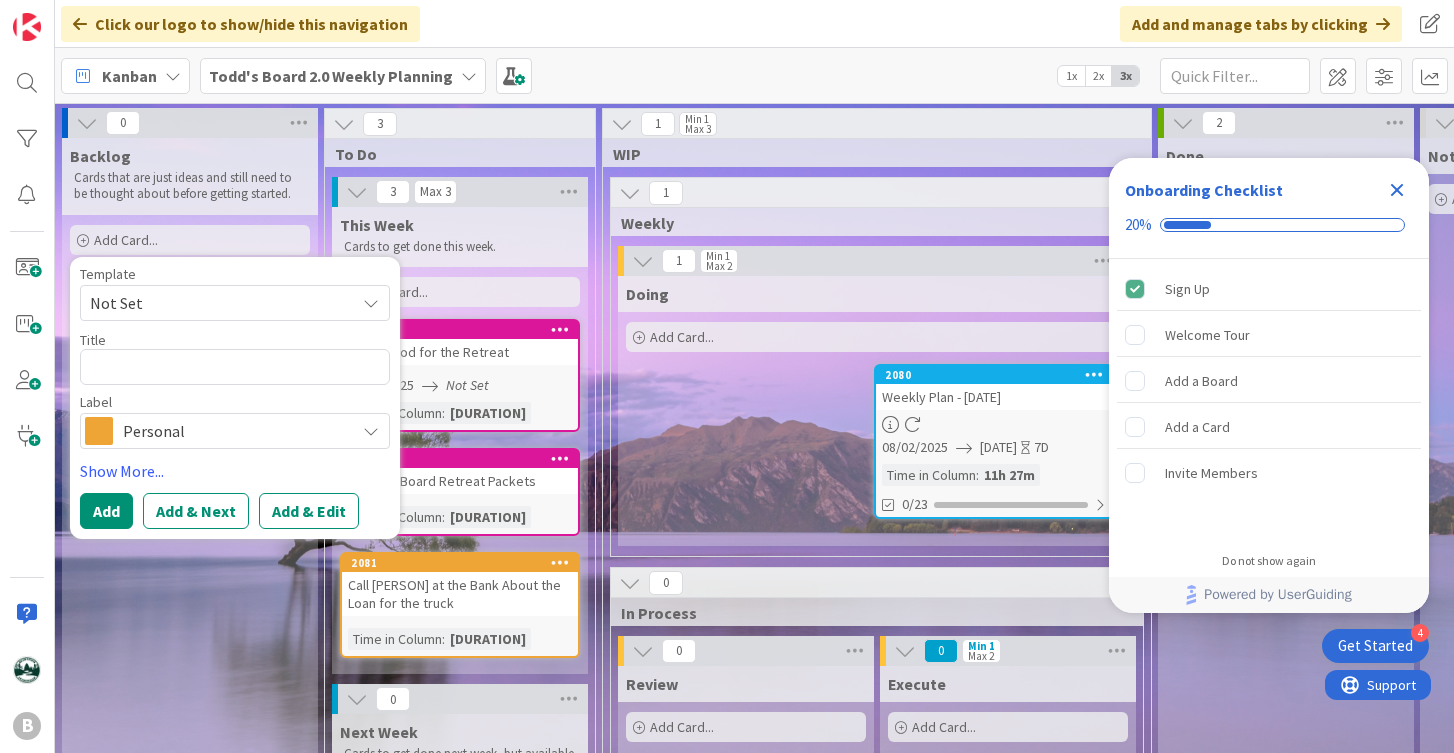 type on "x" 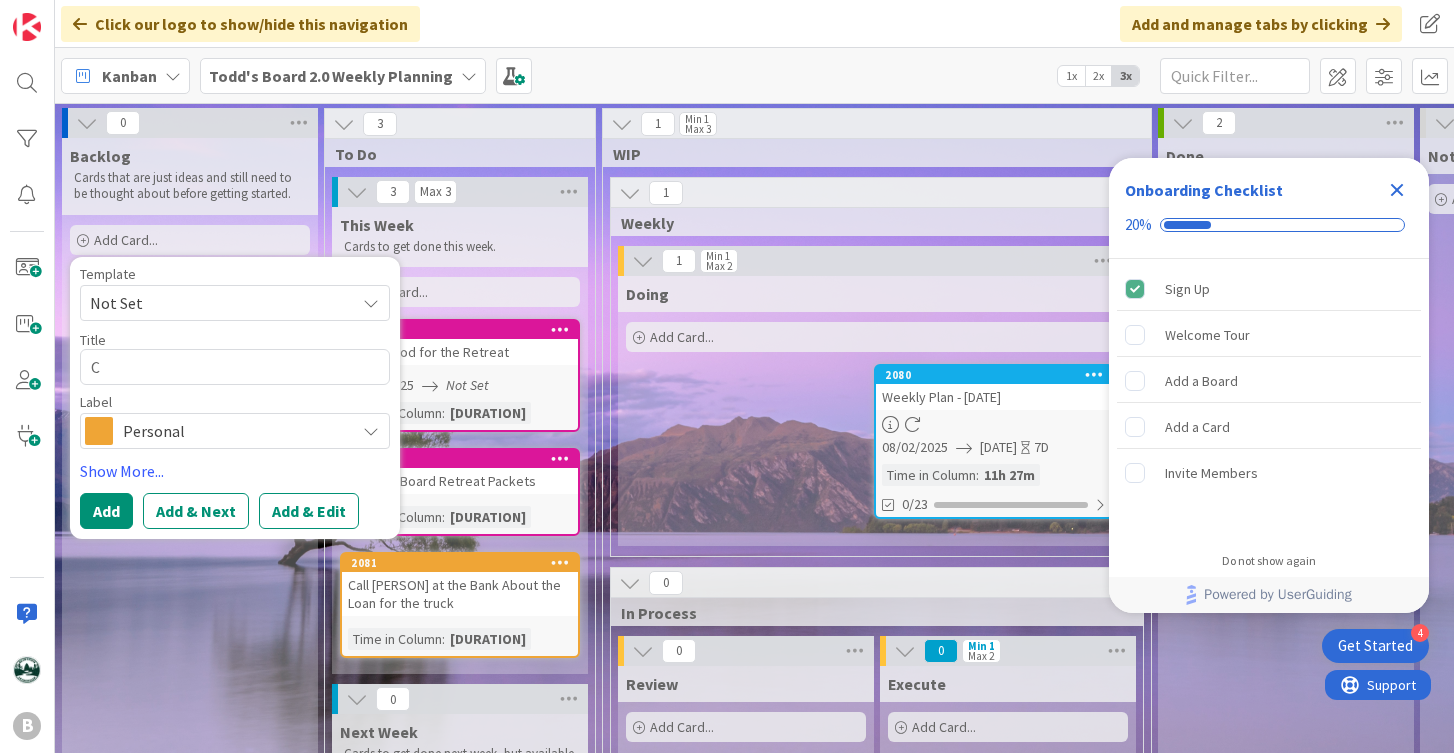 type 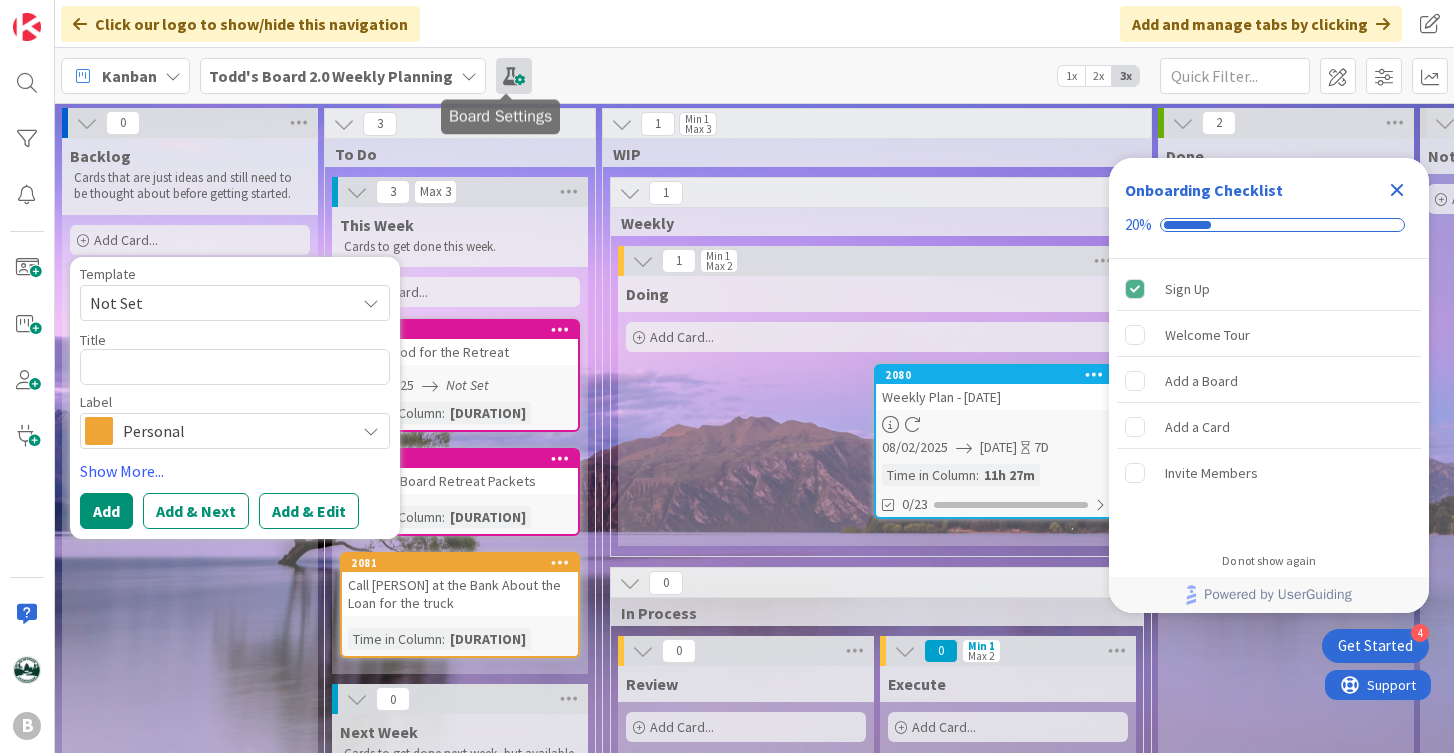 click at bounding box center [514, 76] 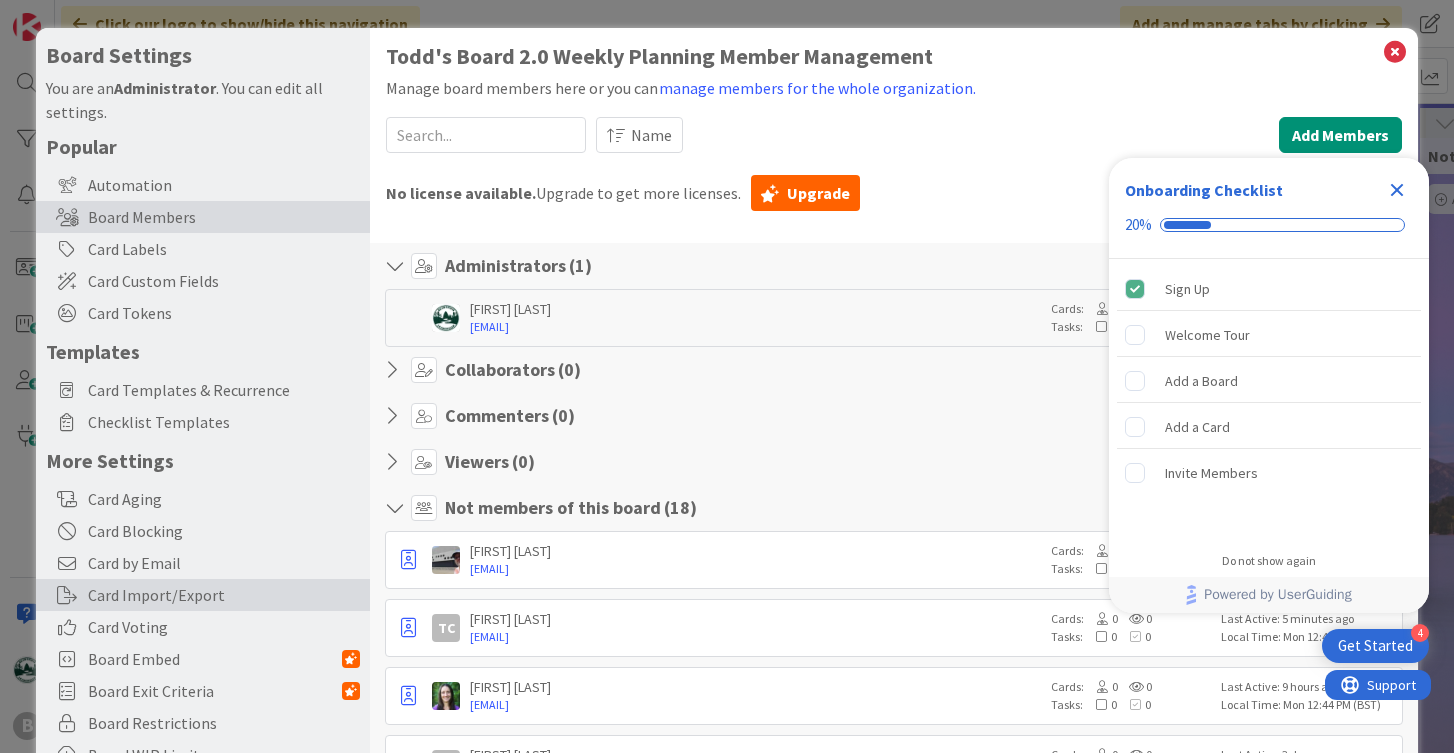 scroll, scrollTop: 16, scrollLeft: 0, axis: vertical 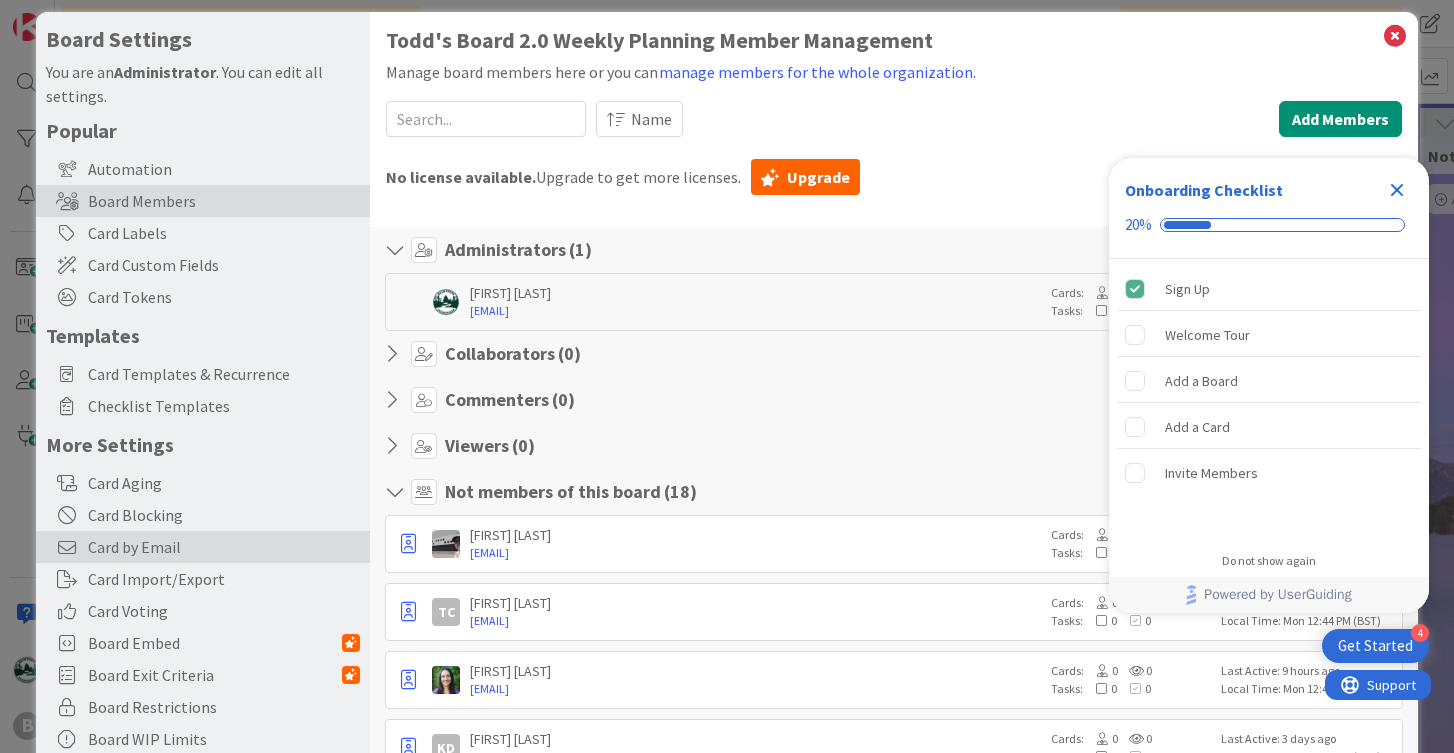 click on "Card by Email" at bounding box center [224, 547] 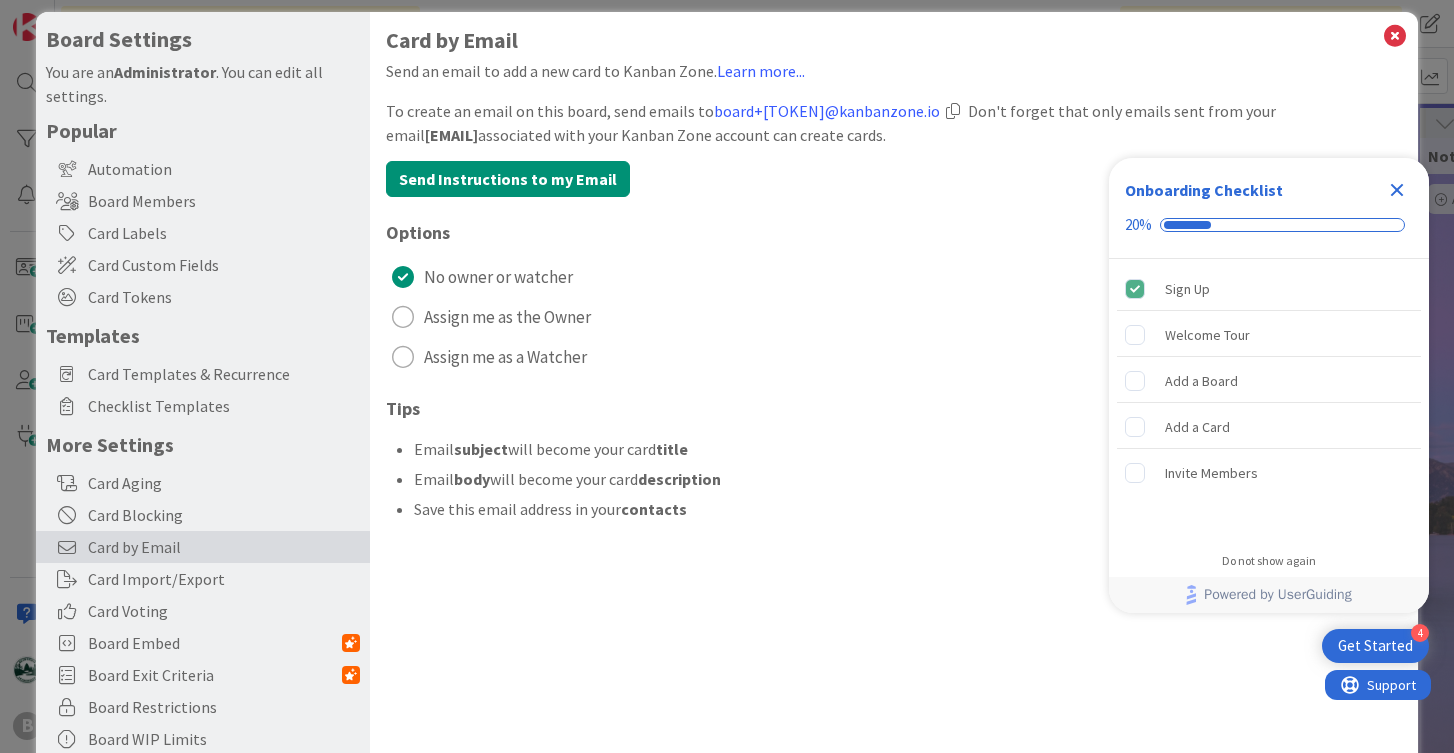 click at bounding box center [953, 111] 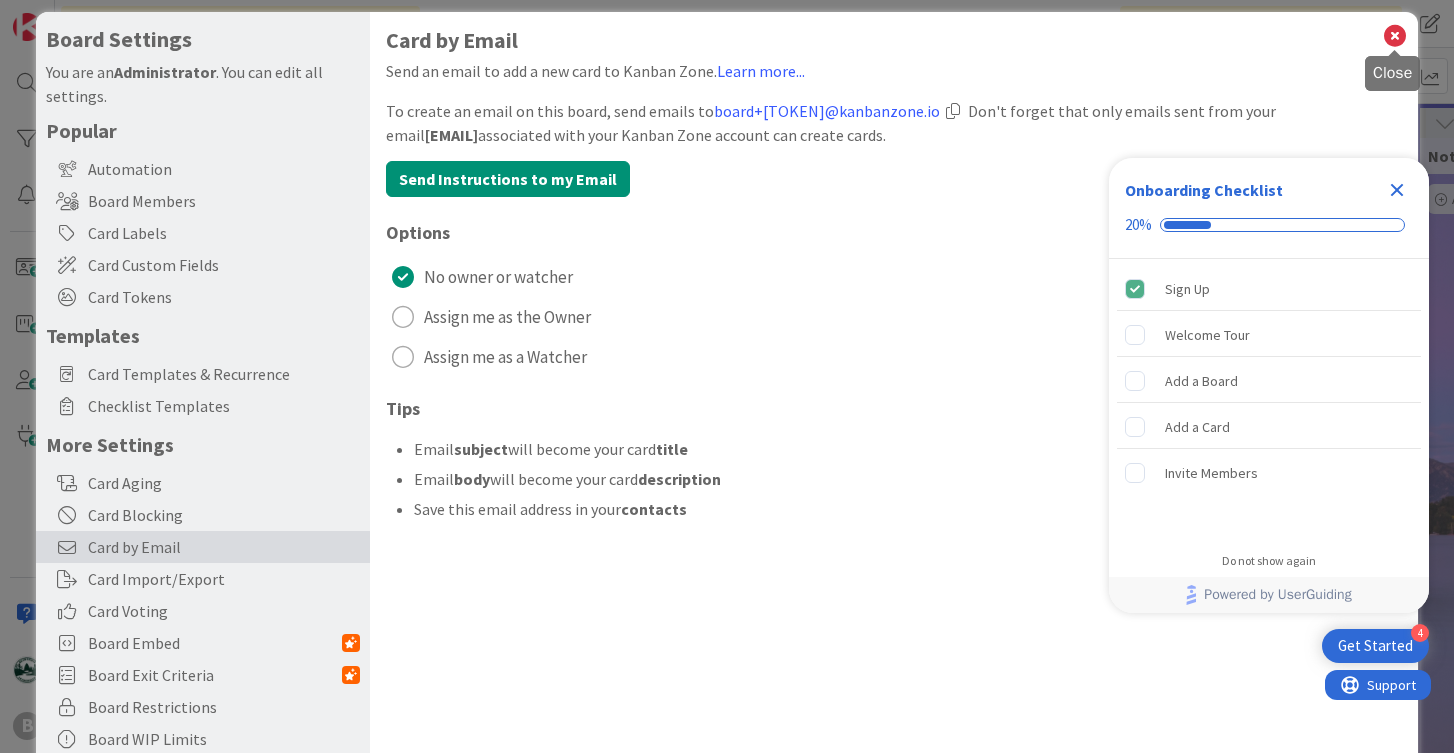 click at bounding box center (1395, 36) 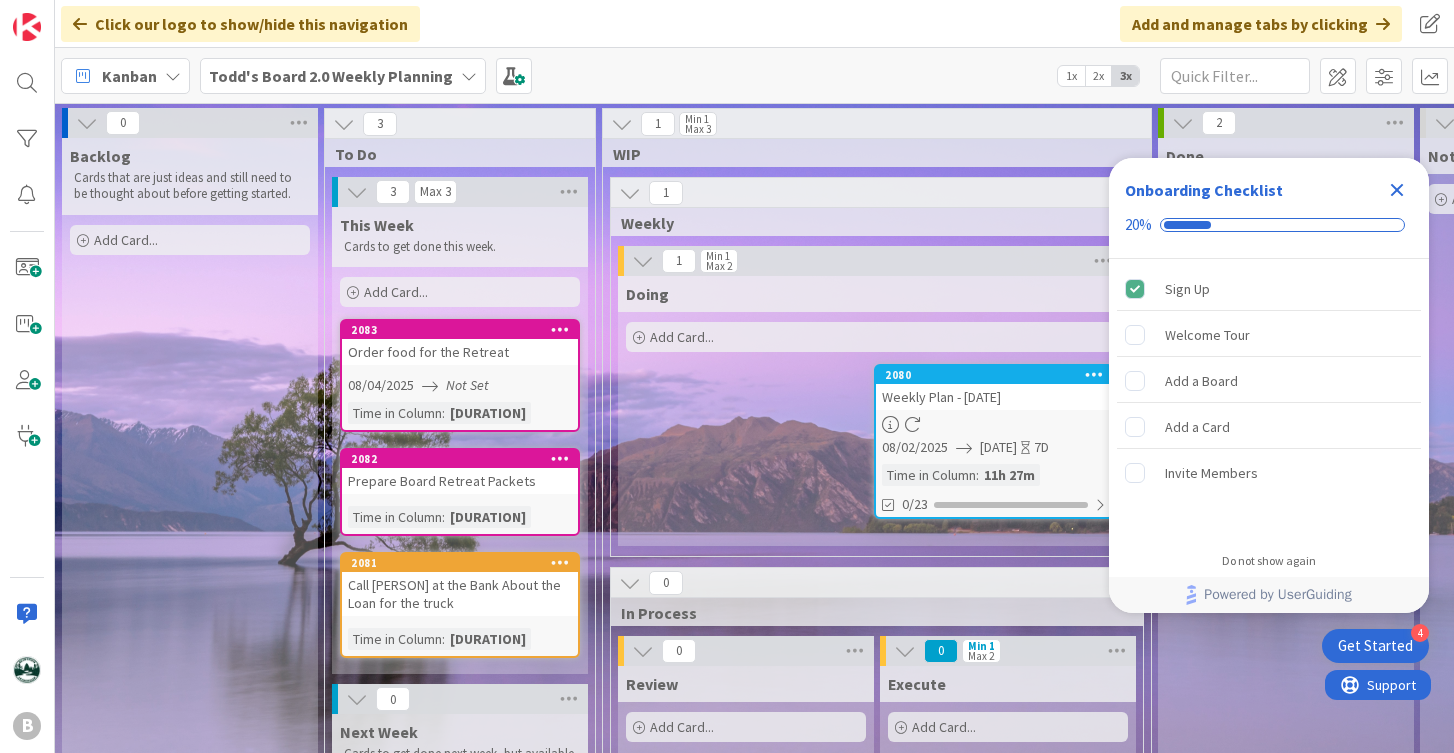 click 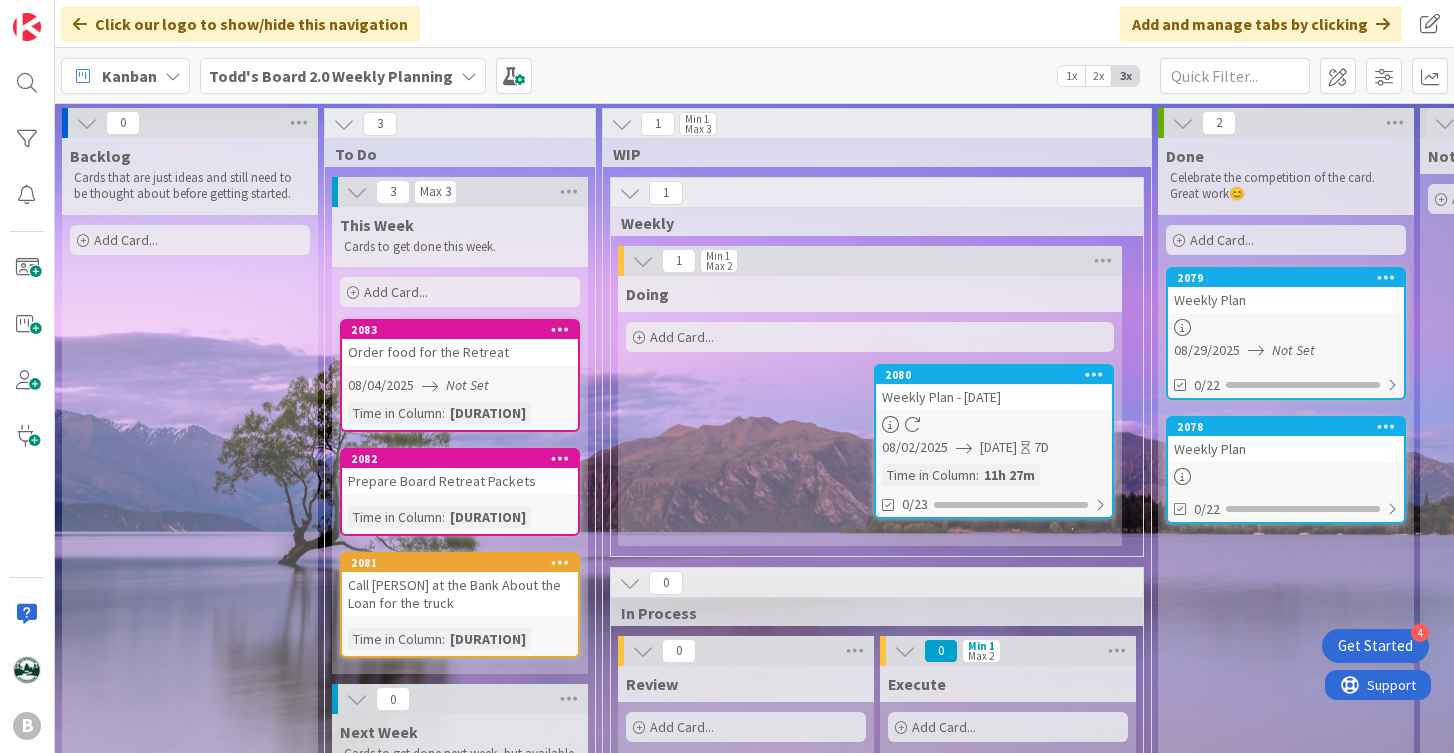 scroll, scrollTop: 0, scrollLeft: 0, axis: both 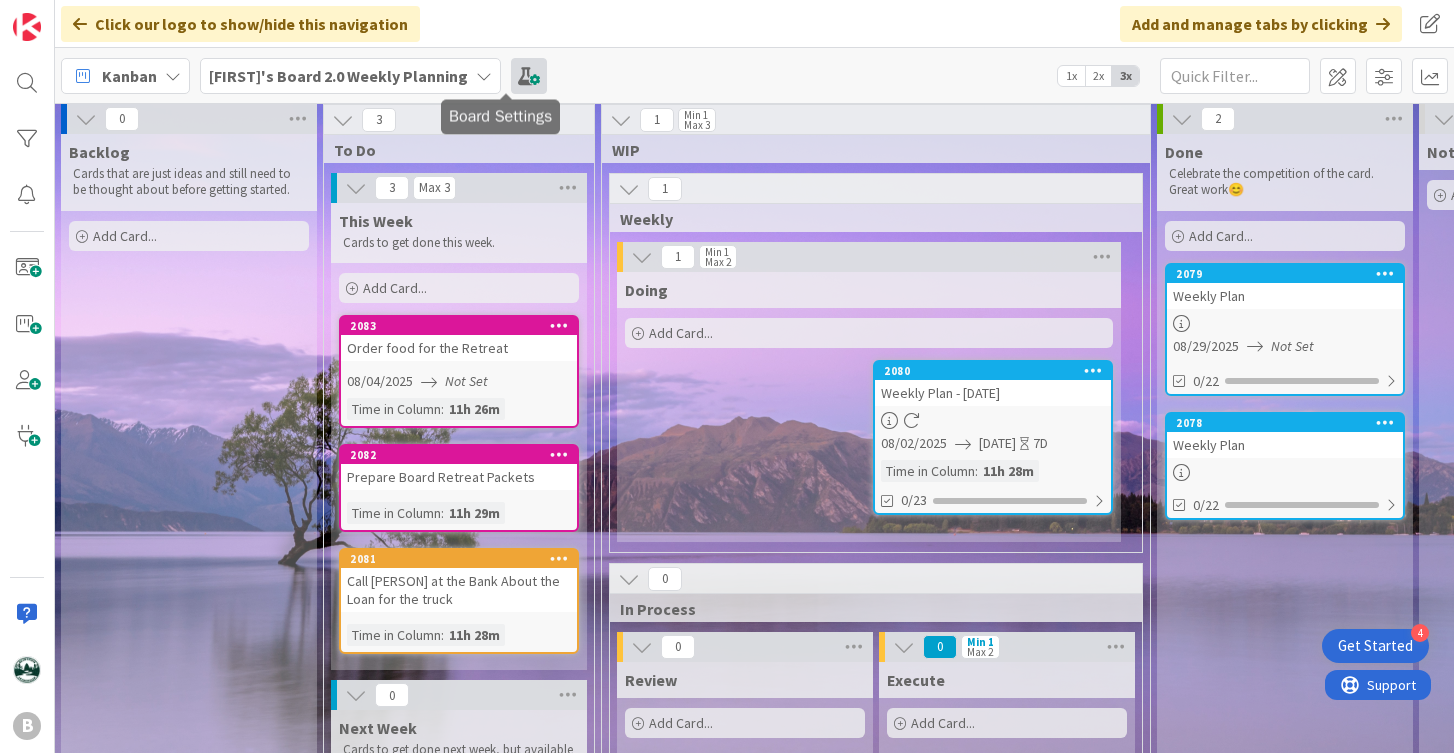 click at bounding box center (529, 76) 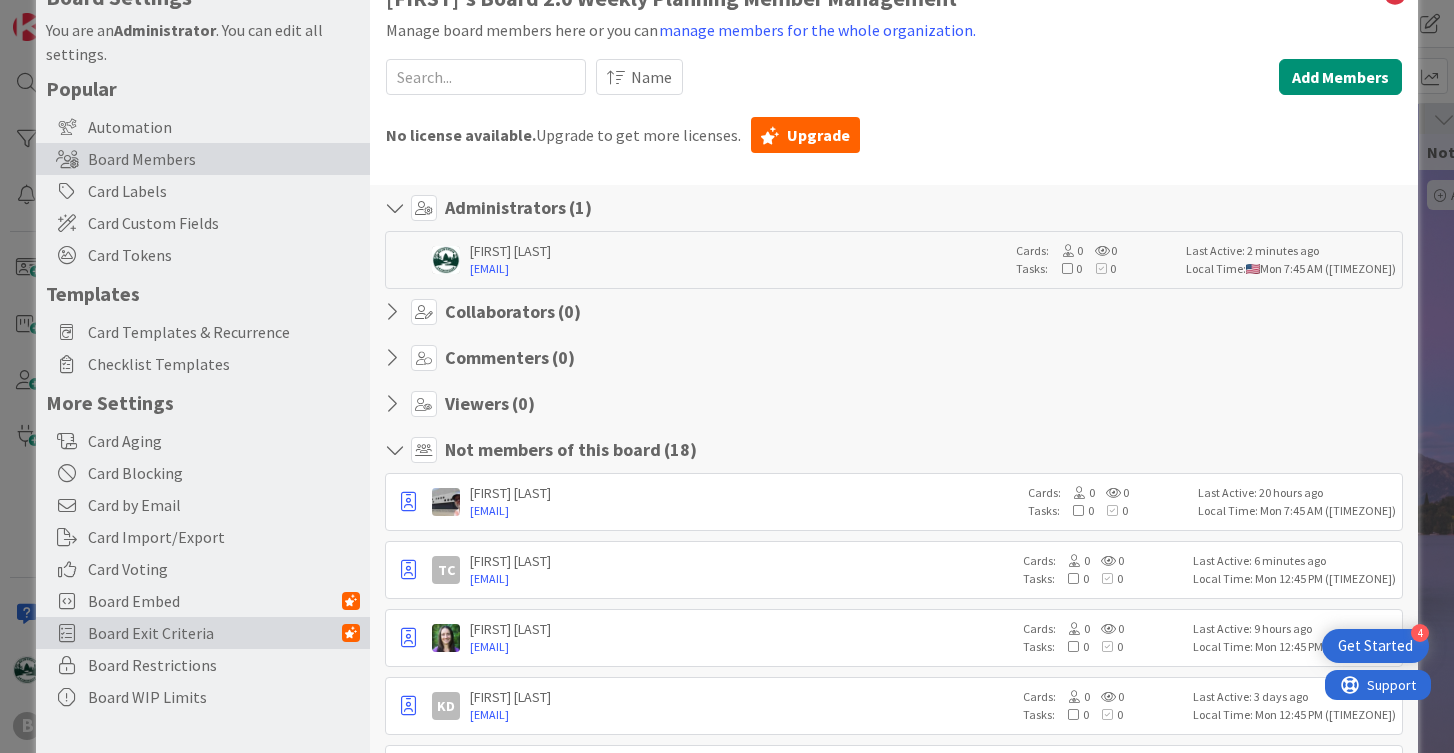 scroll, scrollTop: 68, scrollLeft: 0, axis: vertical 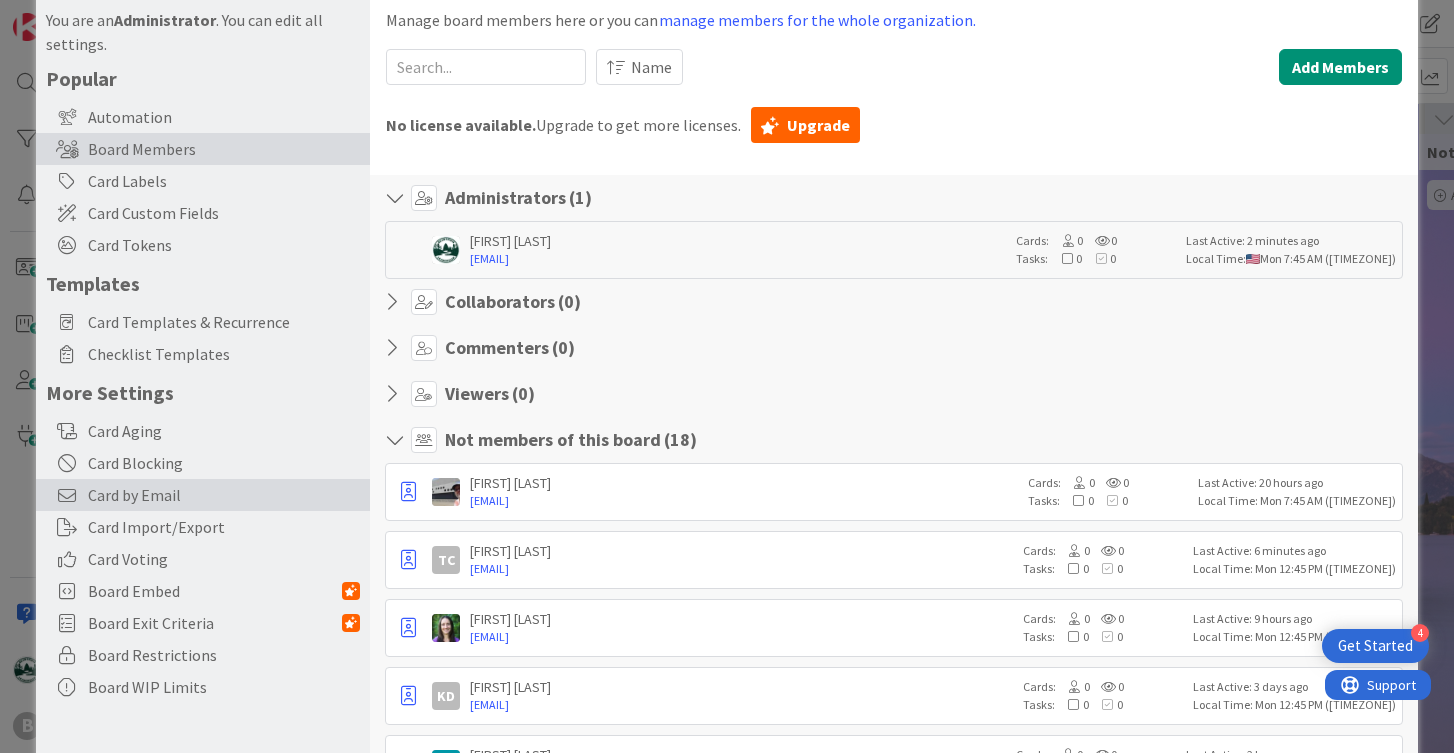 click on "Card by Email" at bounding box center (224, 495) 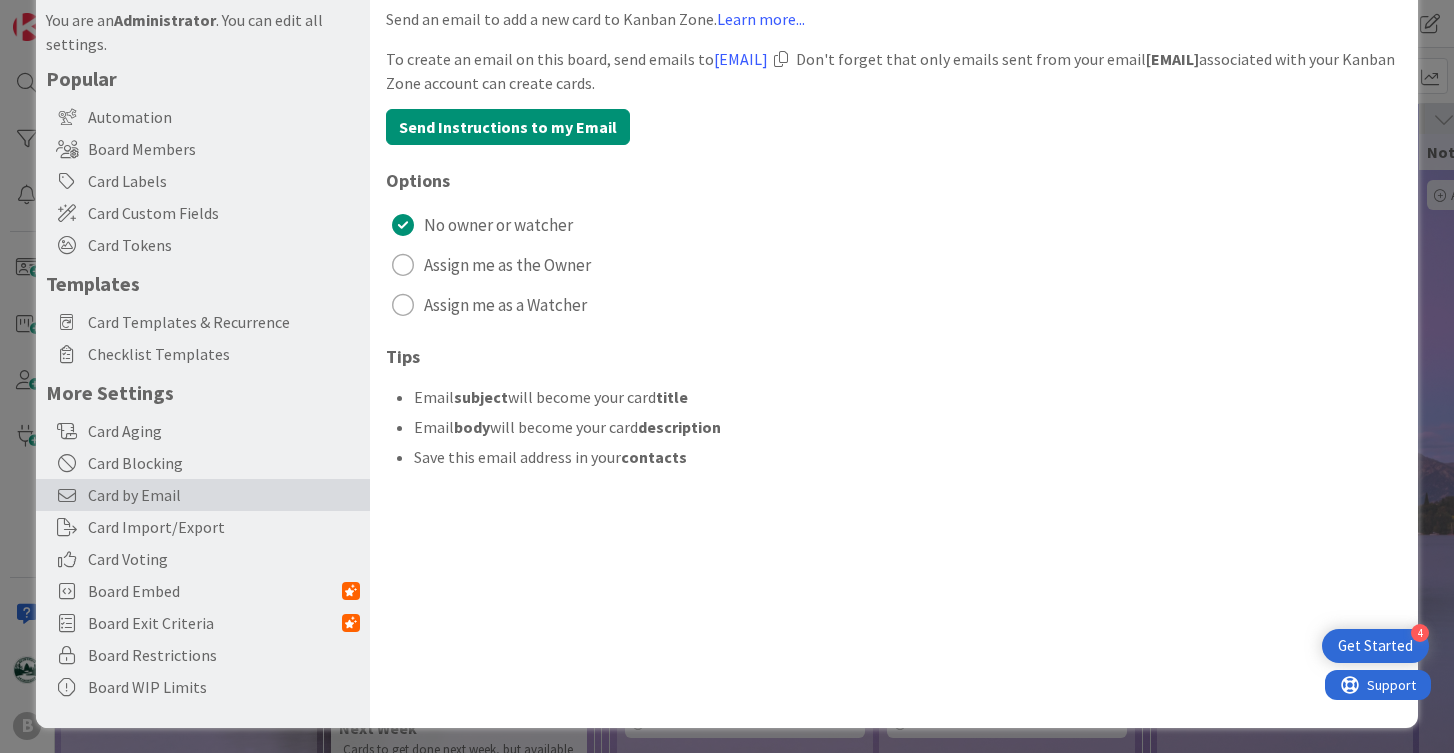 click at bounding box center [781, 59] 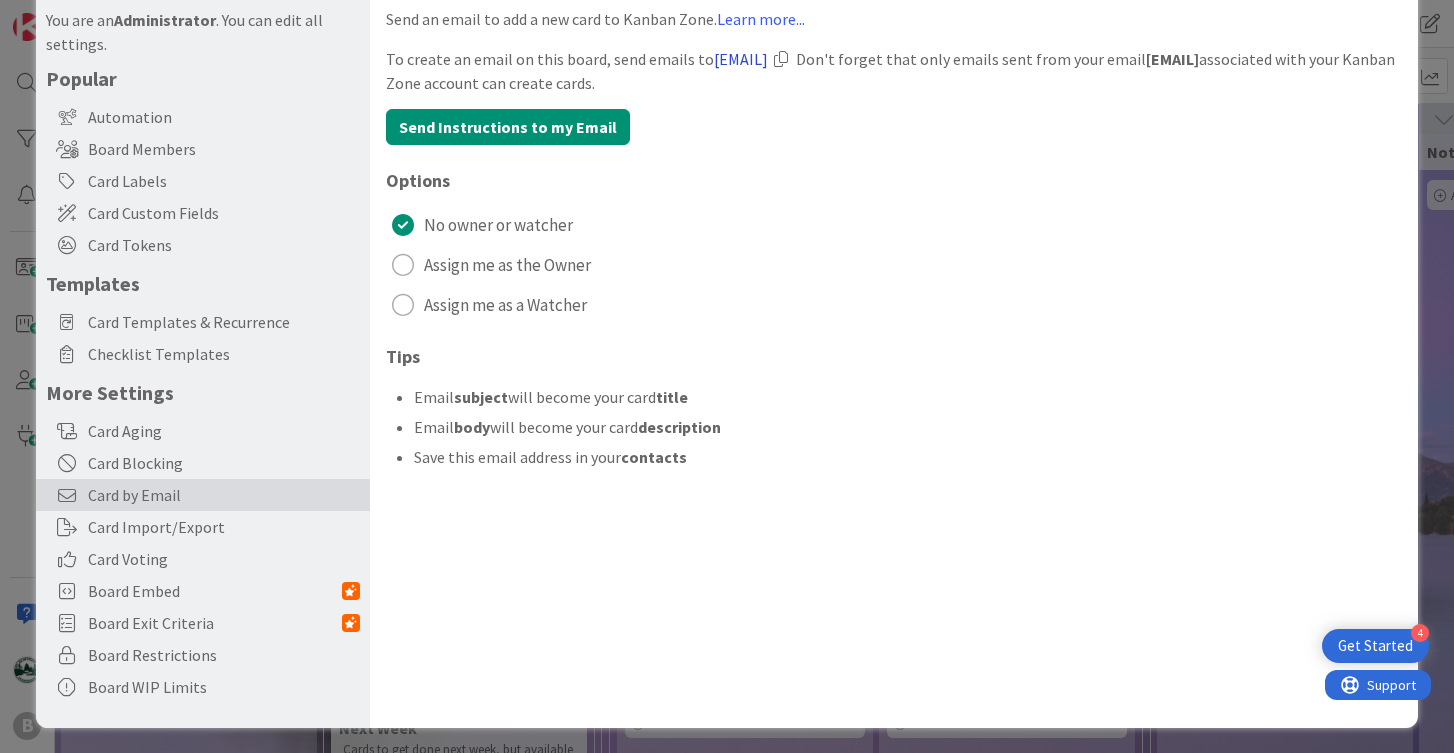 drag, startPoint x: 705, startPoint y: 59, endPoint x: 970, endPoint y: 58, distance: 265.0019 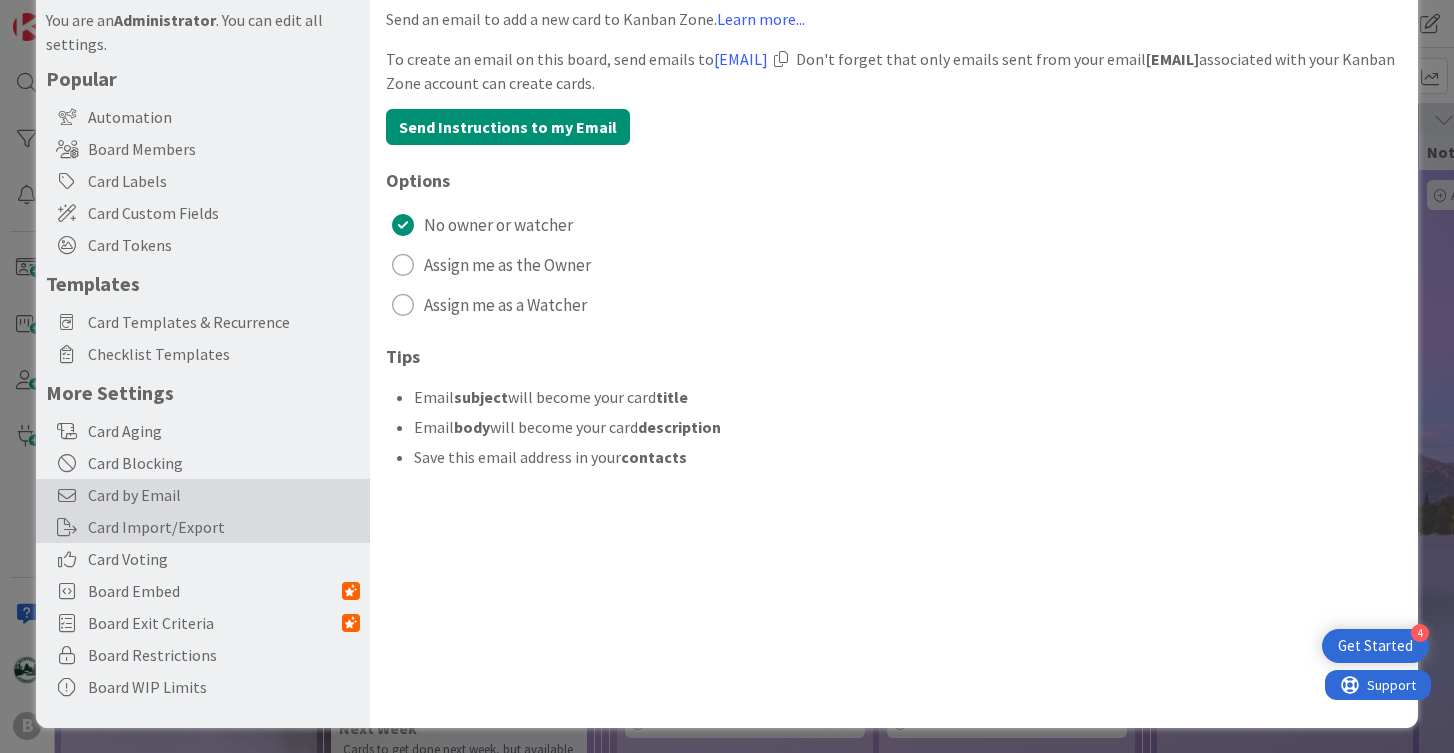 scroll, scrollTop: 0, scrollLeft: 0, axis: both 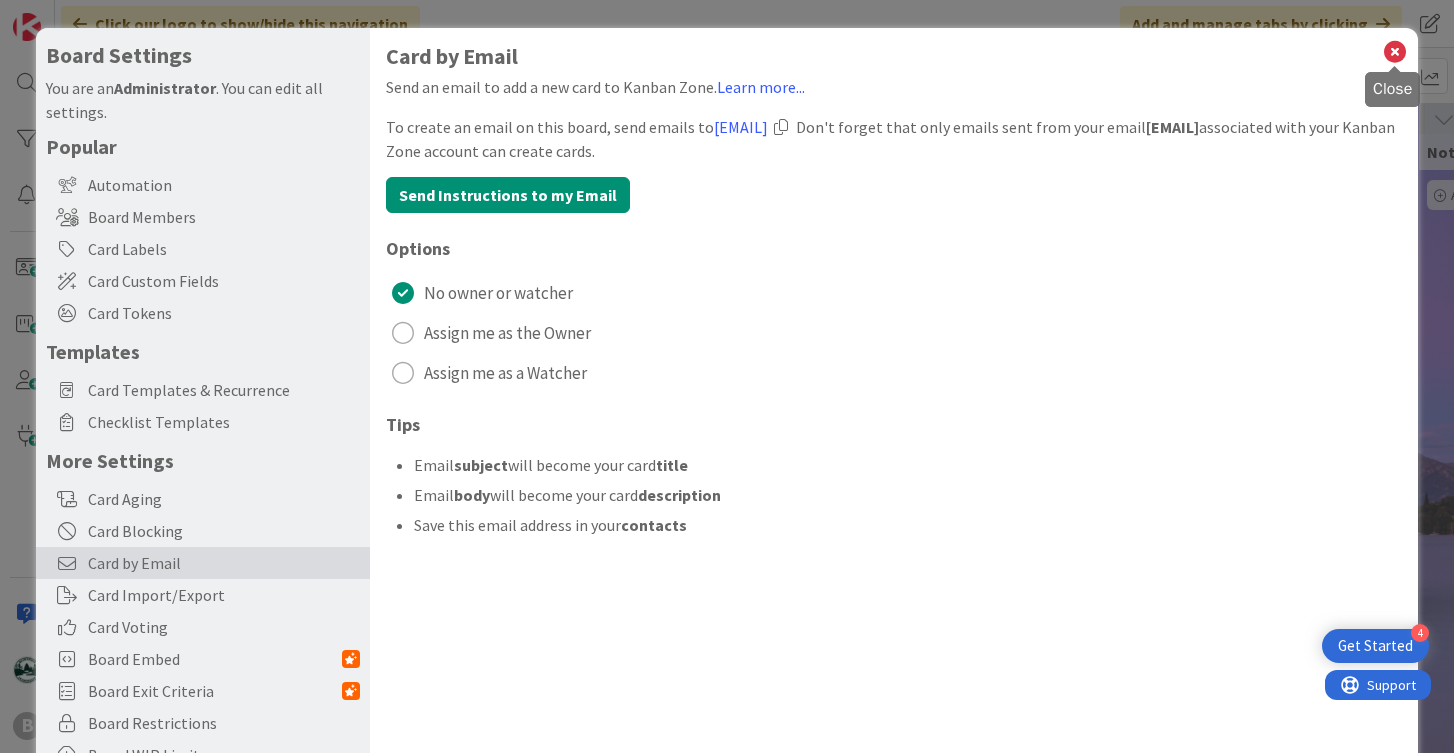click at bounding box center [1395, 52] 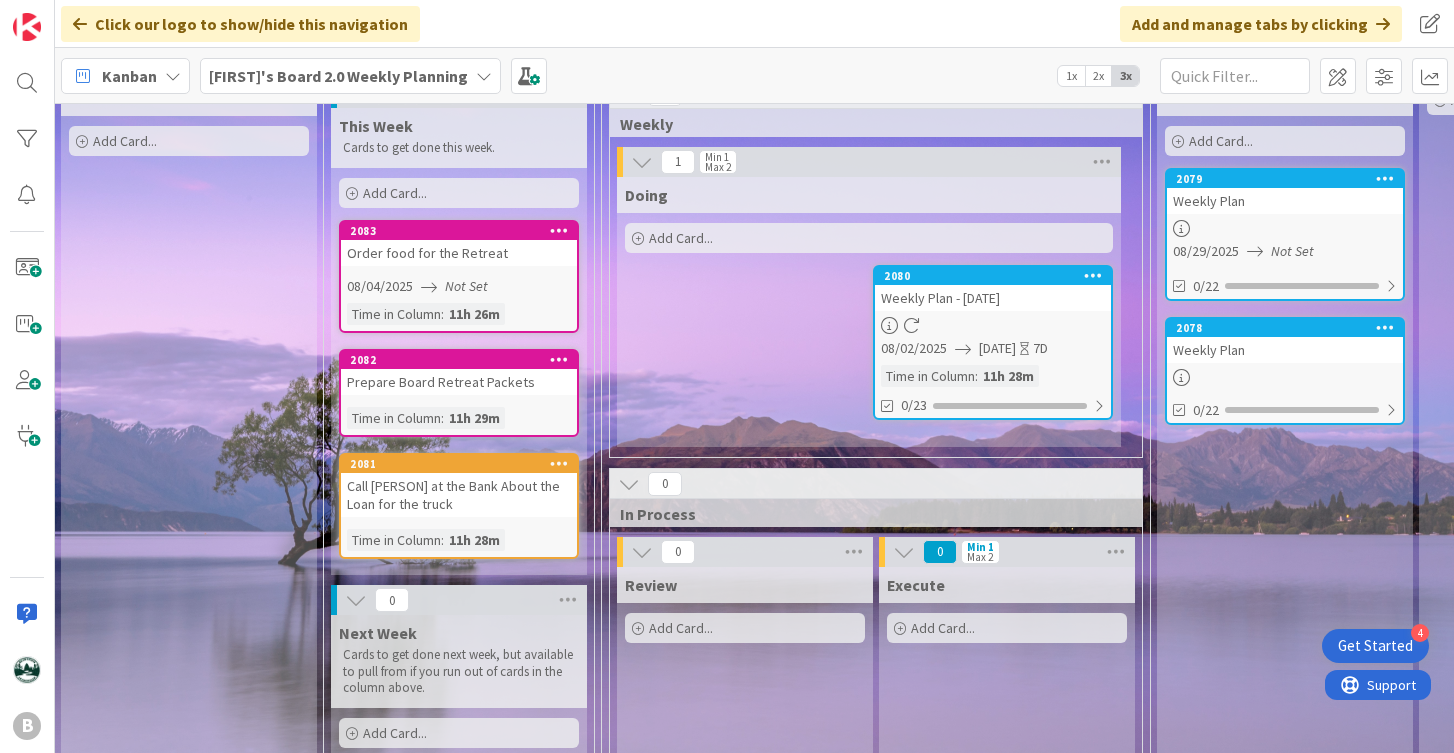 scroll, scrollTop: 0, scrollLeft: 1, axis: horizontal 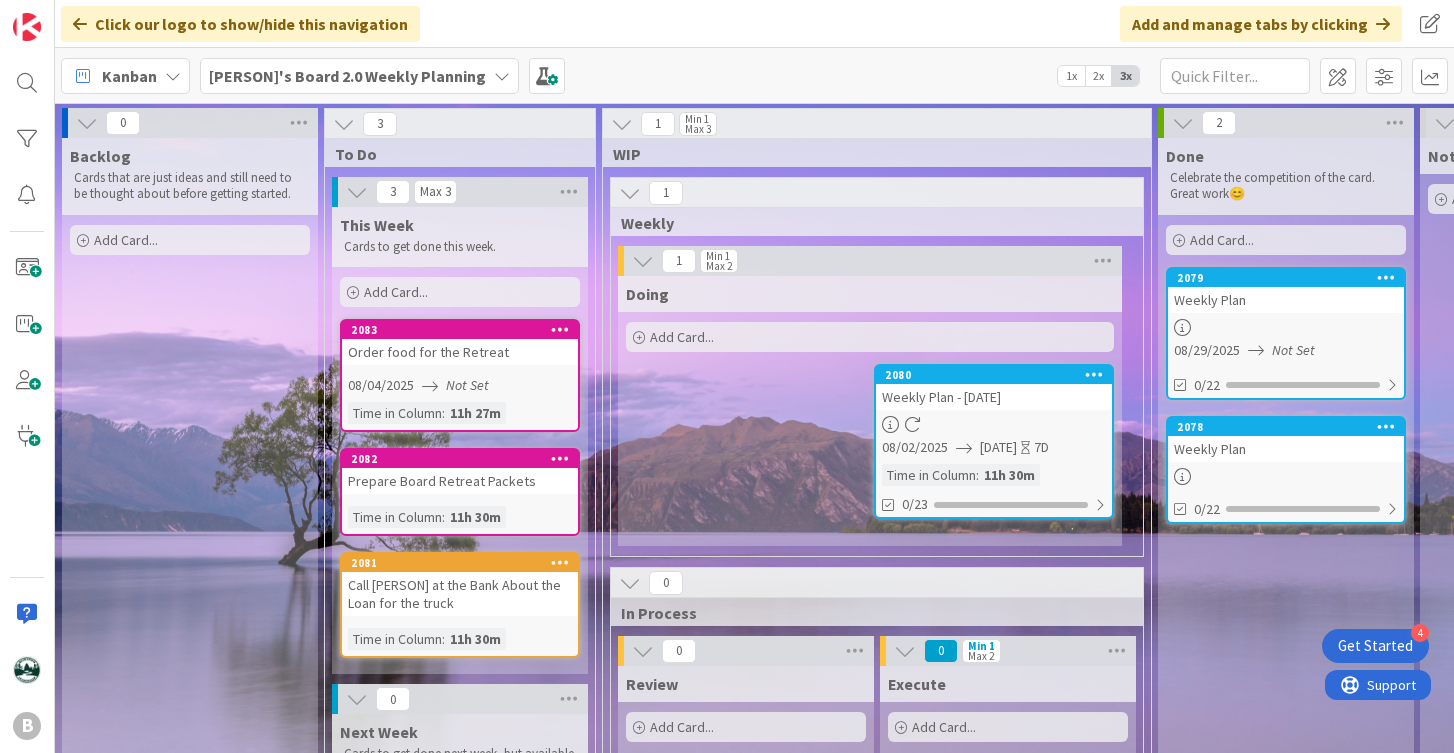 click on "Add Card..." at bounding box center (190, 240) 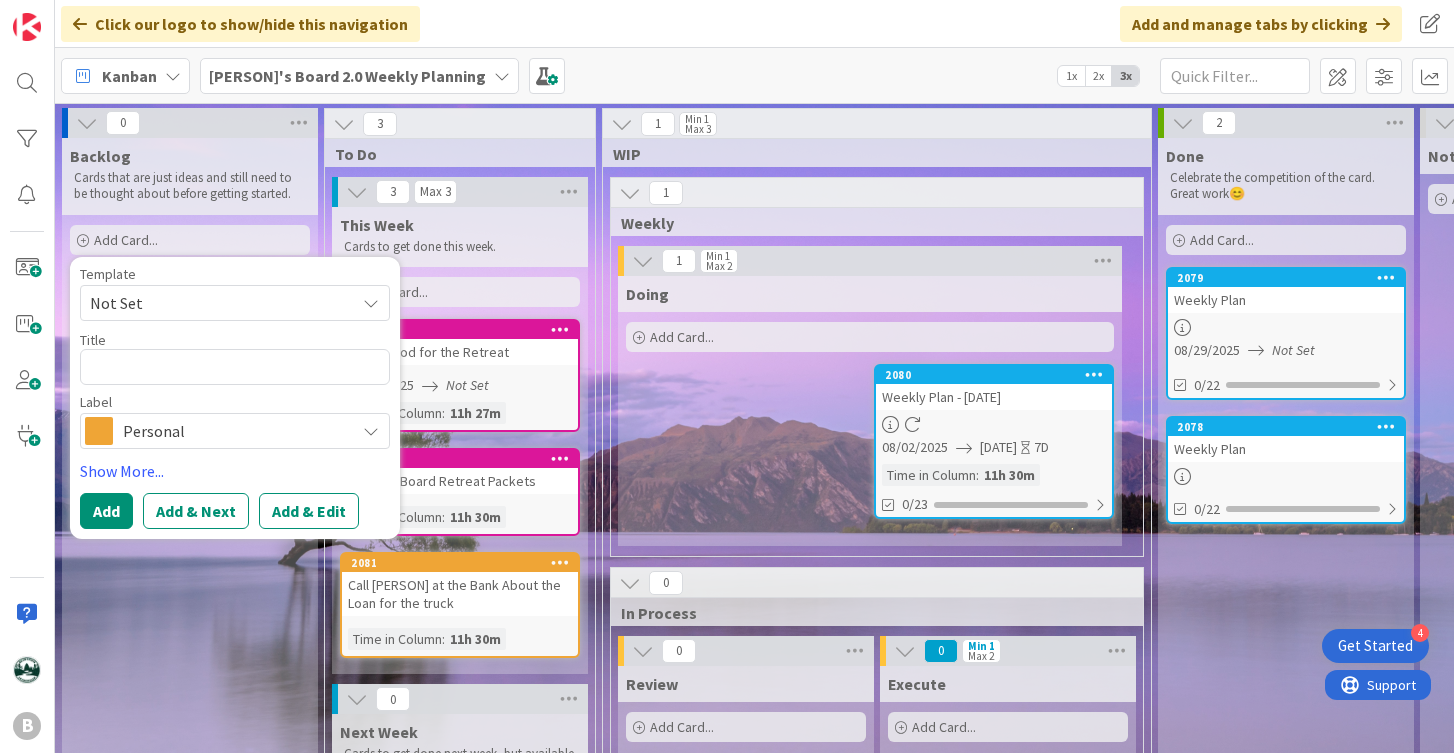type on "x" 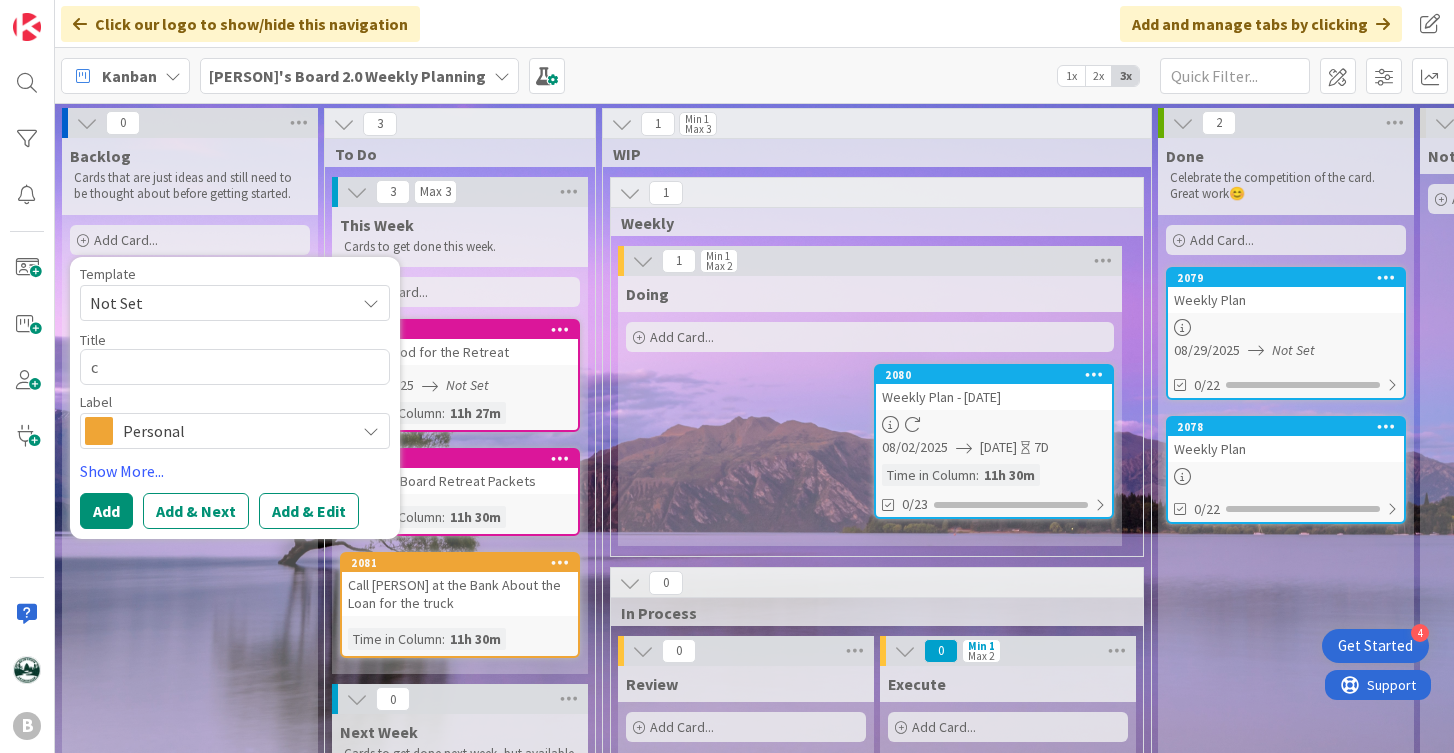 type on "x" 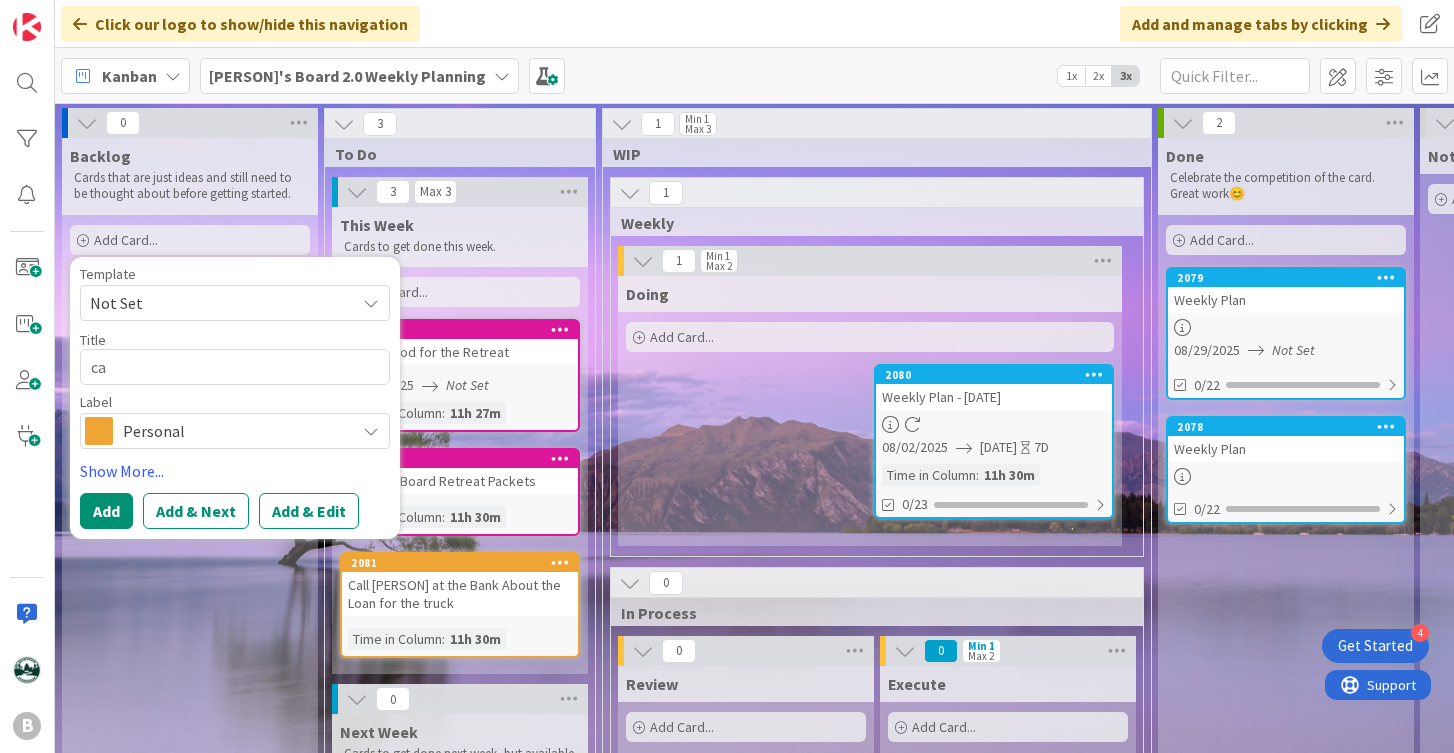 type on "x" 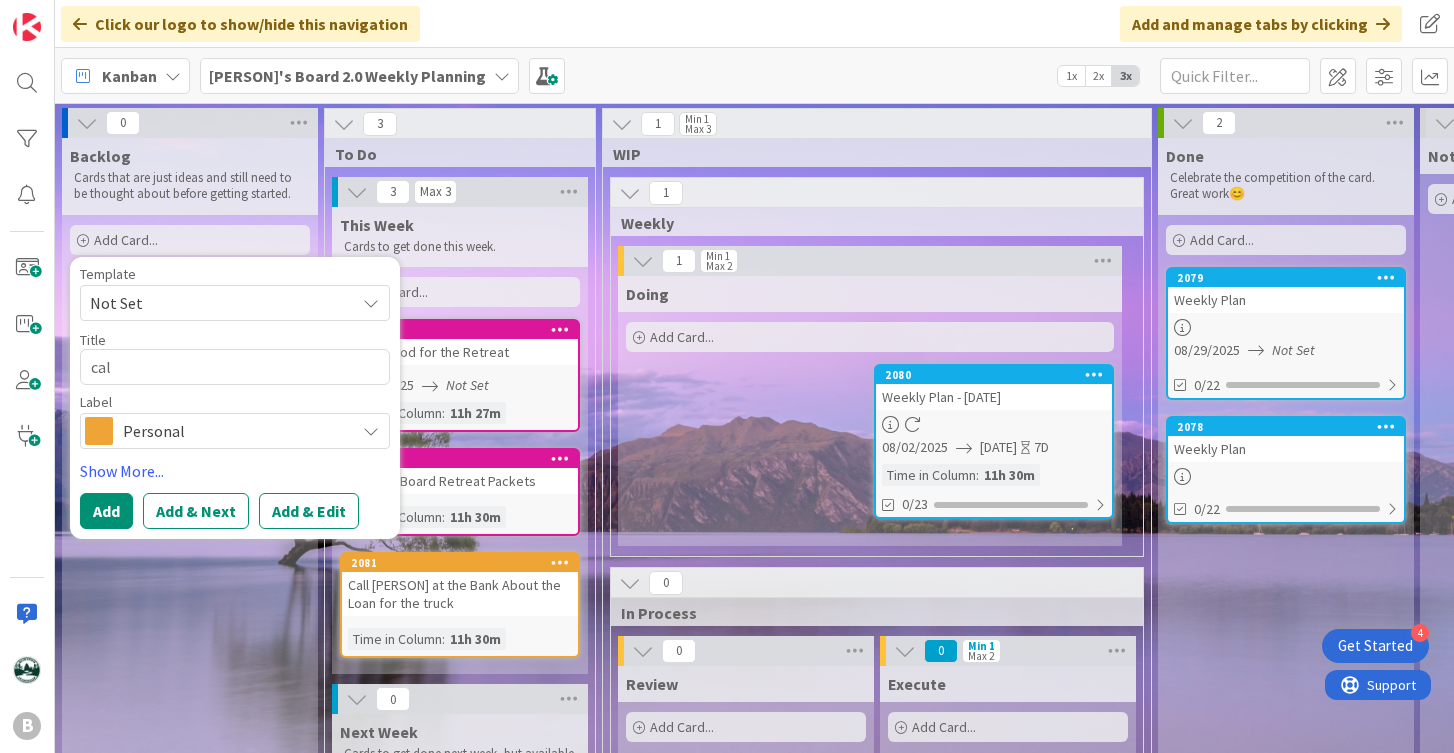 type on "x" 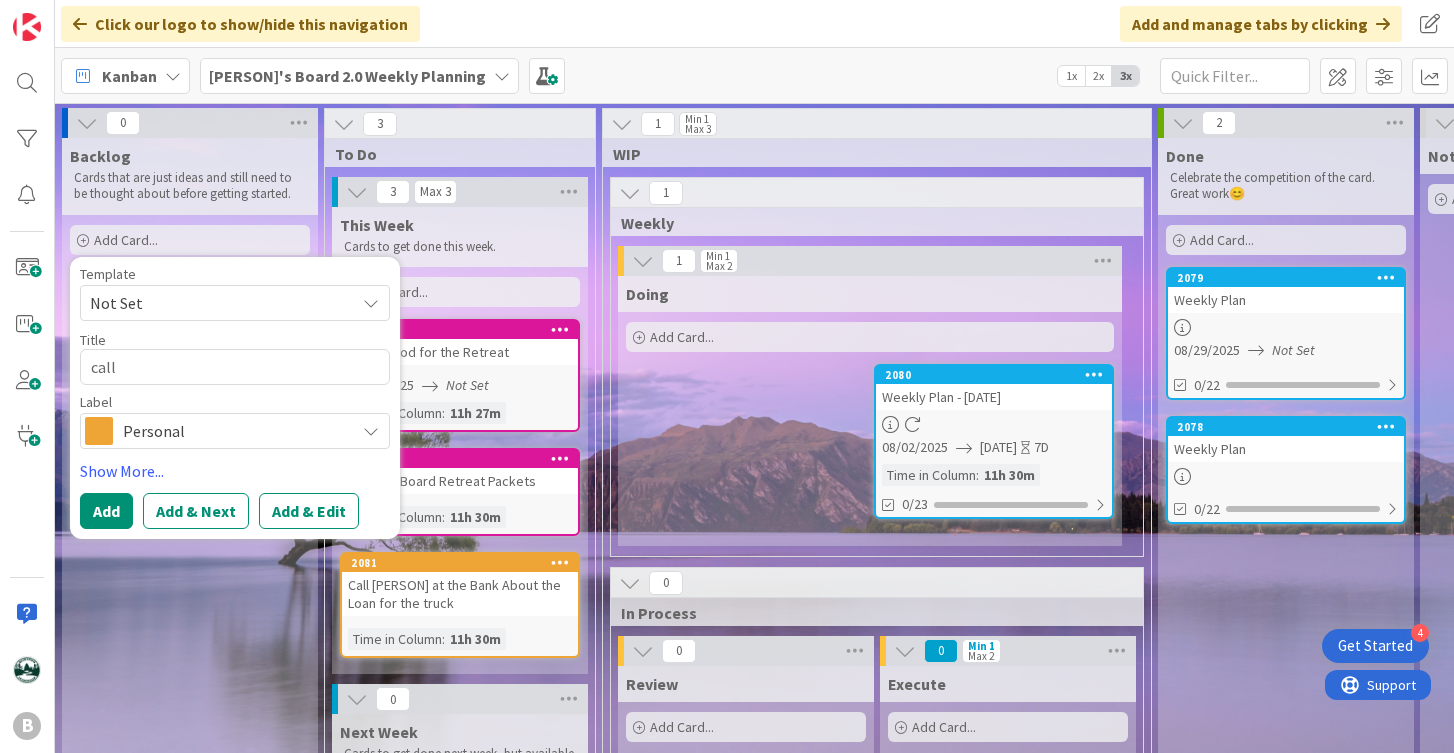 type on "x" 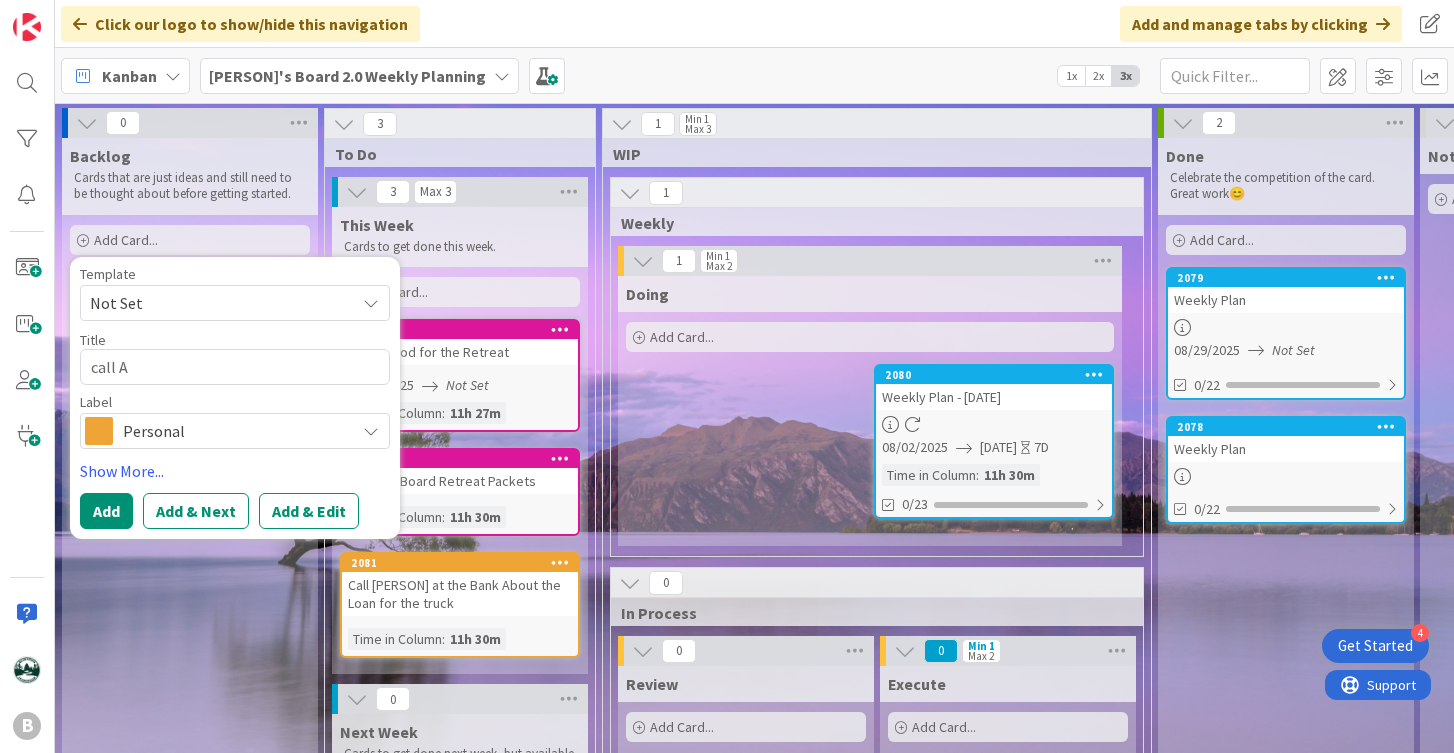 type on "x" 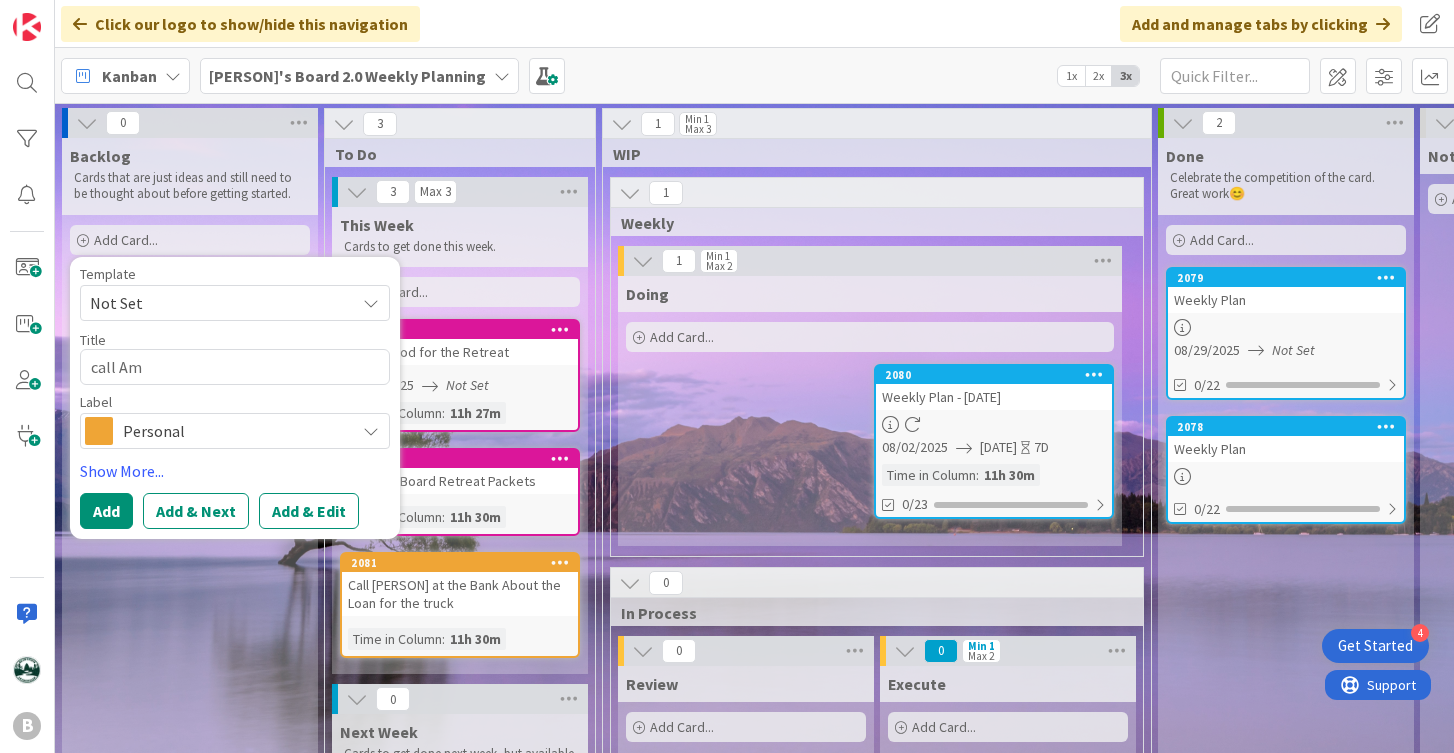 type on "x" 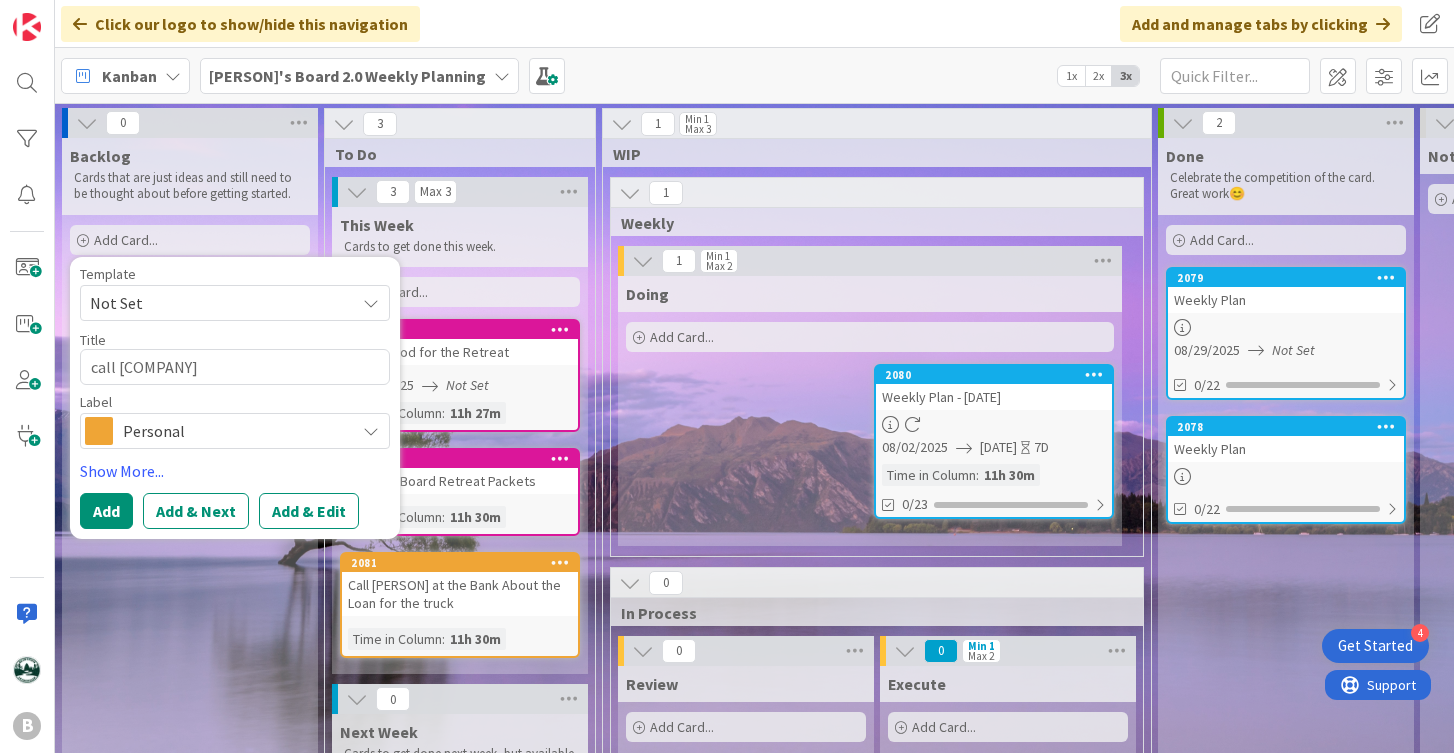 type on "x" 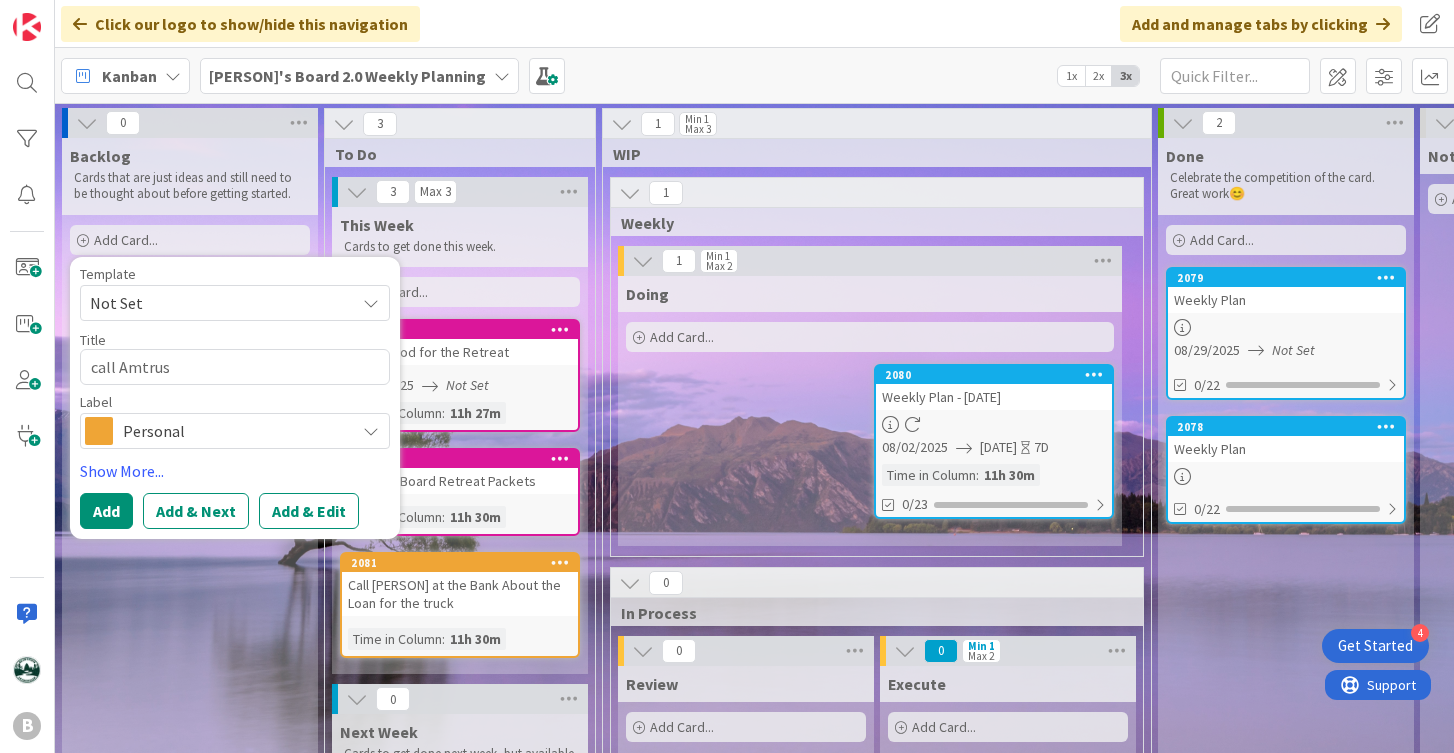 type on "x" 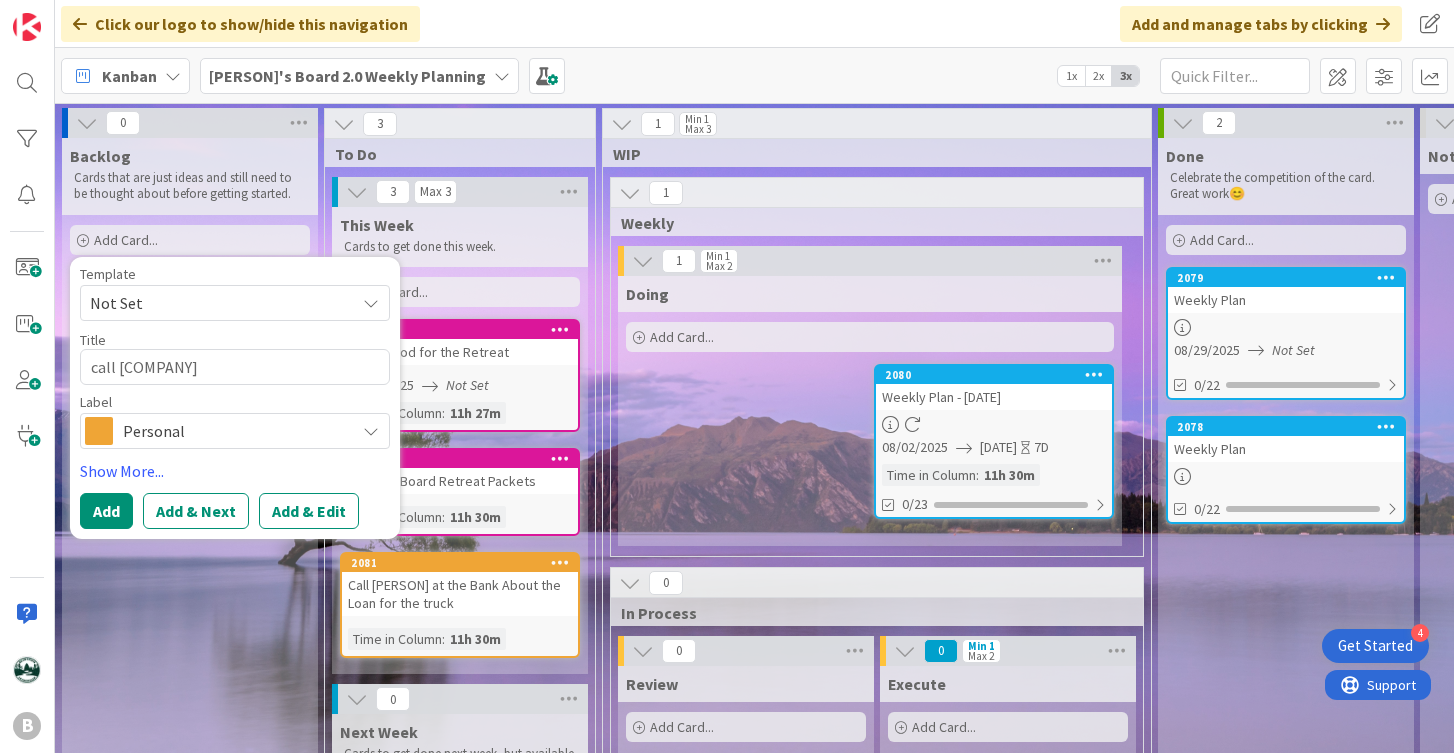 type on "x" 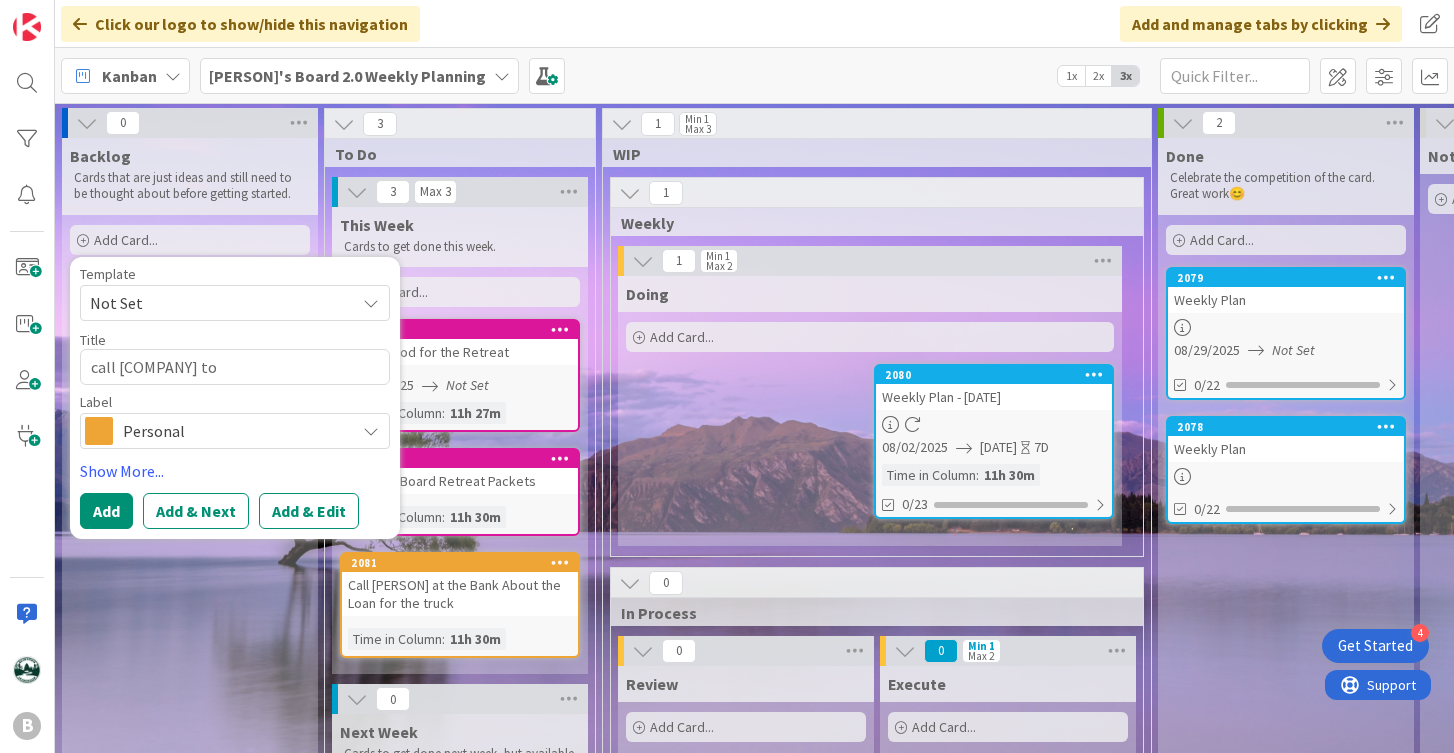 type on "x" 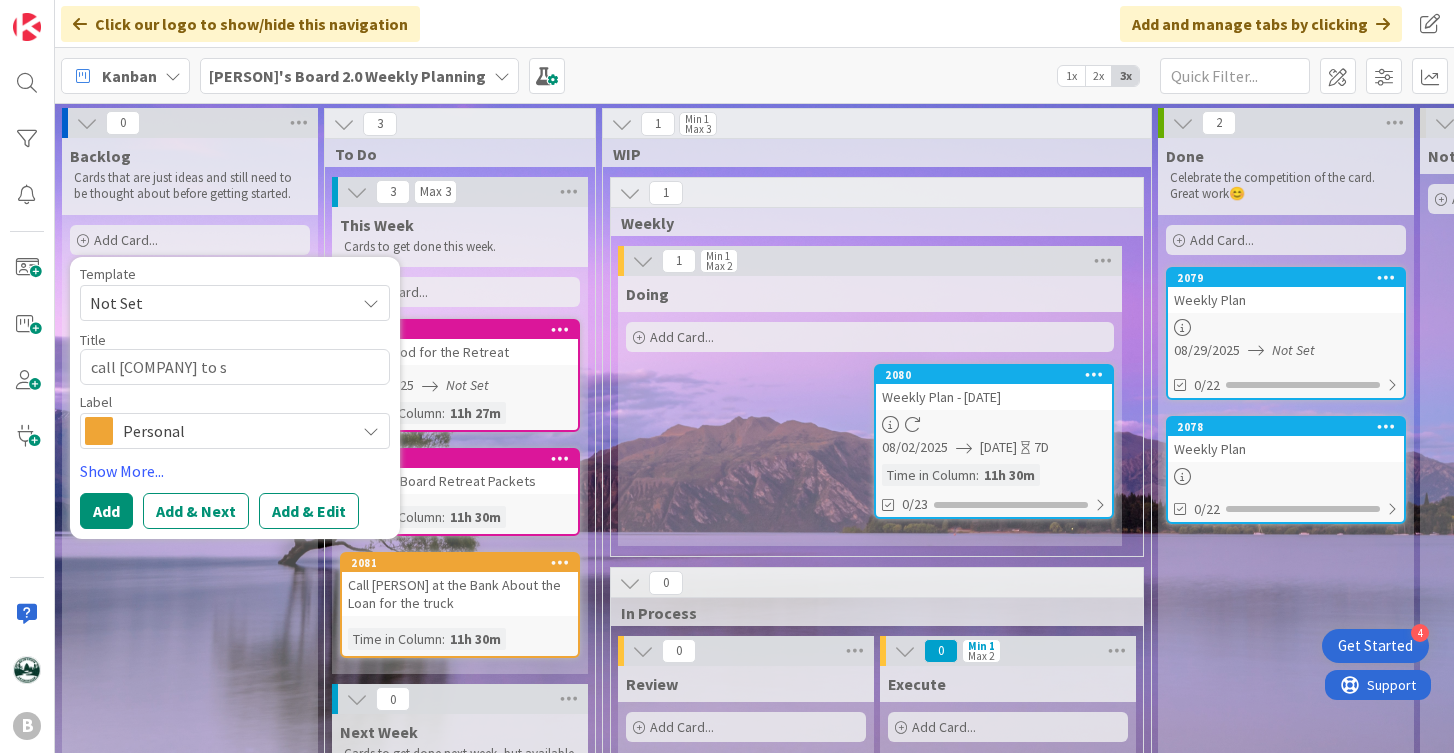 type on "x" 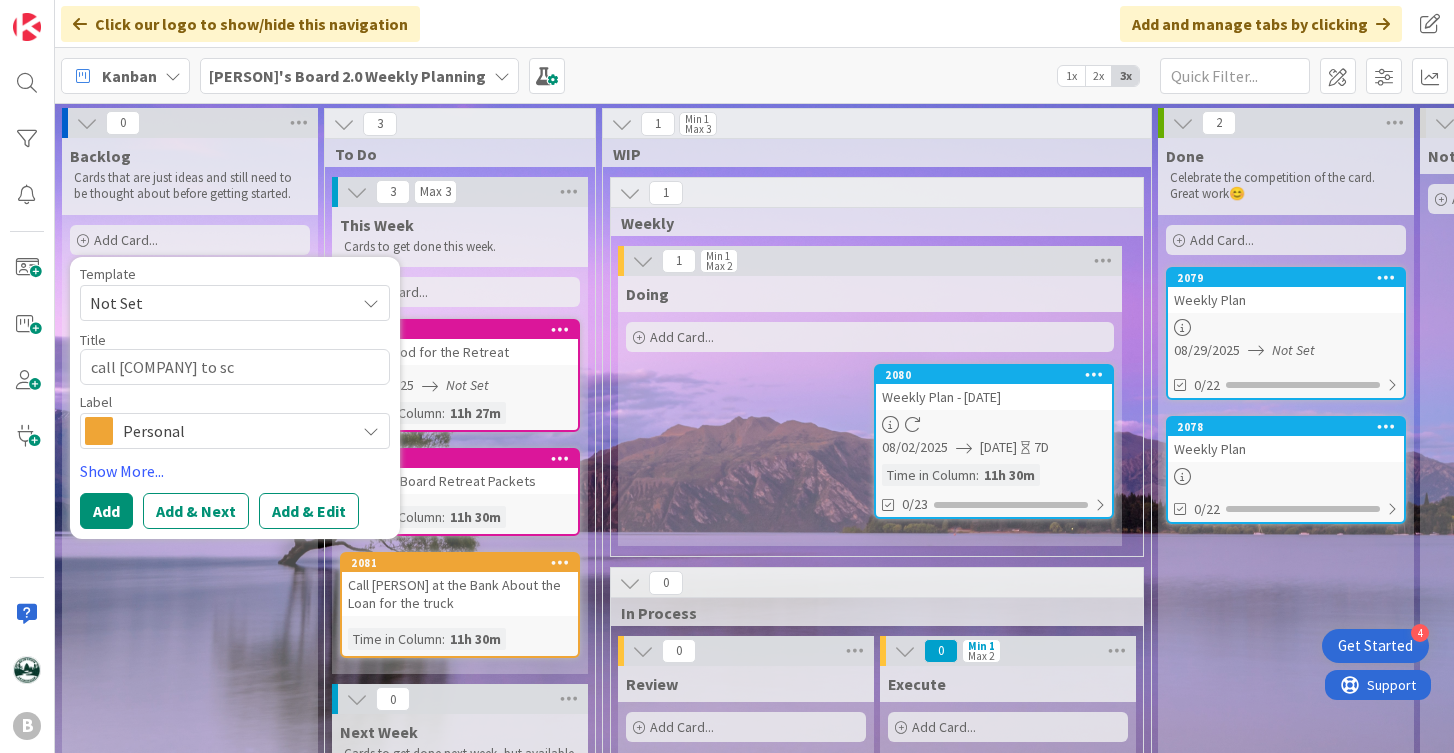 type on "x" 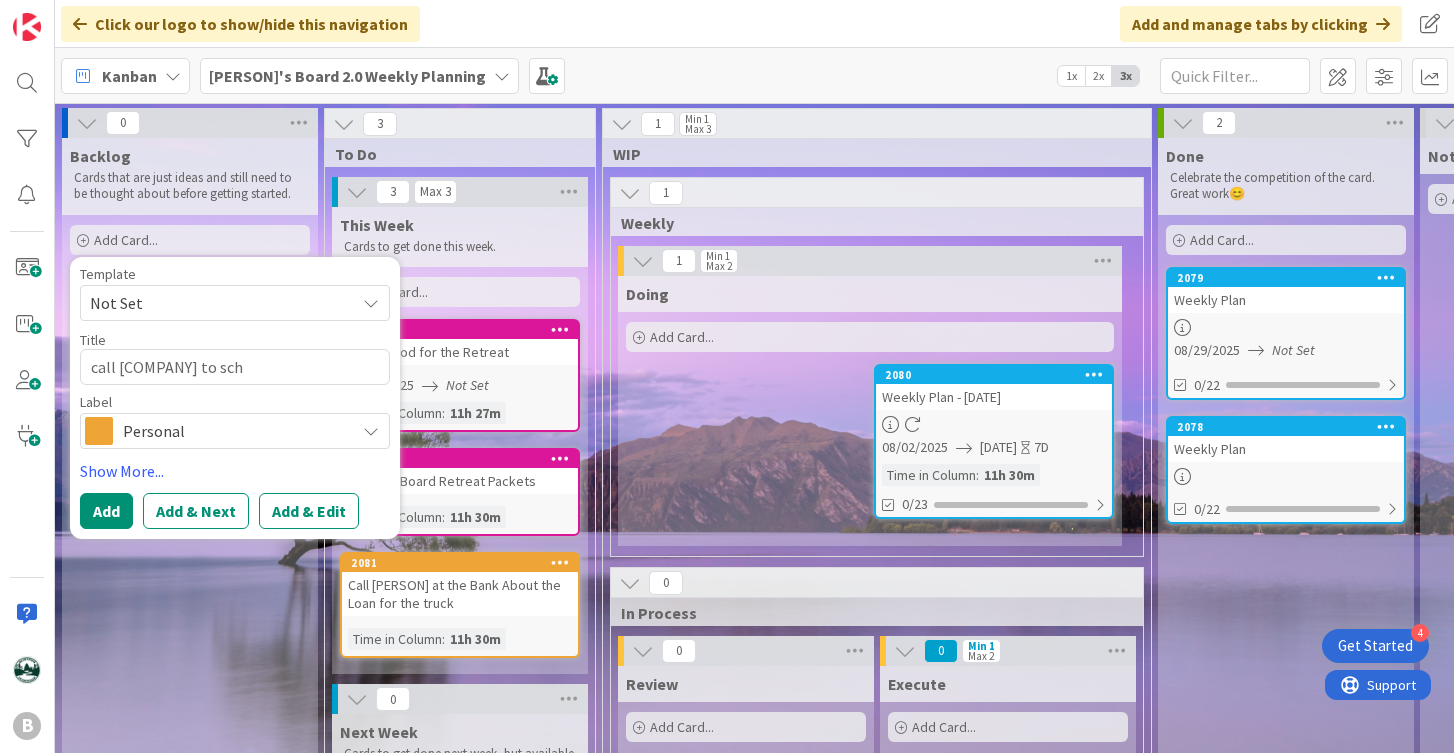 type on "call Amtrust to sche" 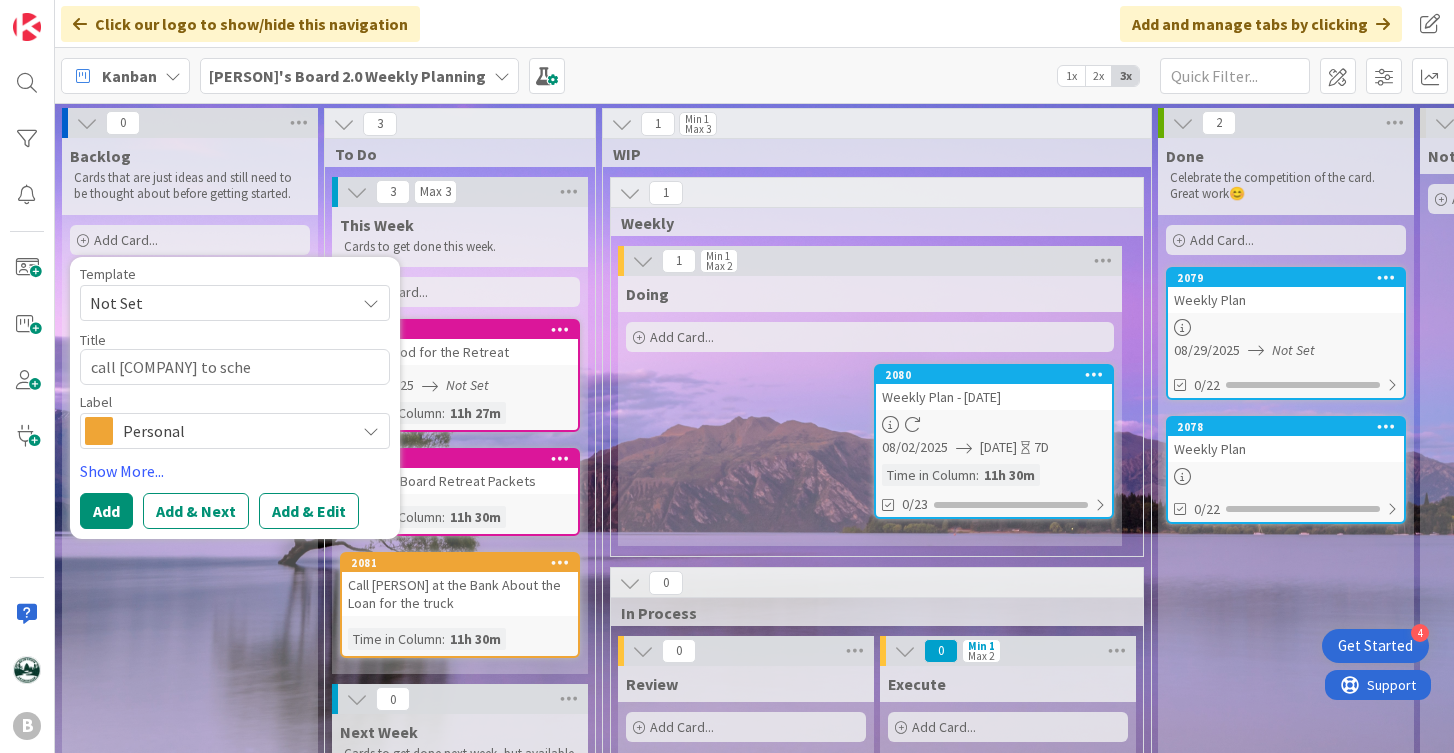 type on "x" 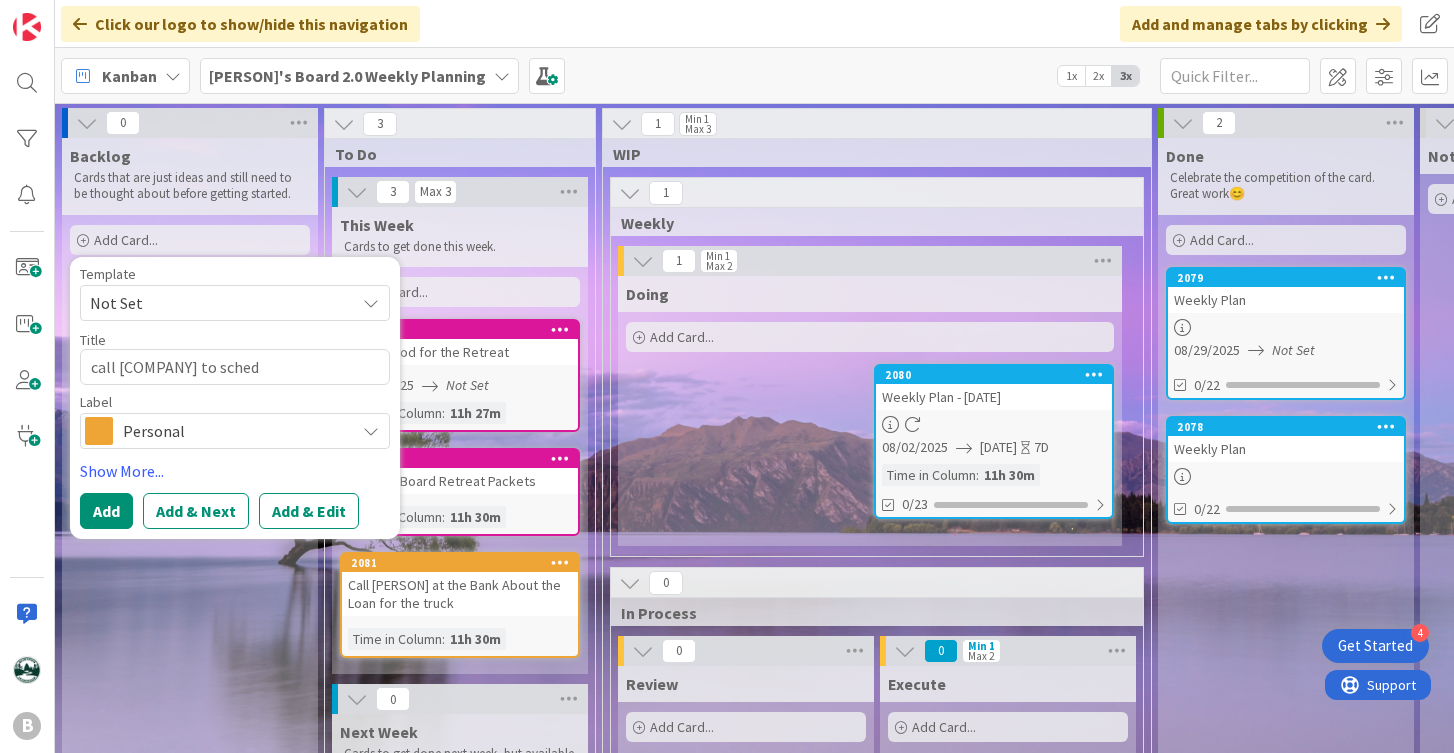 type on "x" 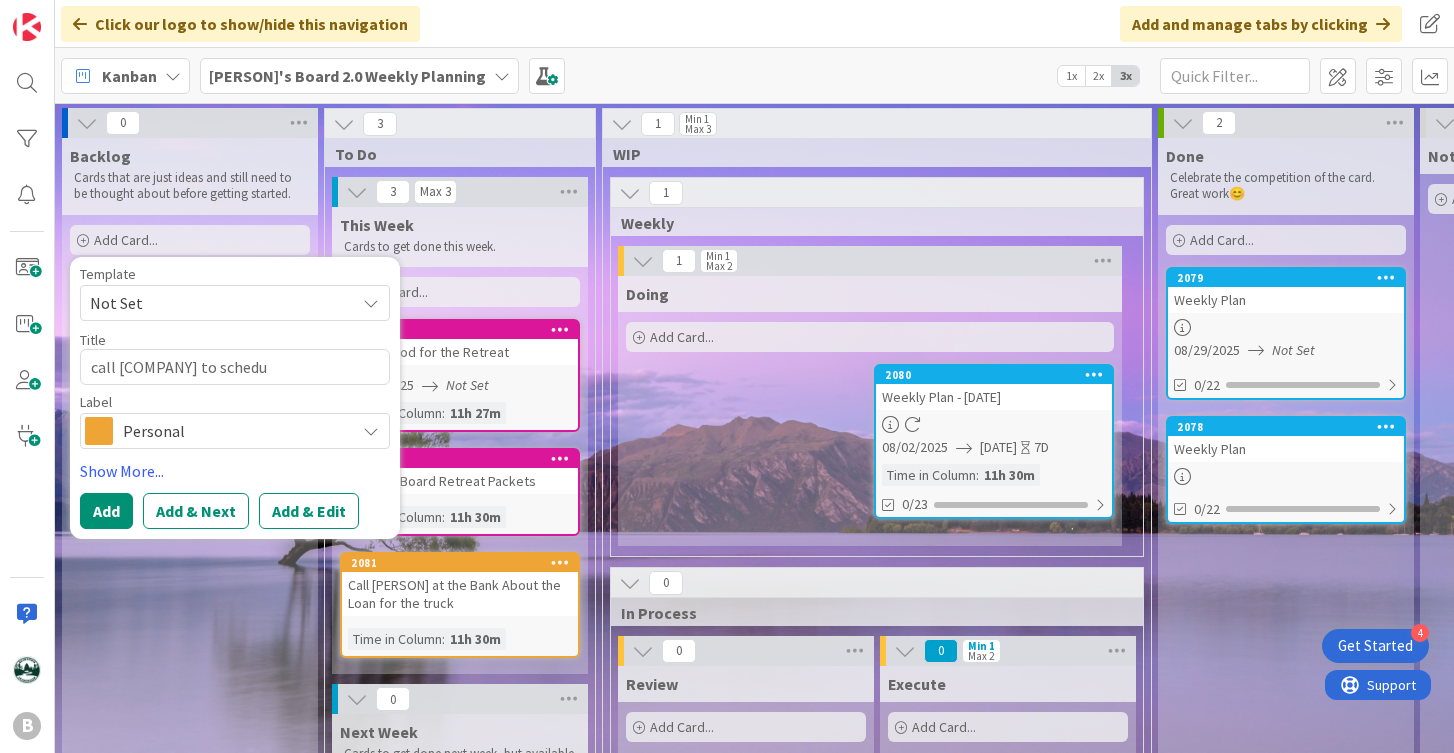 type on "x" 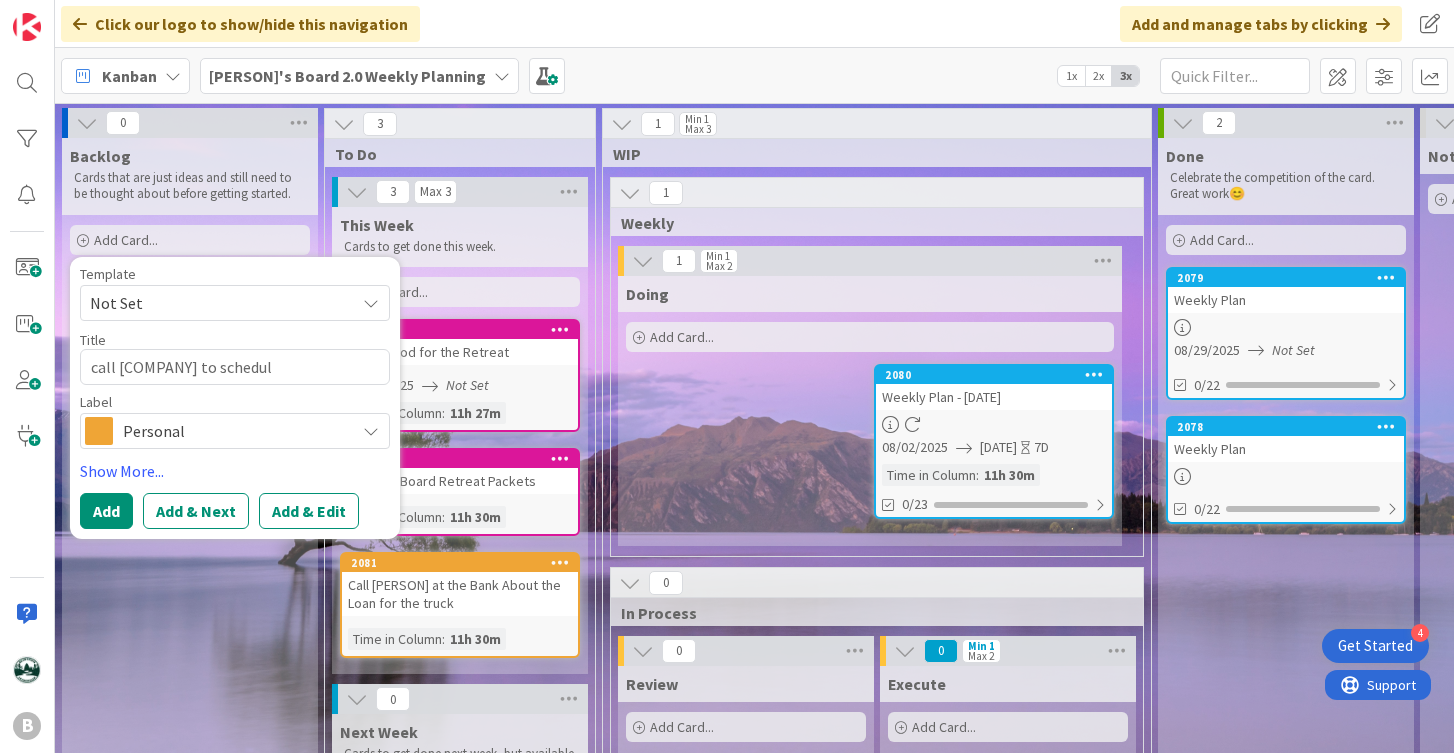type on "x" 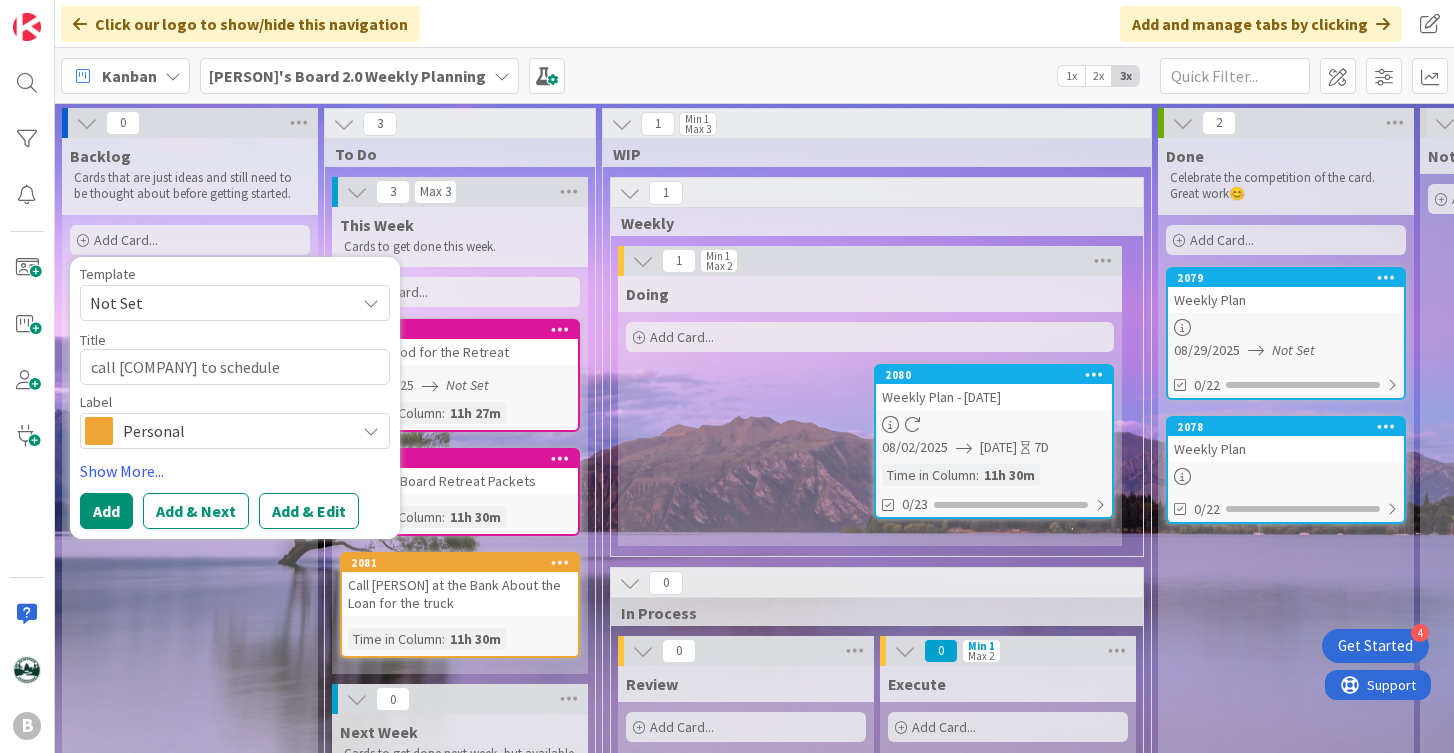 type on "call Amtrust to schedule" 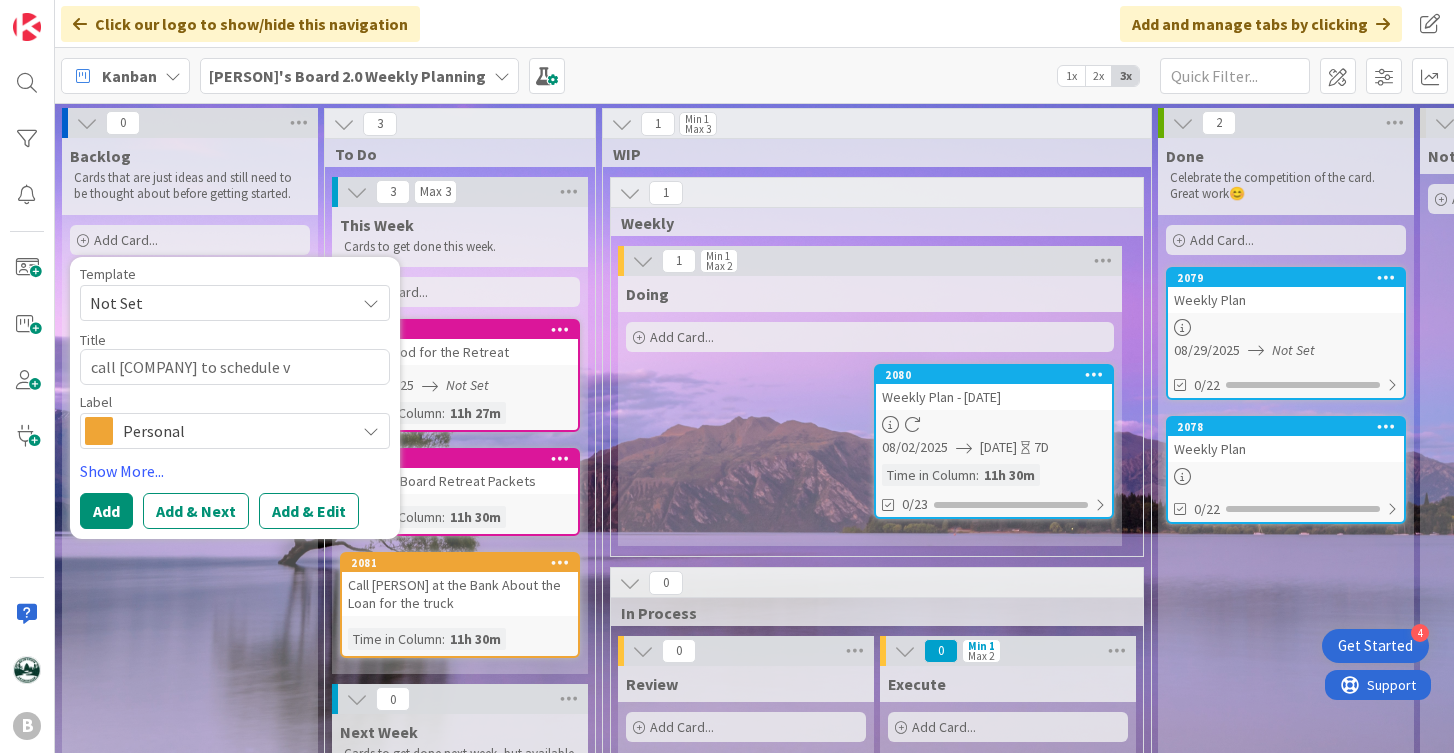 type on "x" 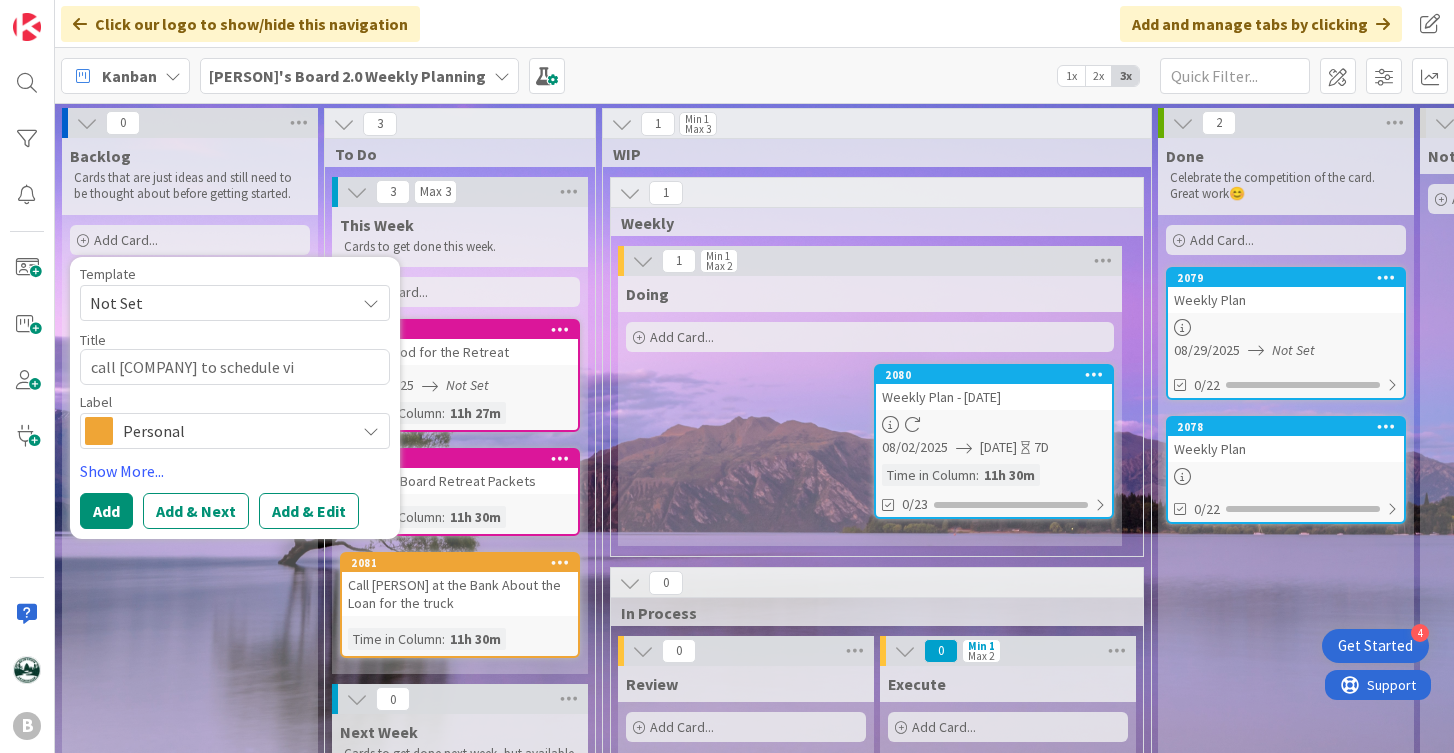 type on "x" 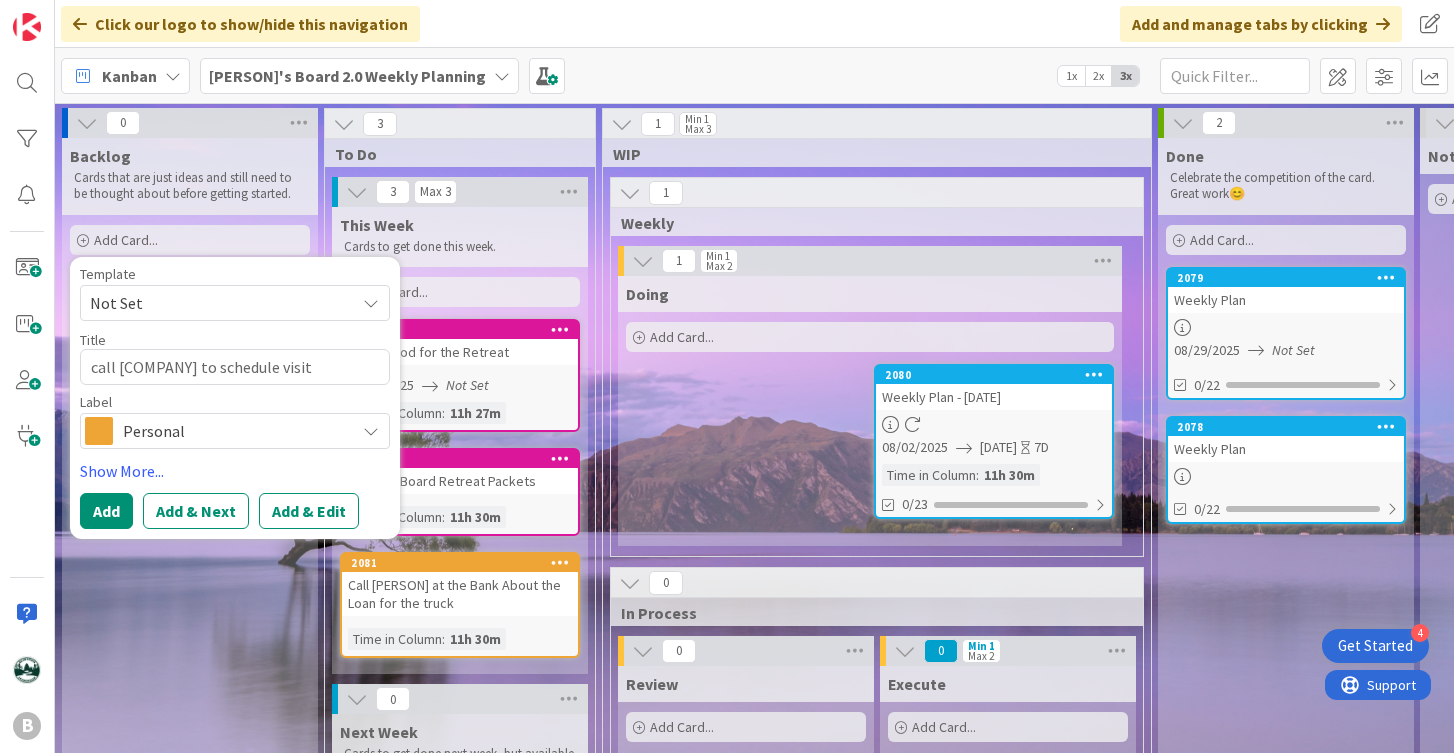 type on "call Amtrust to schedule visi" 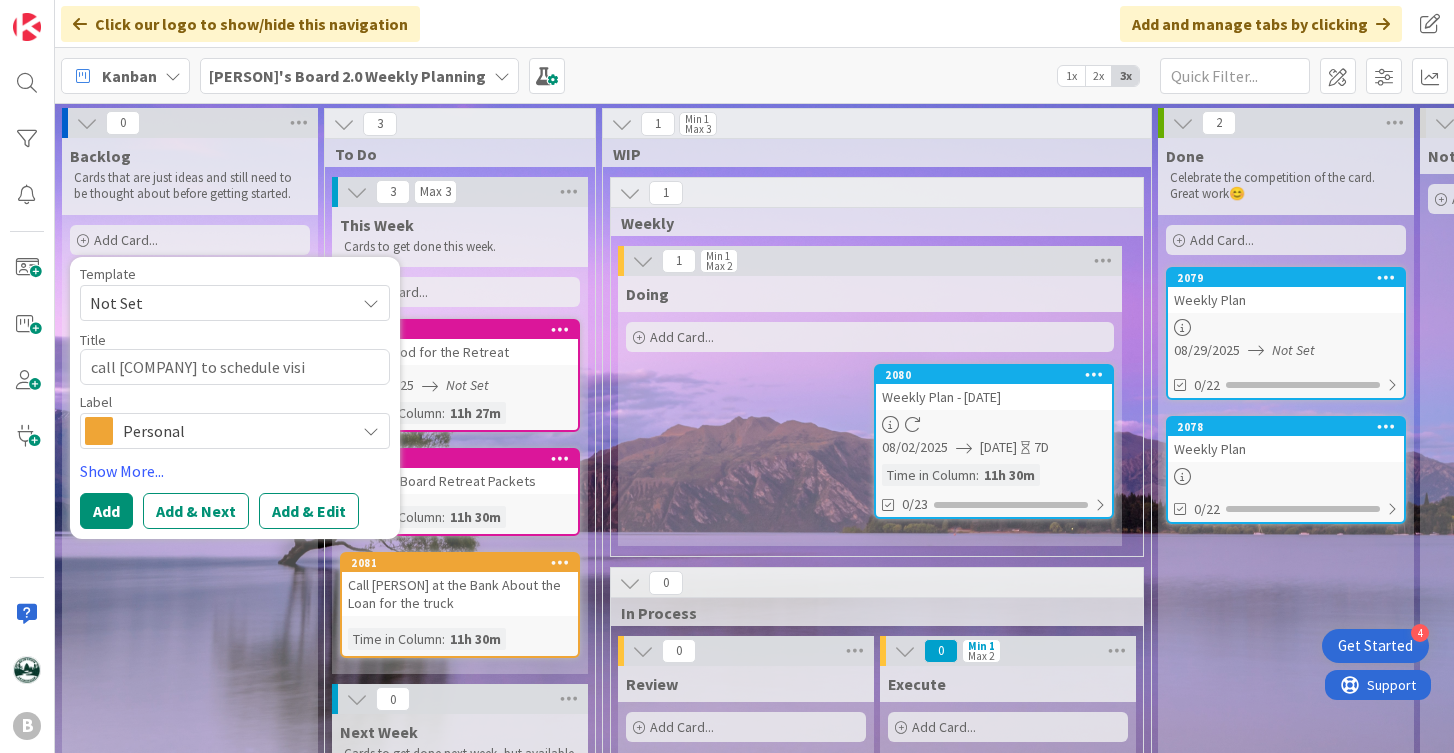 type on "x" 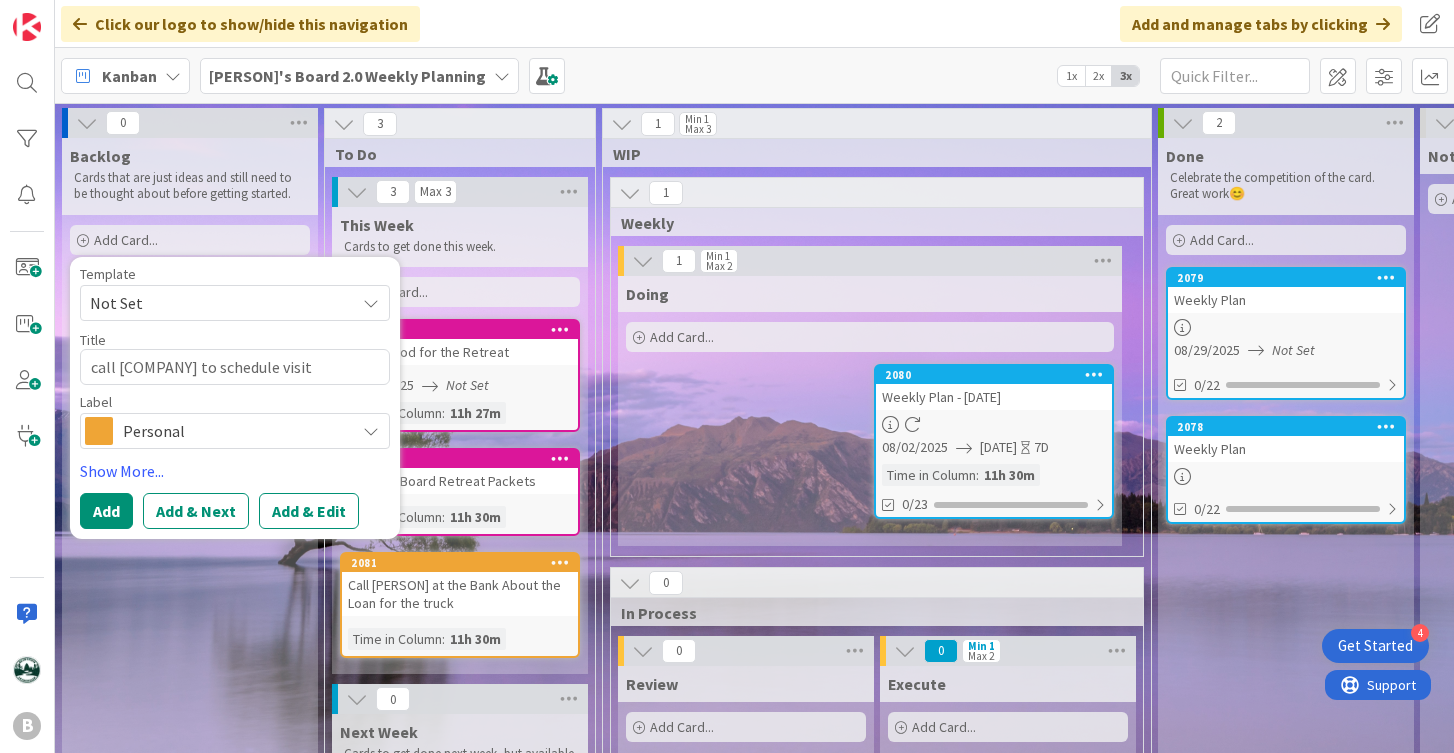 type on "x" 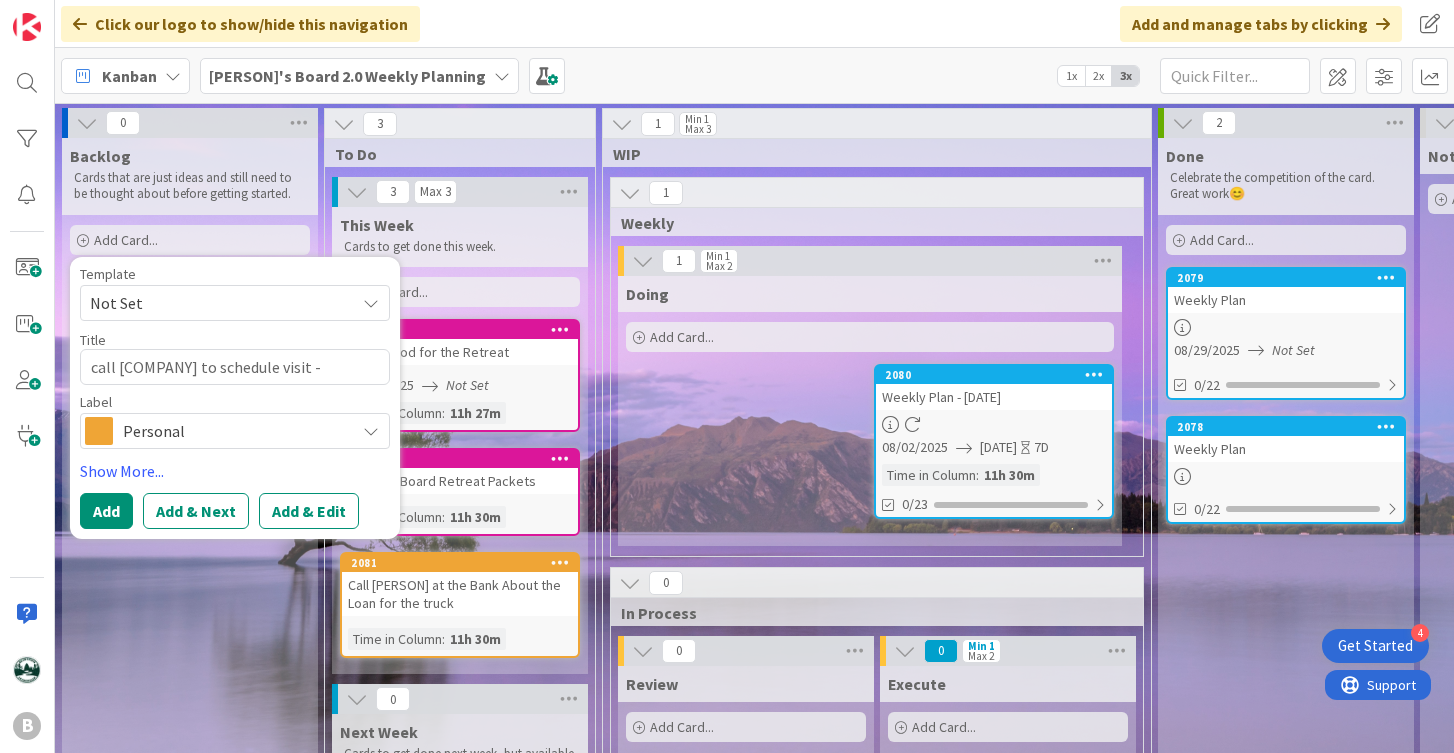 type on "x" 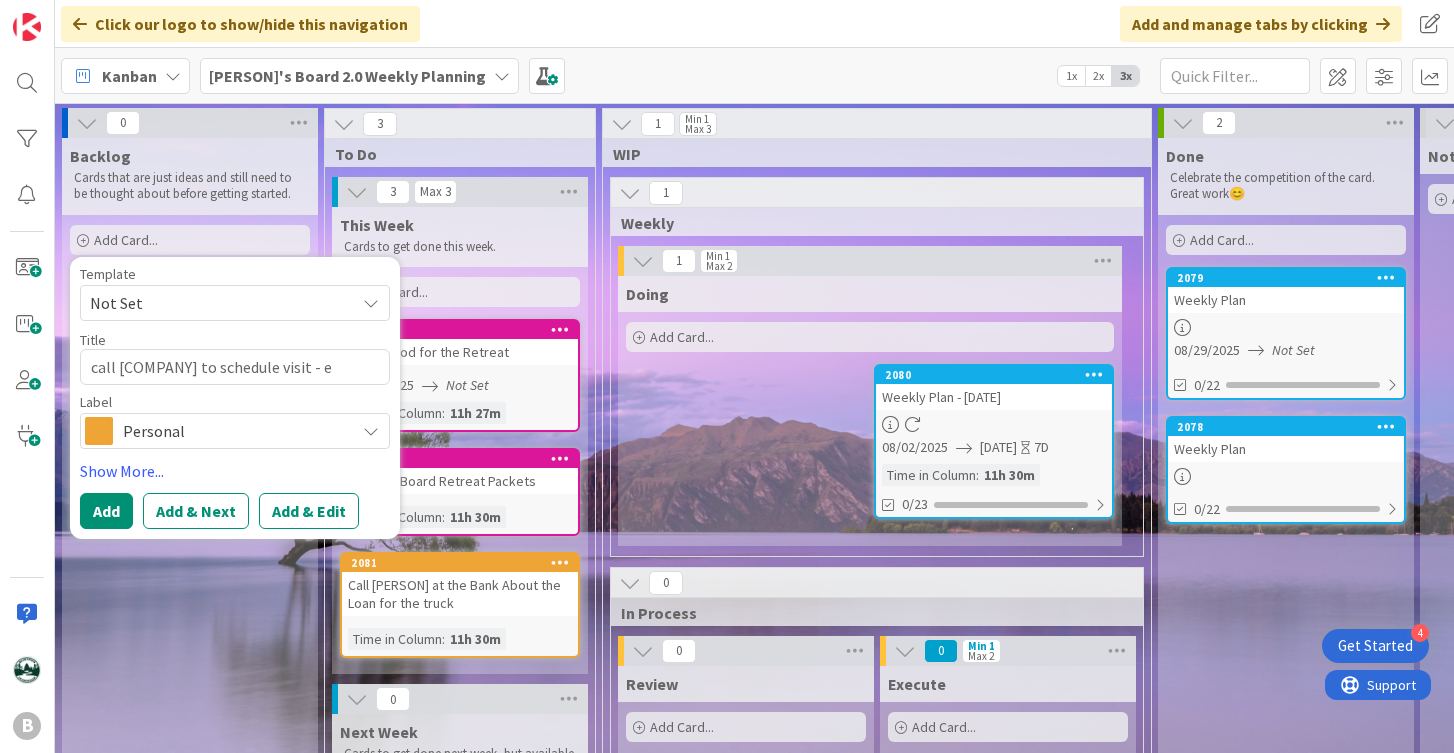 type on "x" 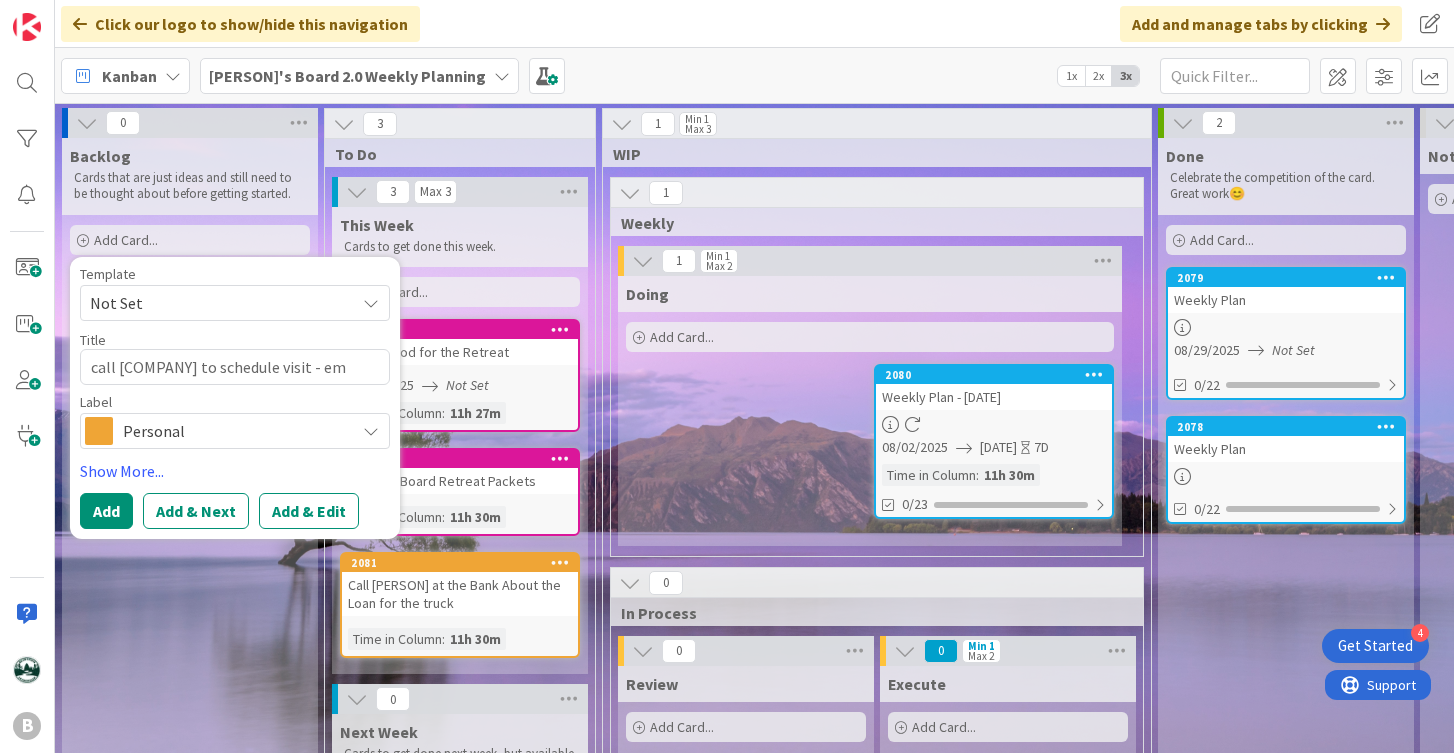 type on "x" 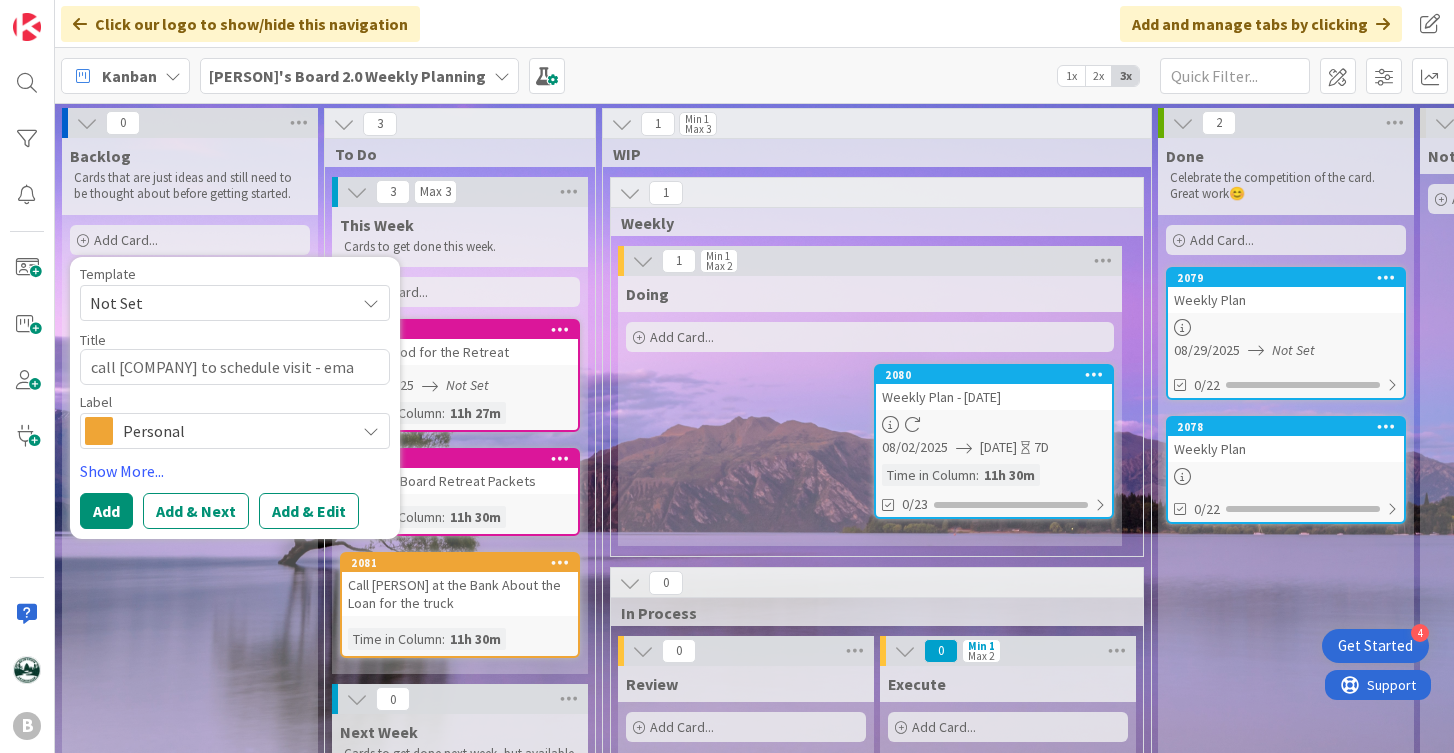 type on "x" 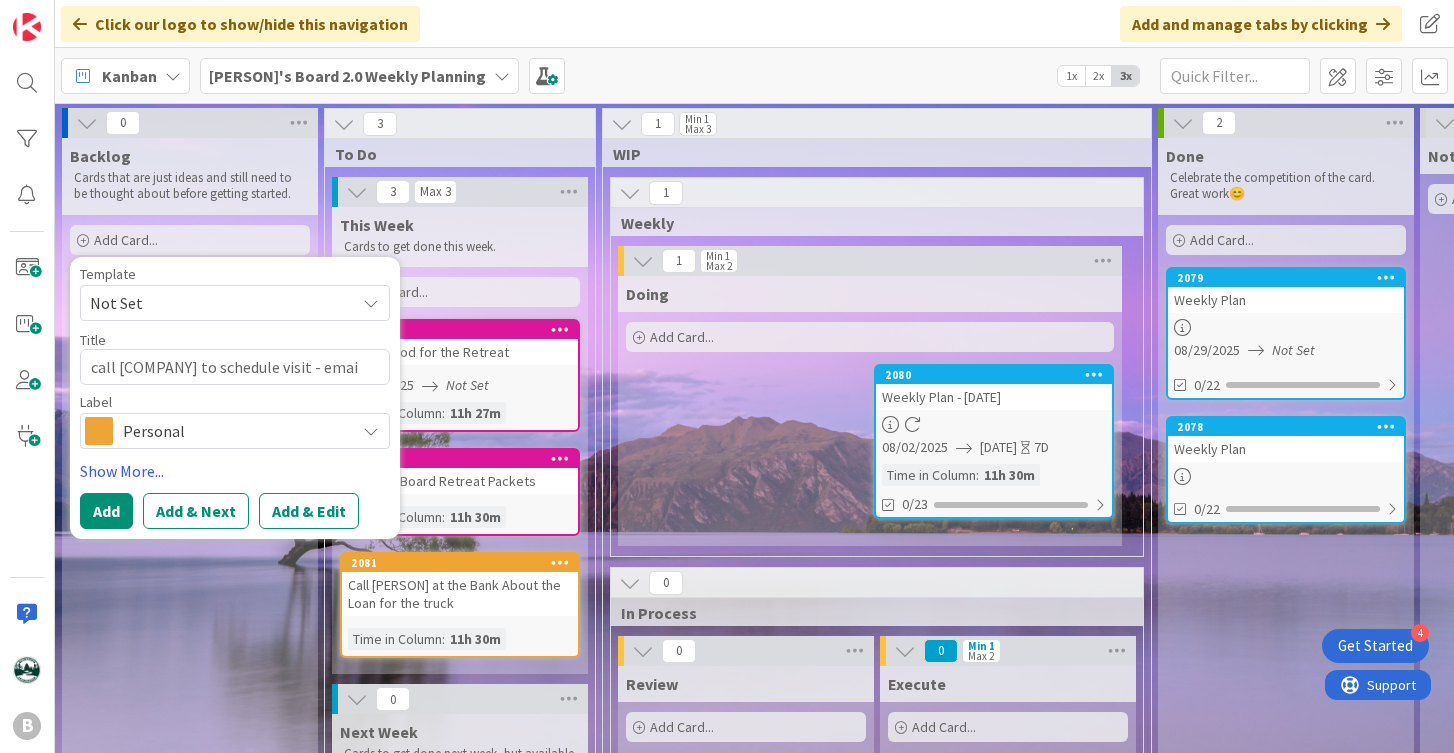 type on "x" 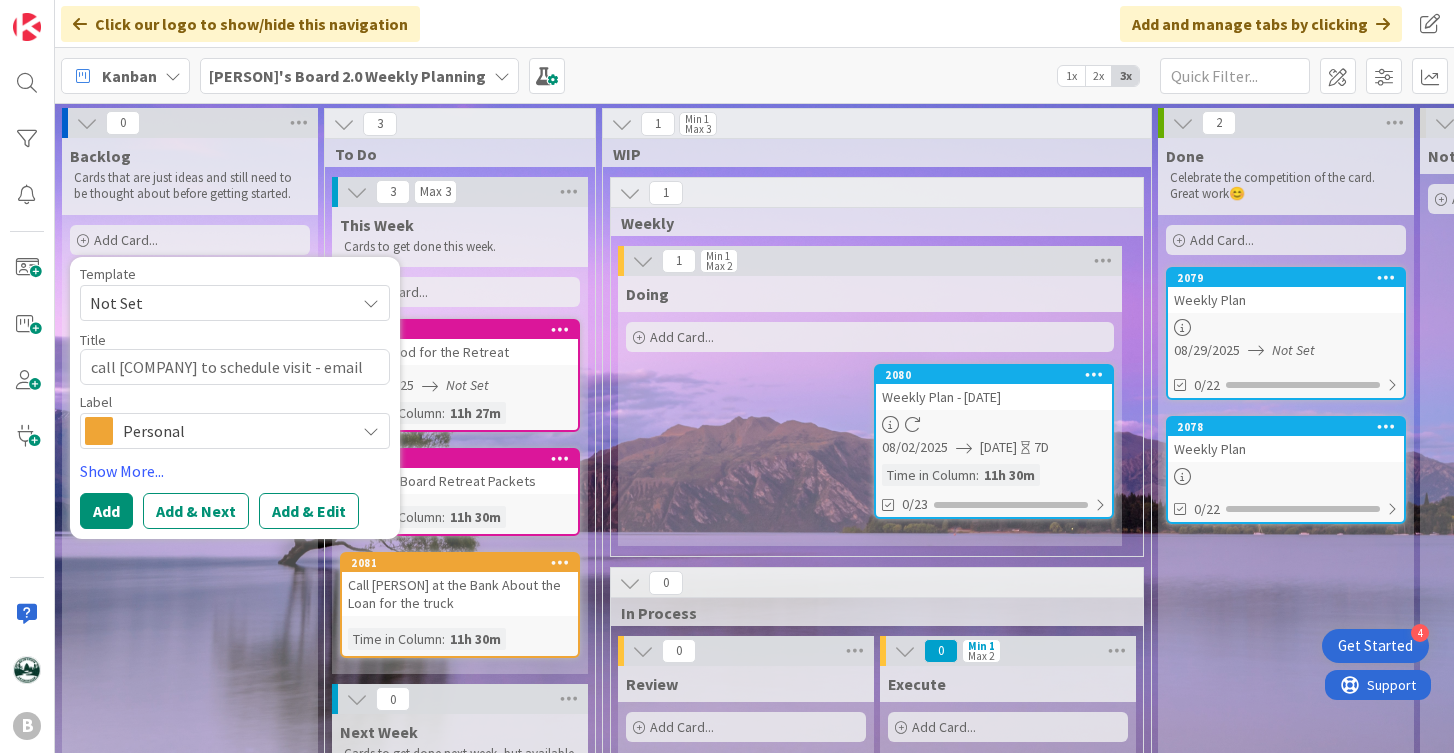type on "call Amtrust to schedule visit - email" 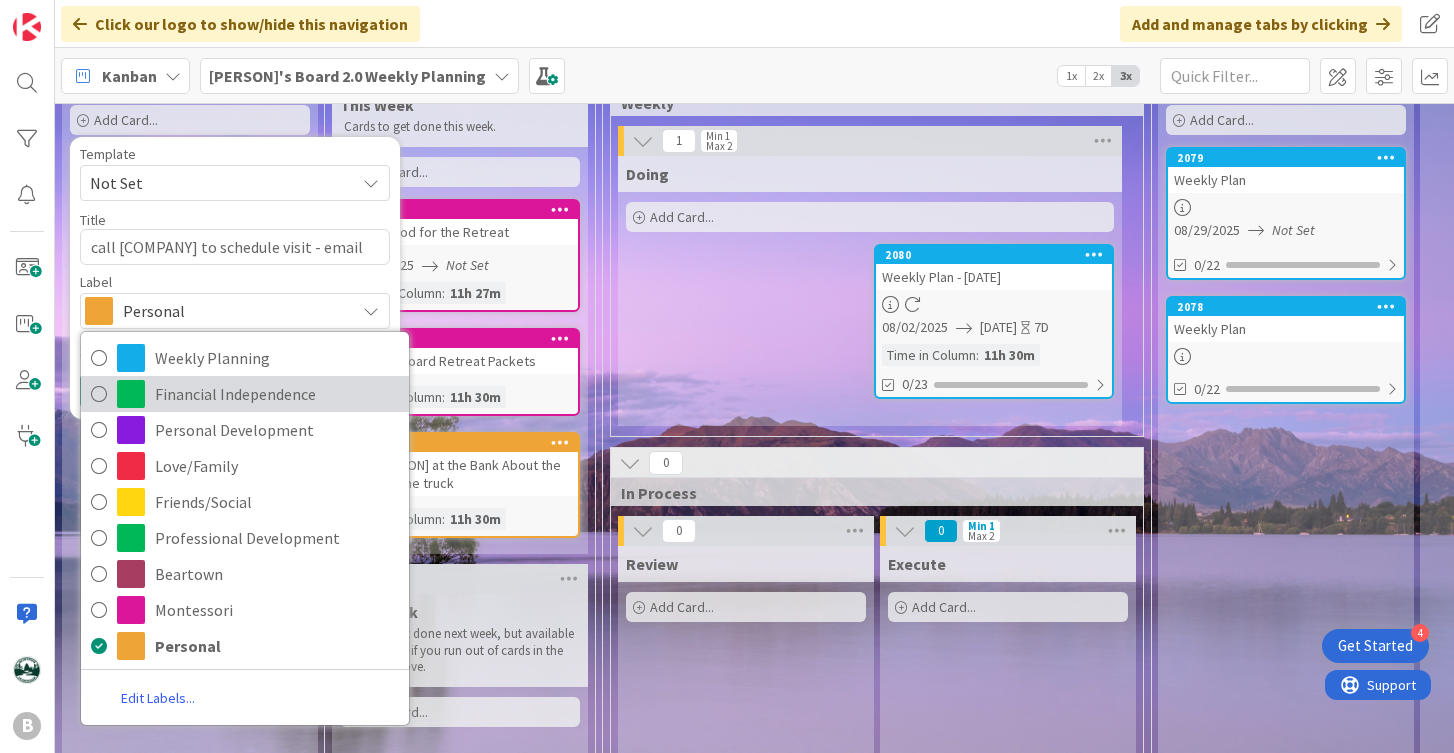 scroll, scrollTop: 121, scrollLeft: 0, axis: vertical 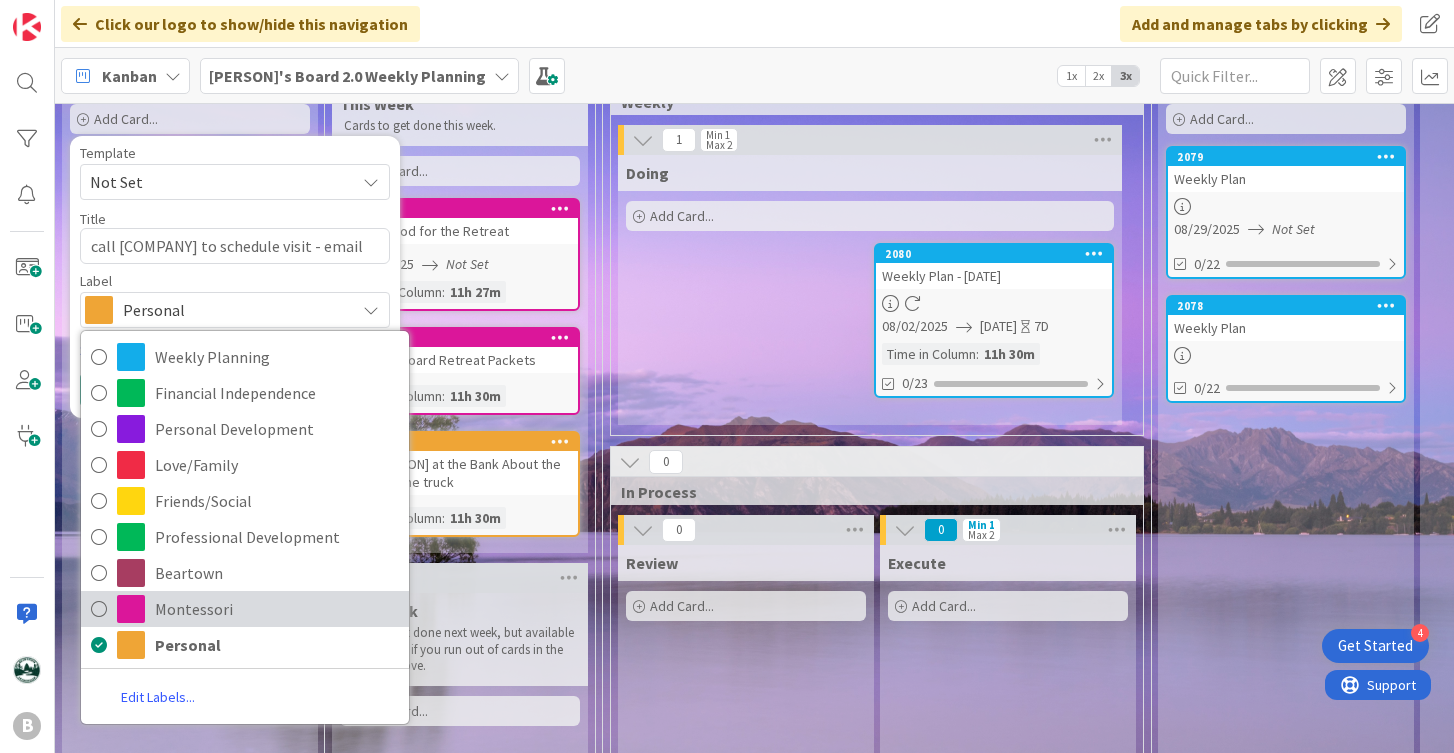 click at bounding box center [131, 609] 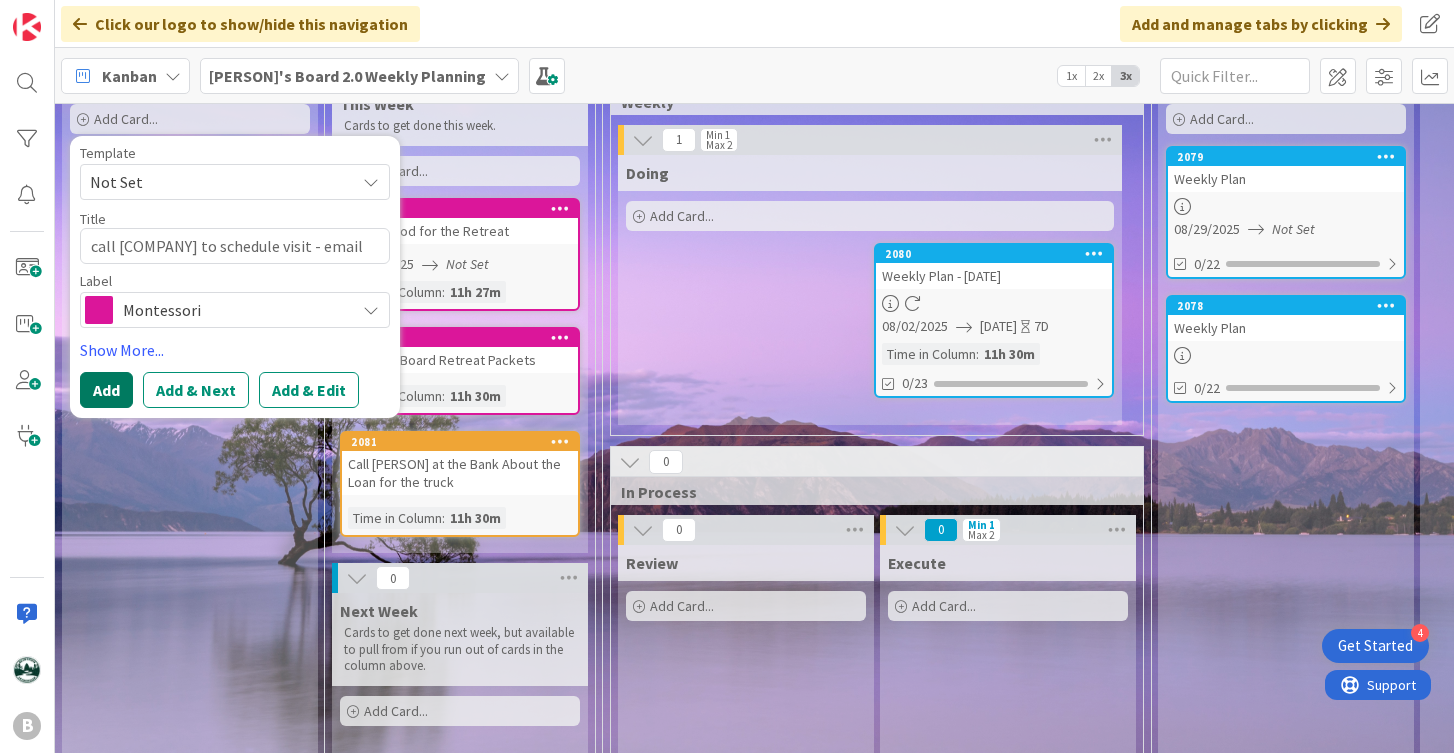 click on "Add" at bounding box center (106, 390) 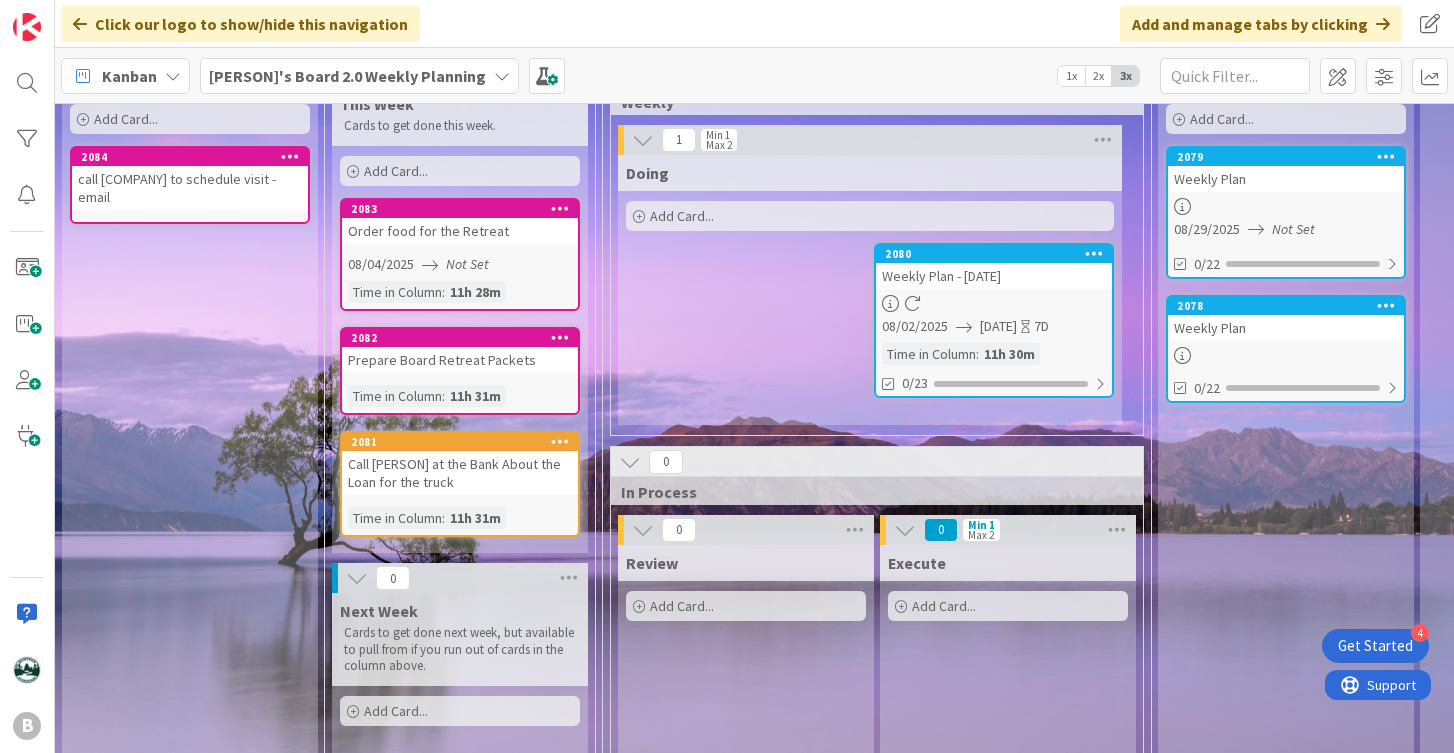 scroll, scrollTop: 0, scrollLeft: 0, axis: both 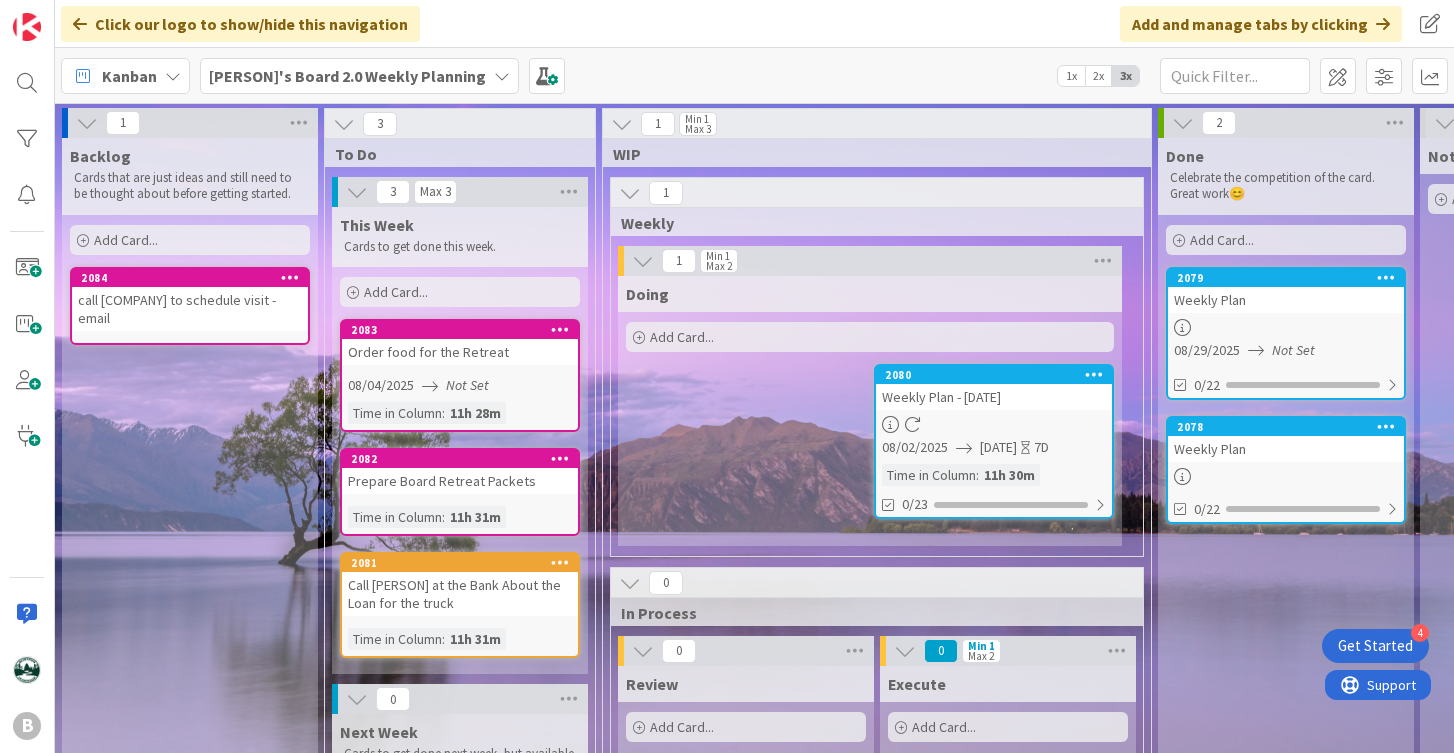 click on "Add Card..." at bounding box center [190, 240] 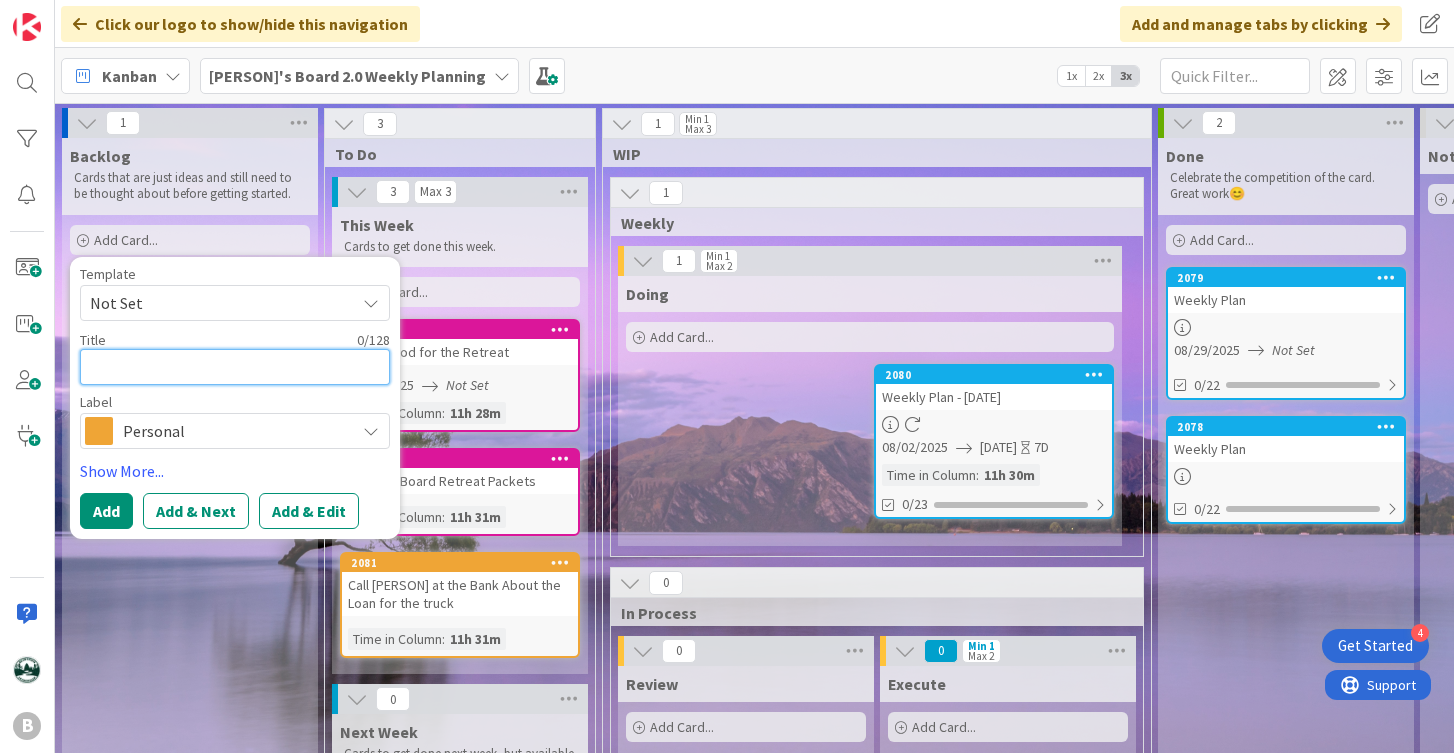 type on "x" 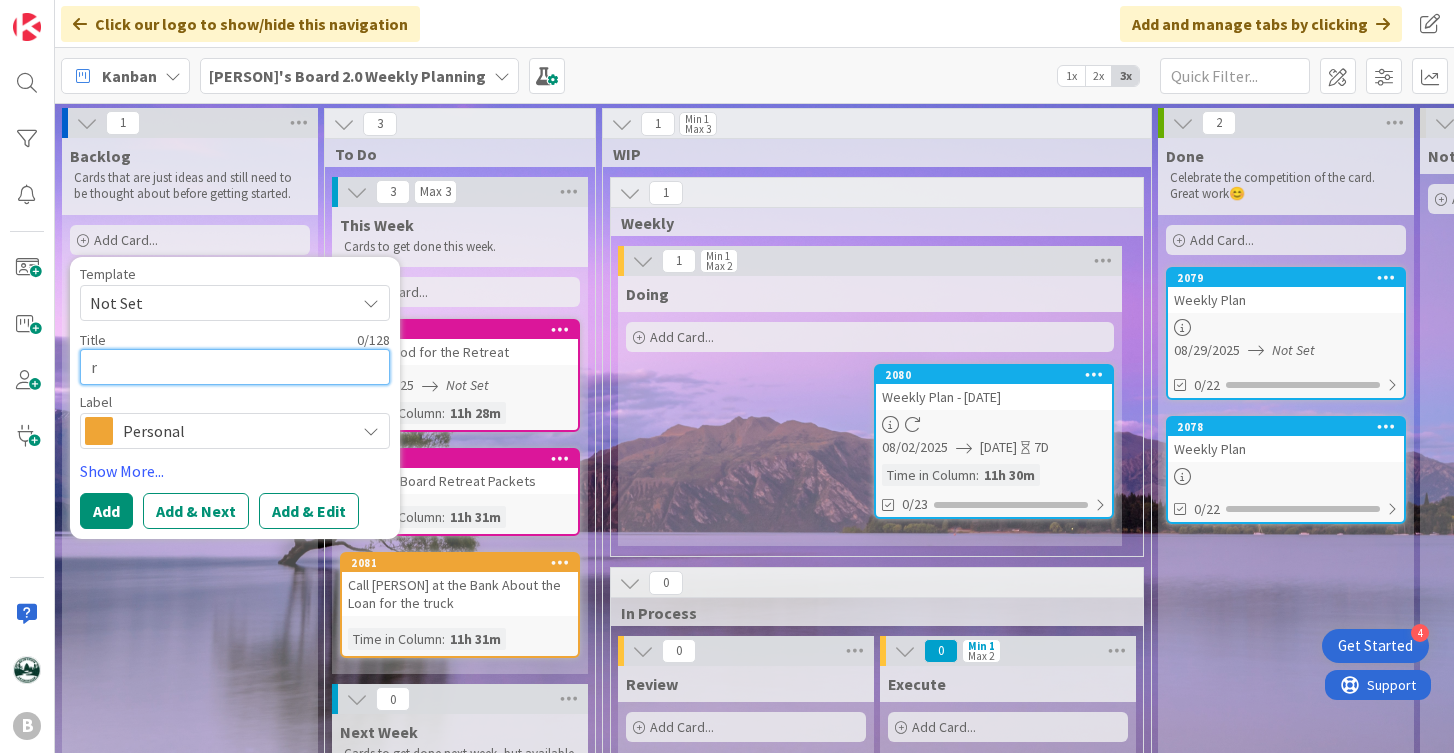 type on "x" 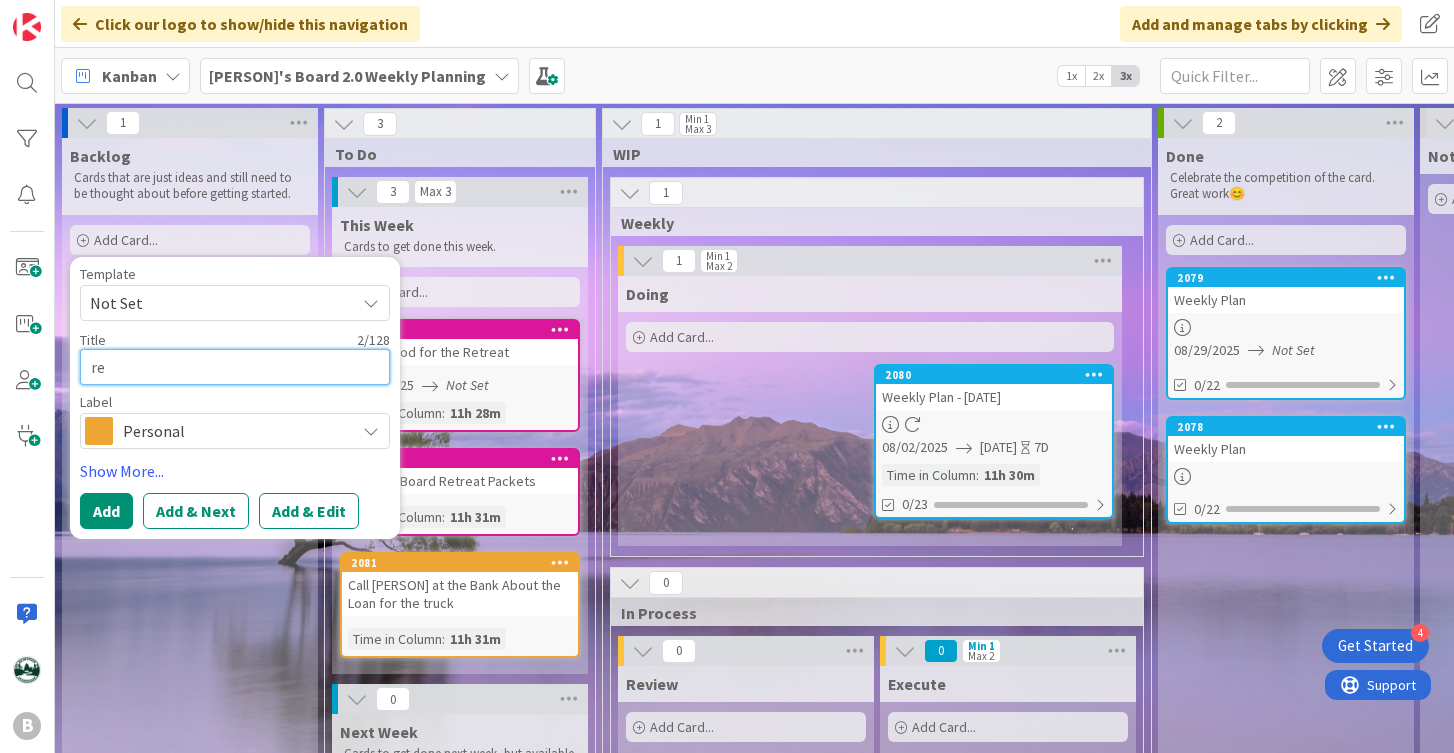 type on "x" 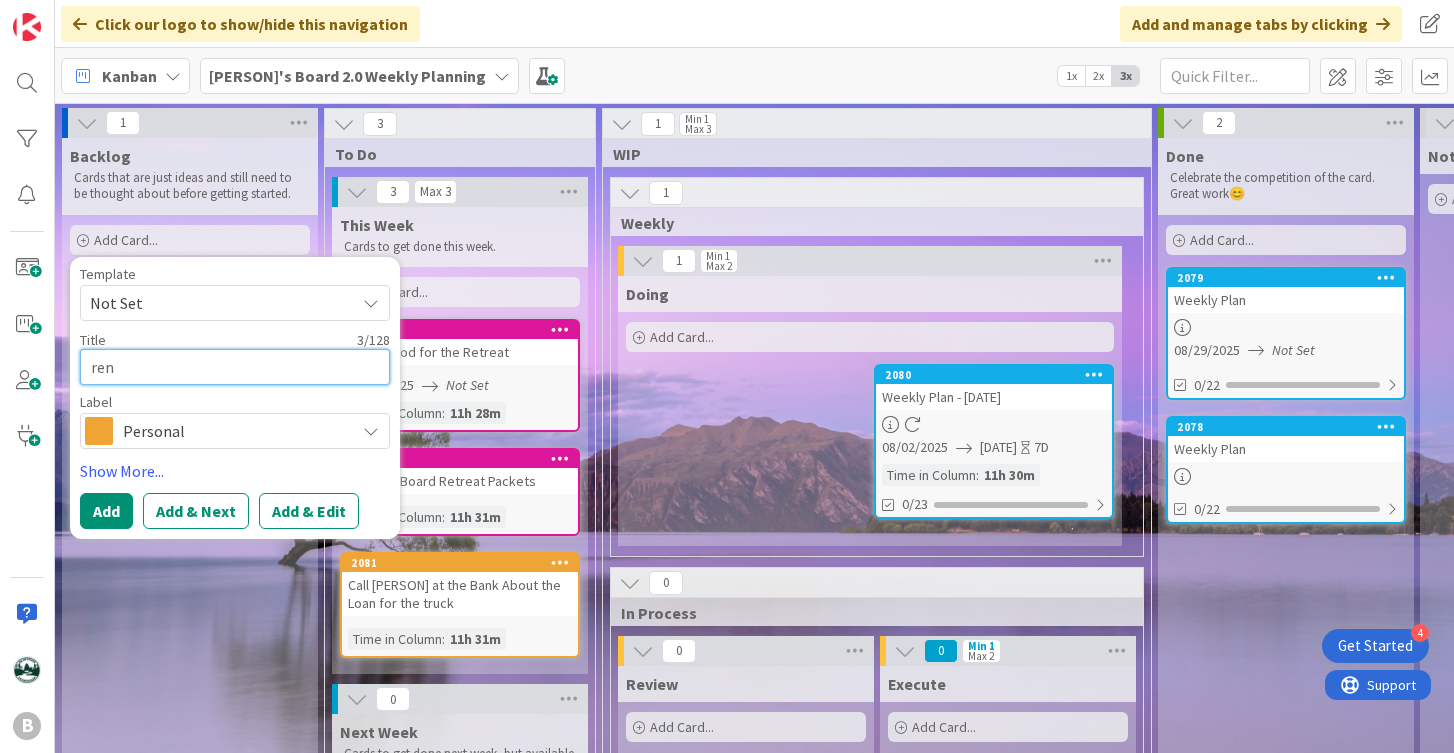 type on "x" 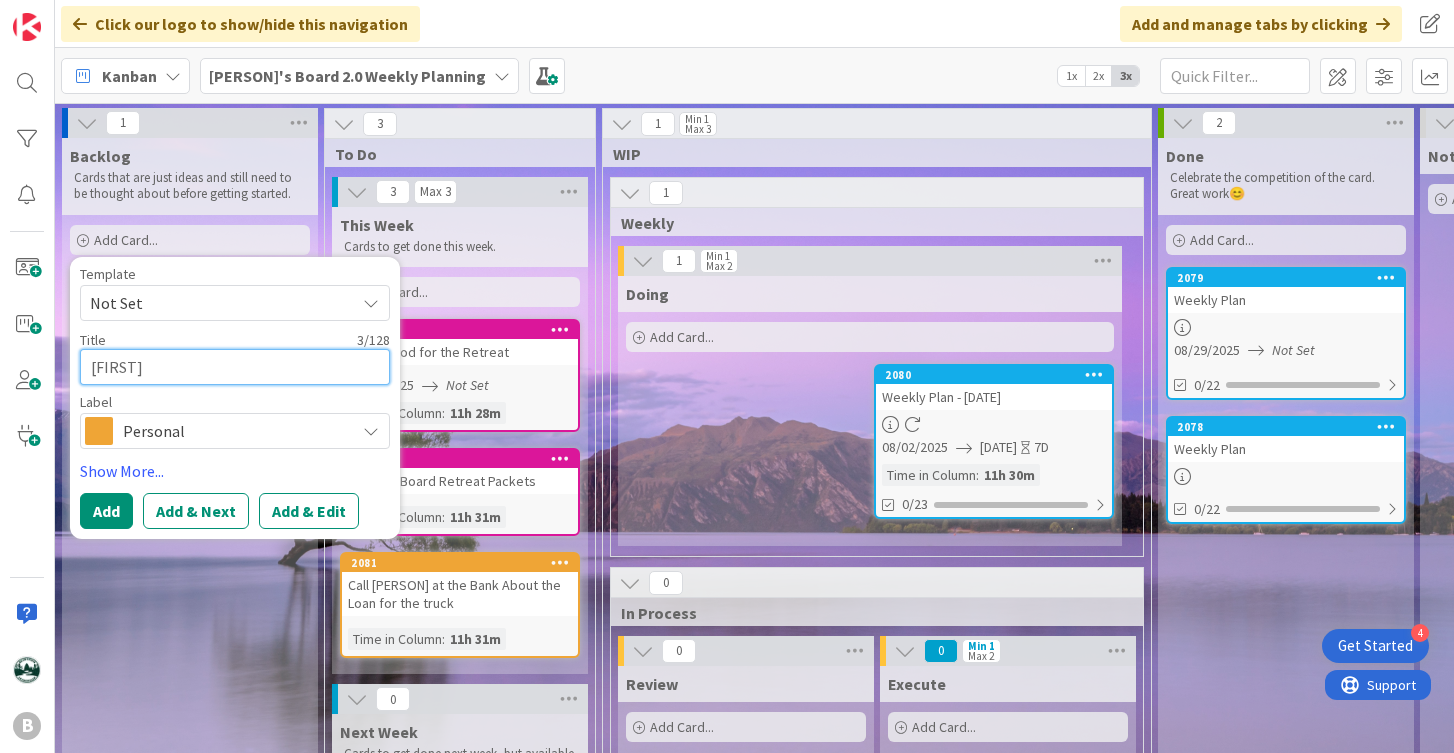 type on "x" 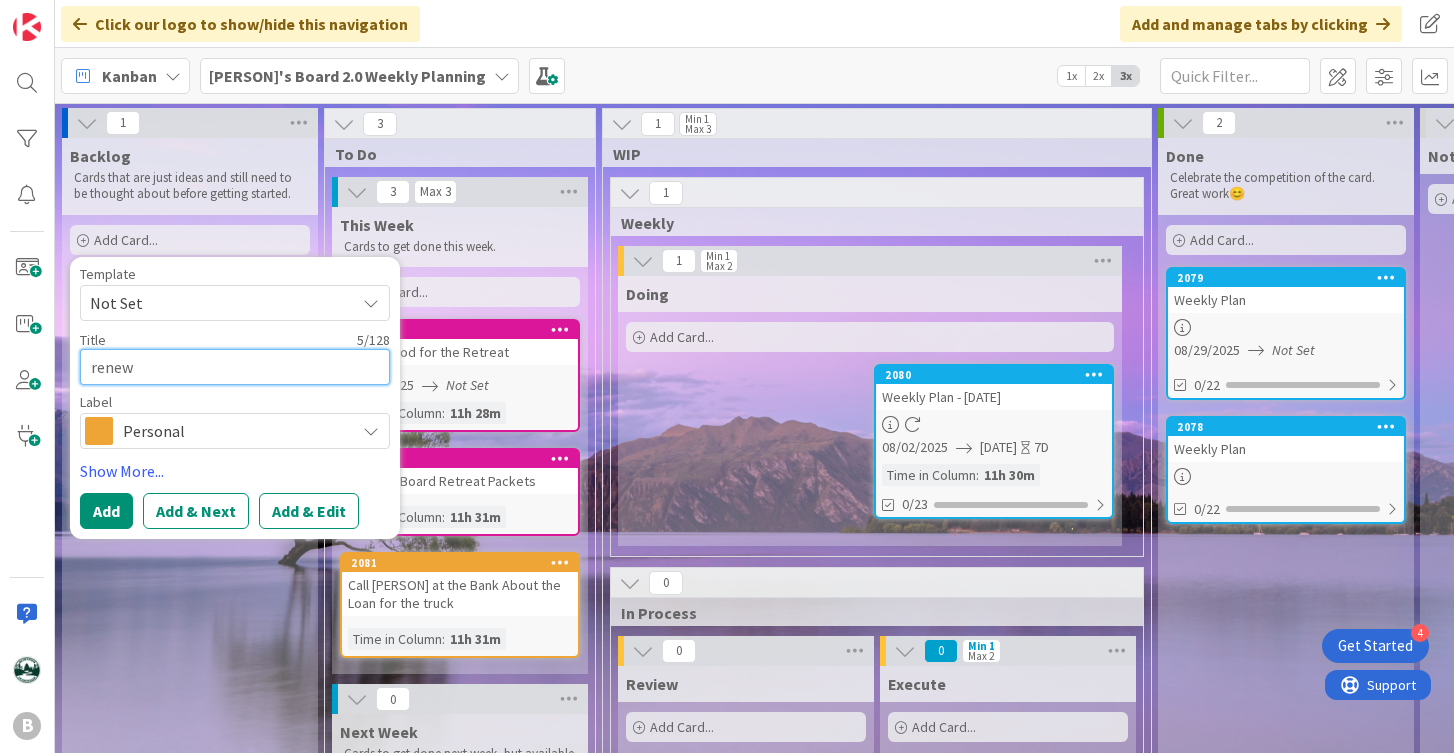 type on "x" 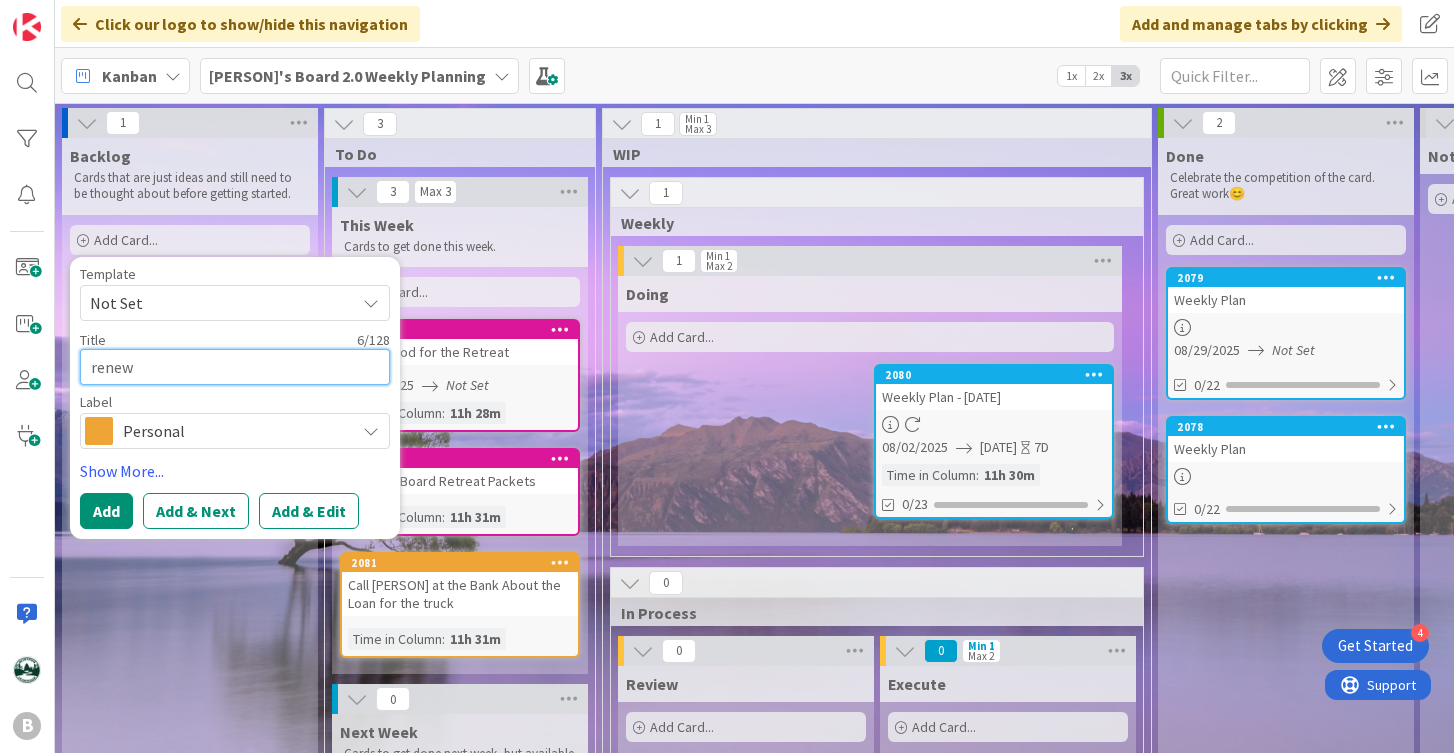 type on "x" 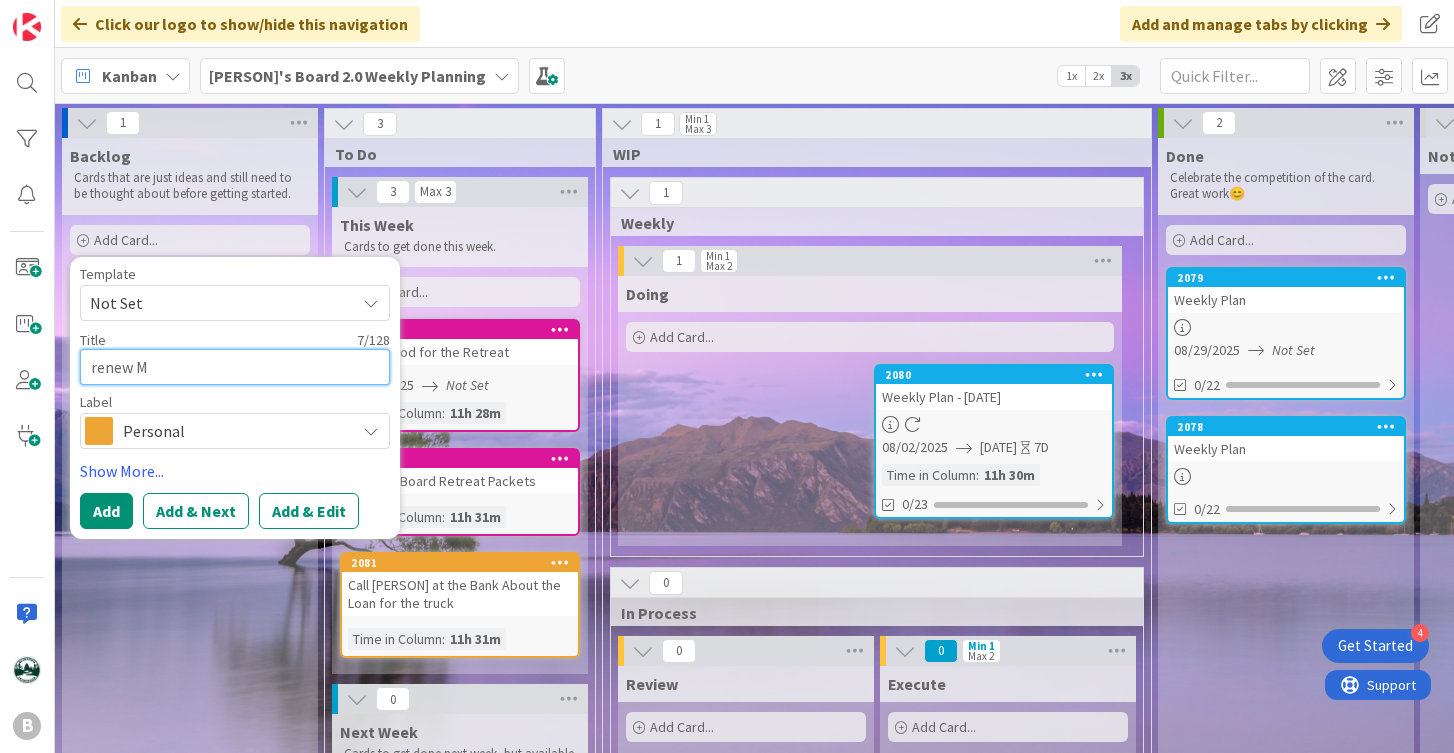 type on "x" 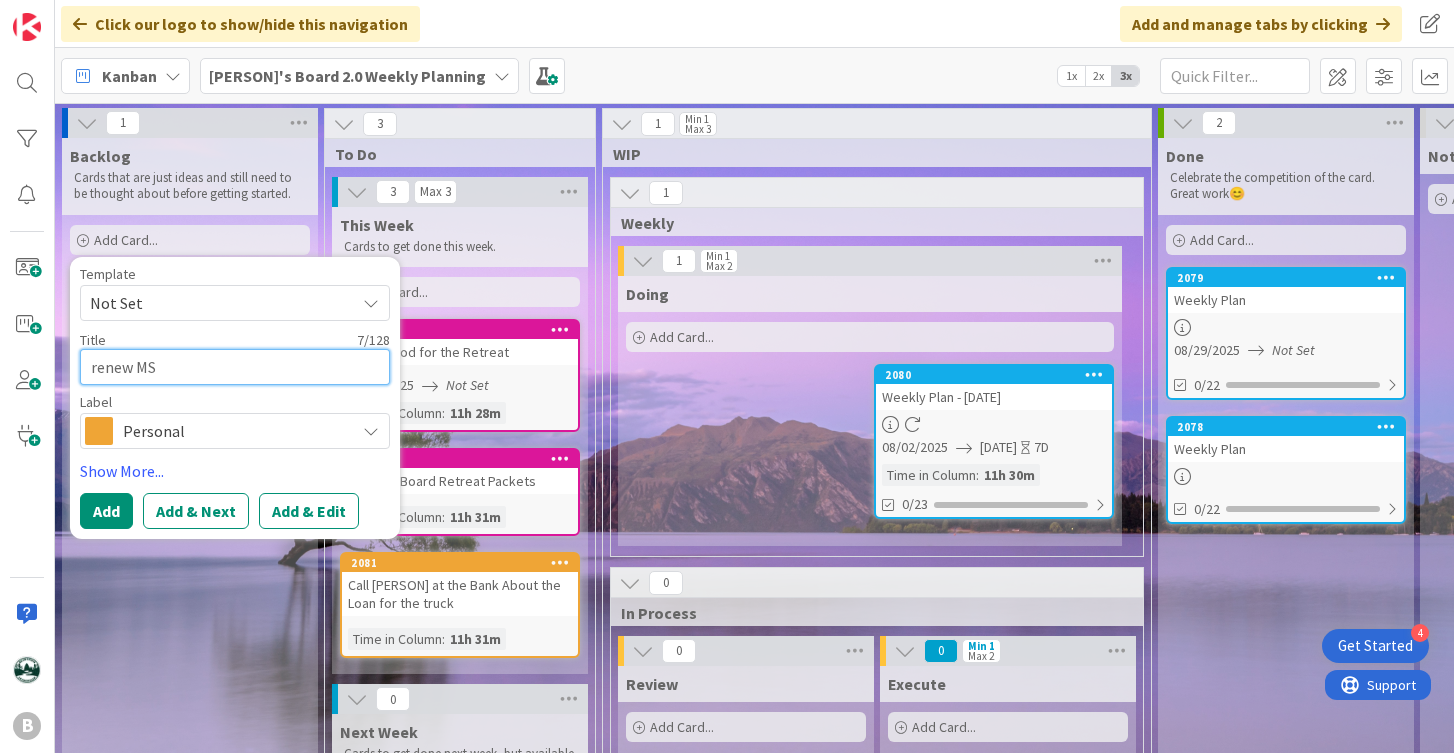 type on "x" 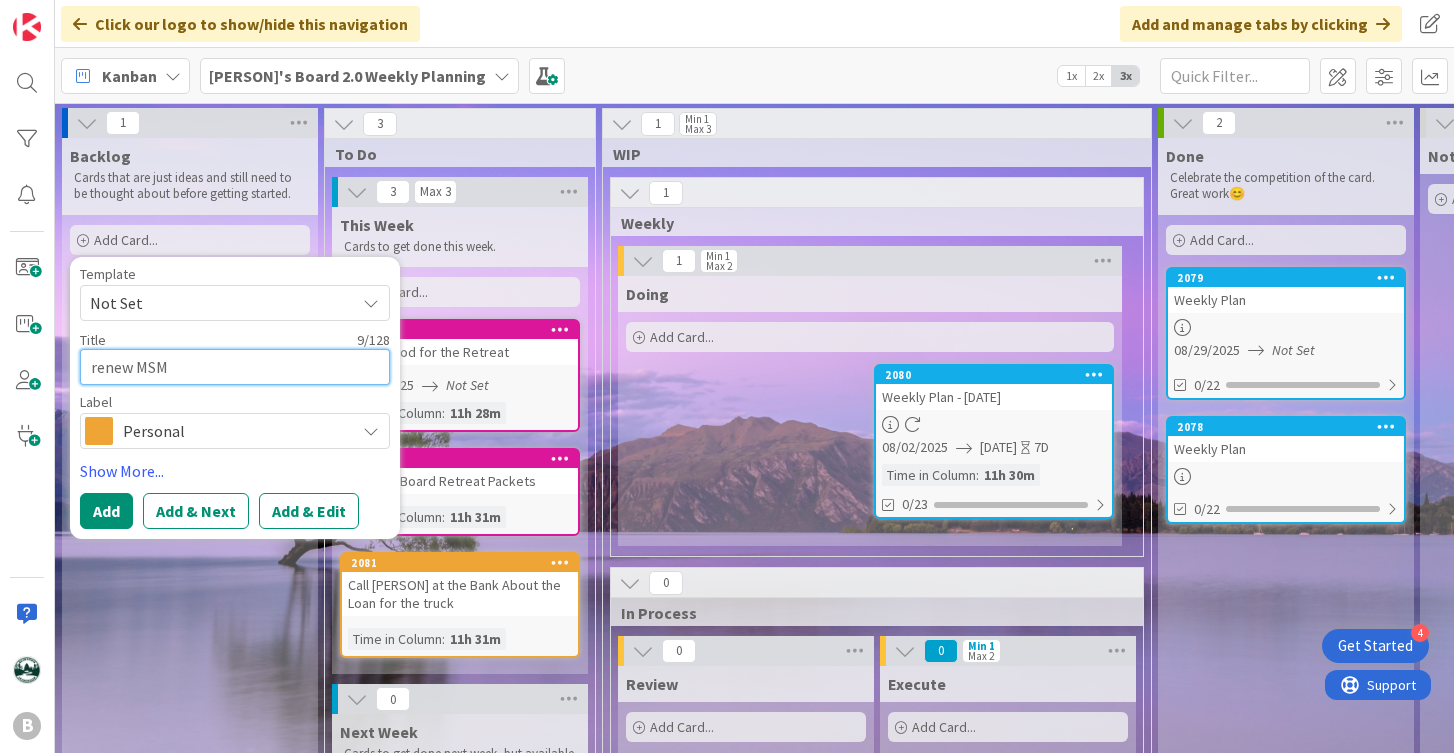 type on "x" 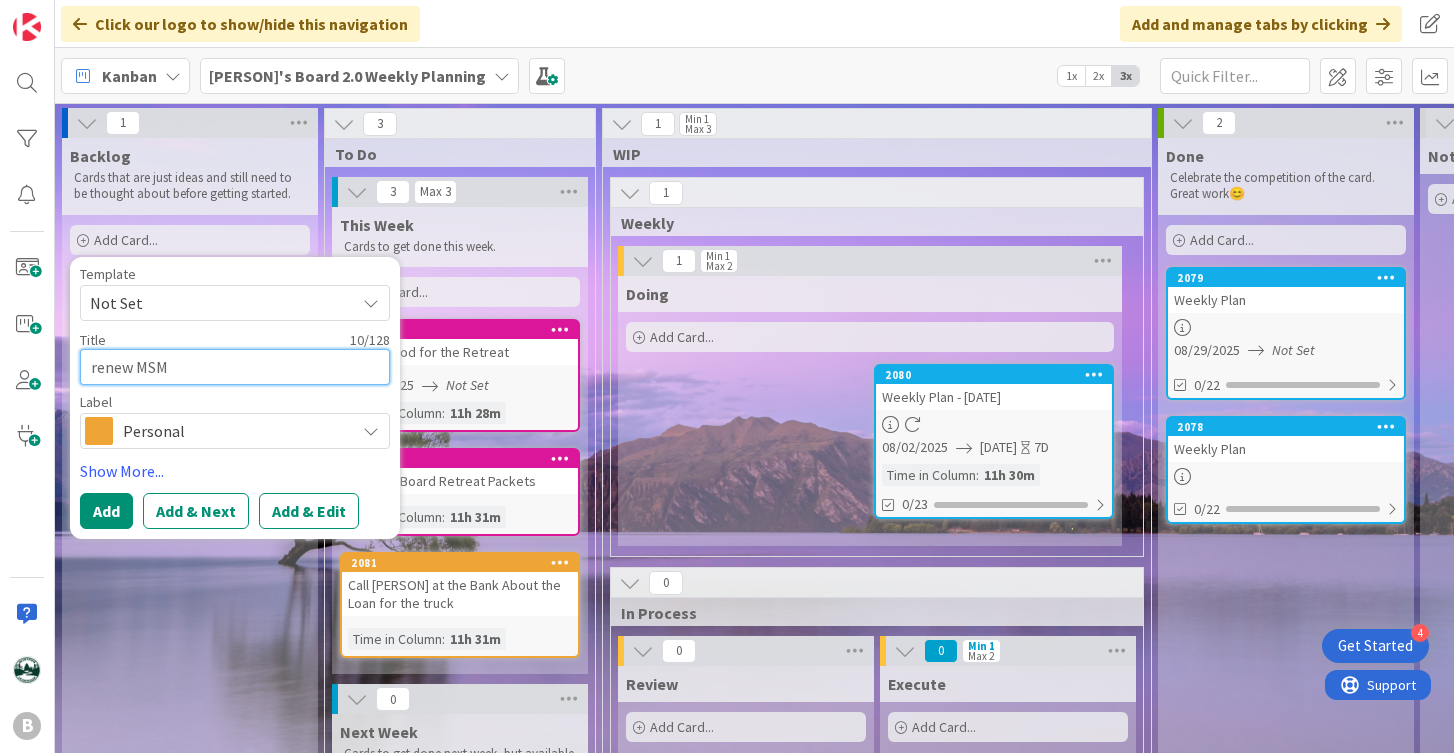 type on "x" 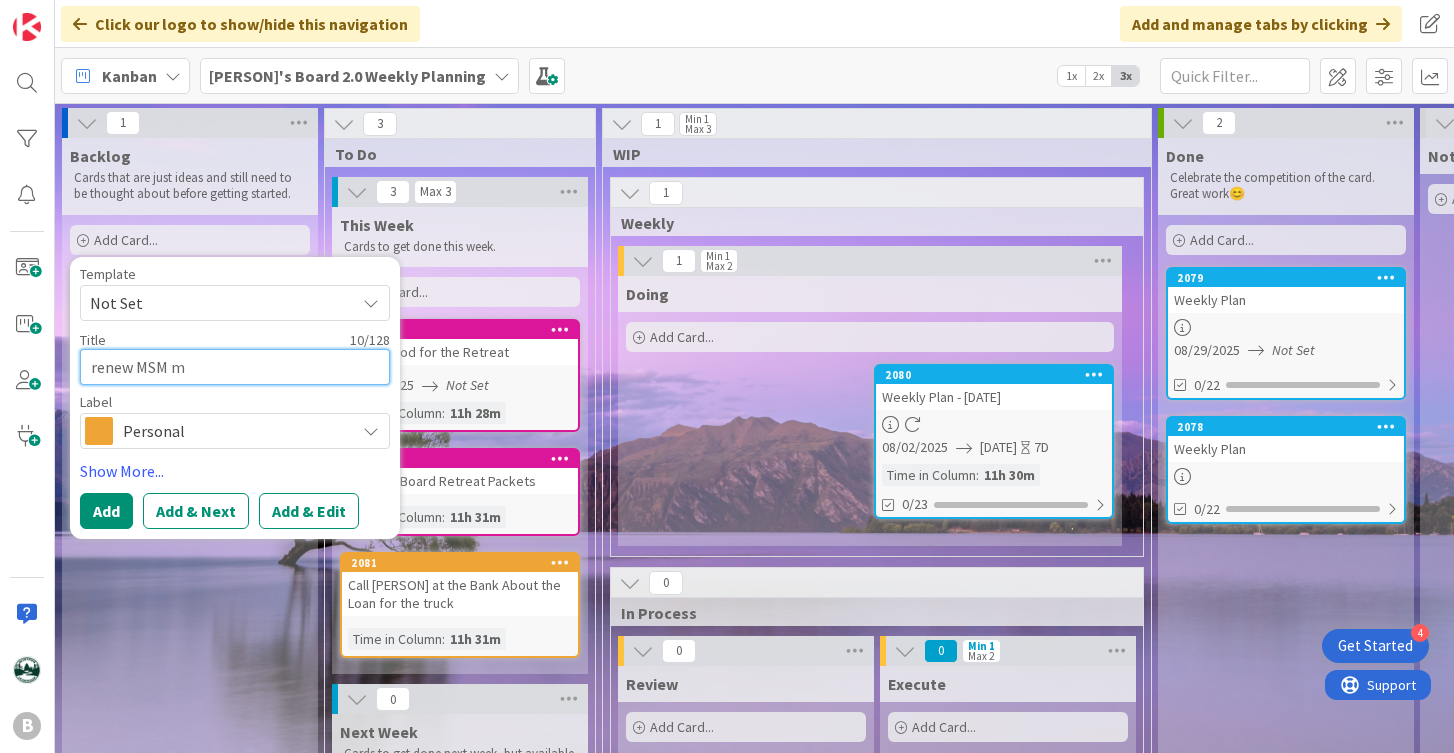 type on "renew MSM me" 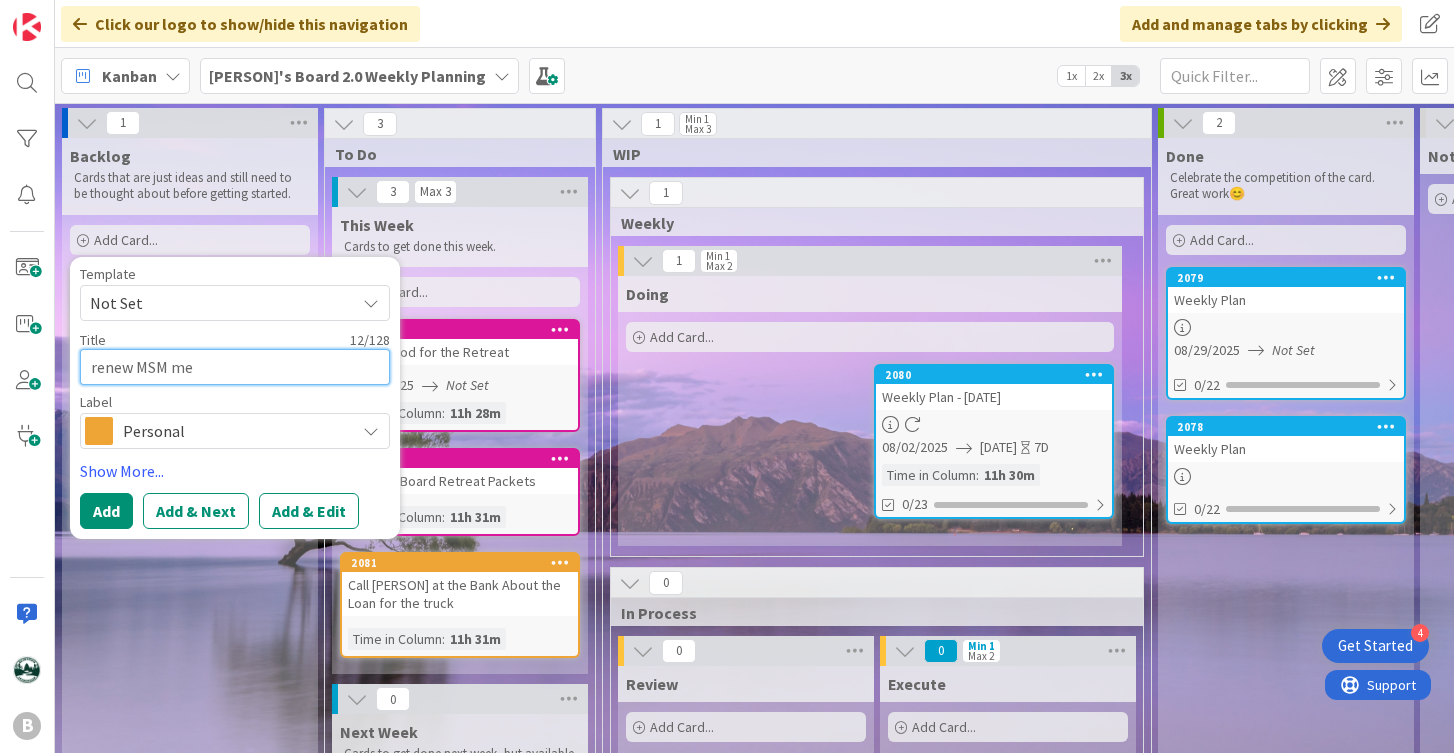 type on "x" 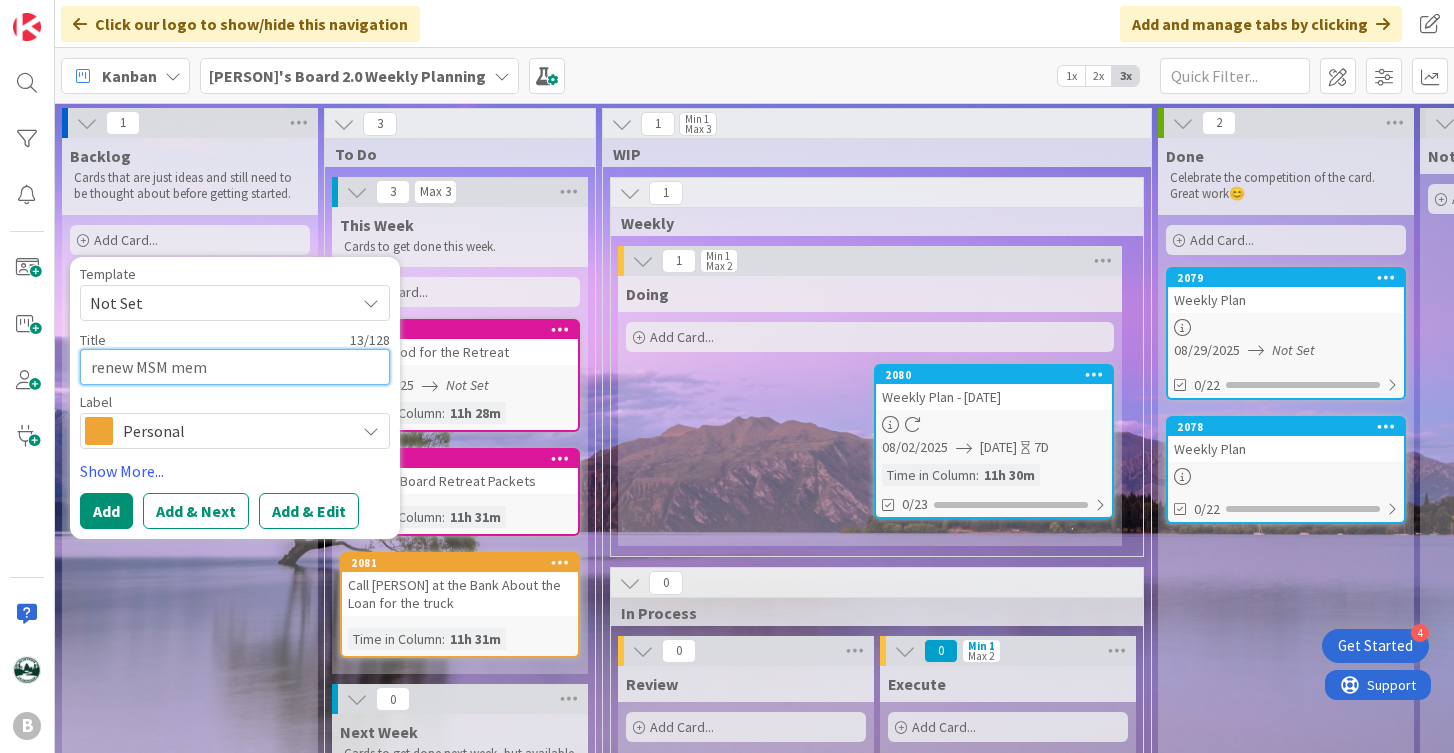 type on "x" 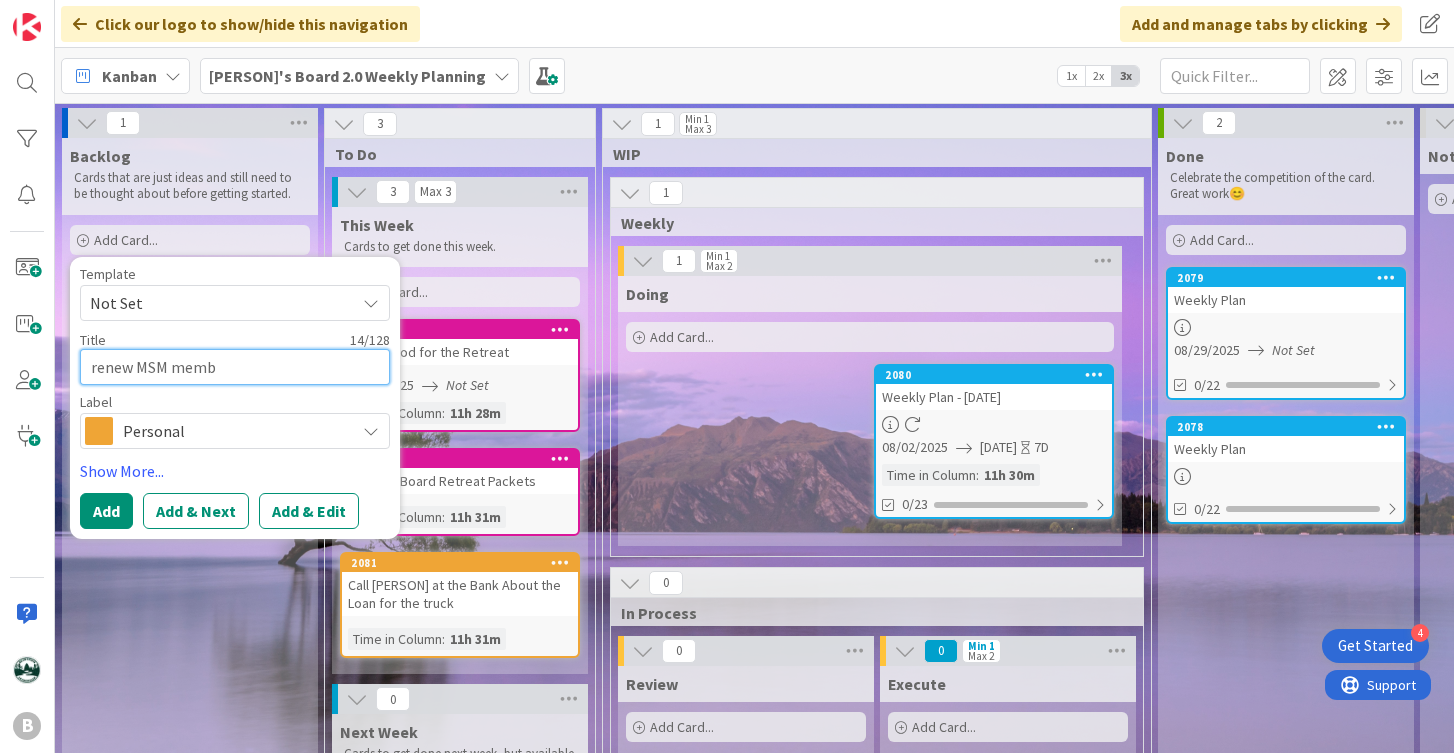 type on "x" 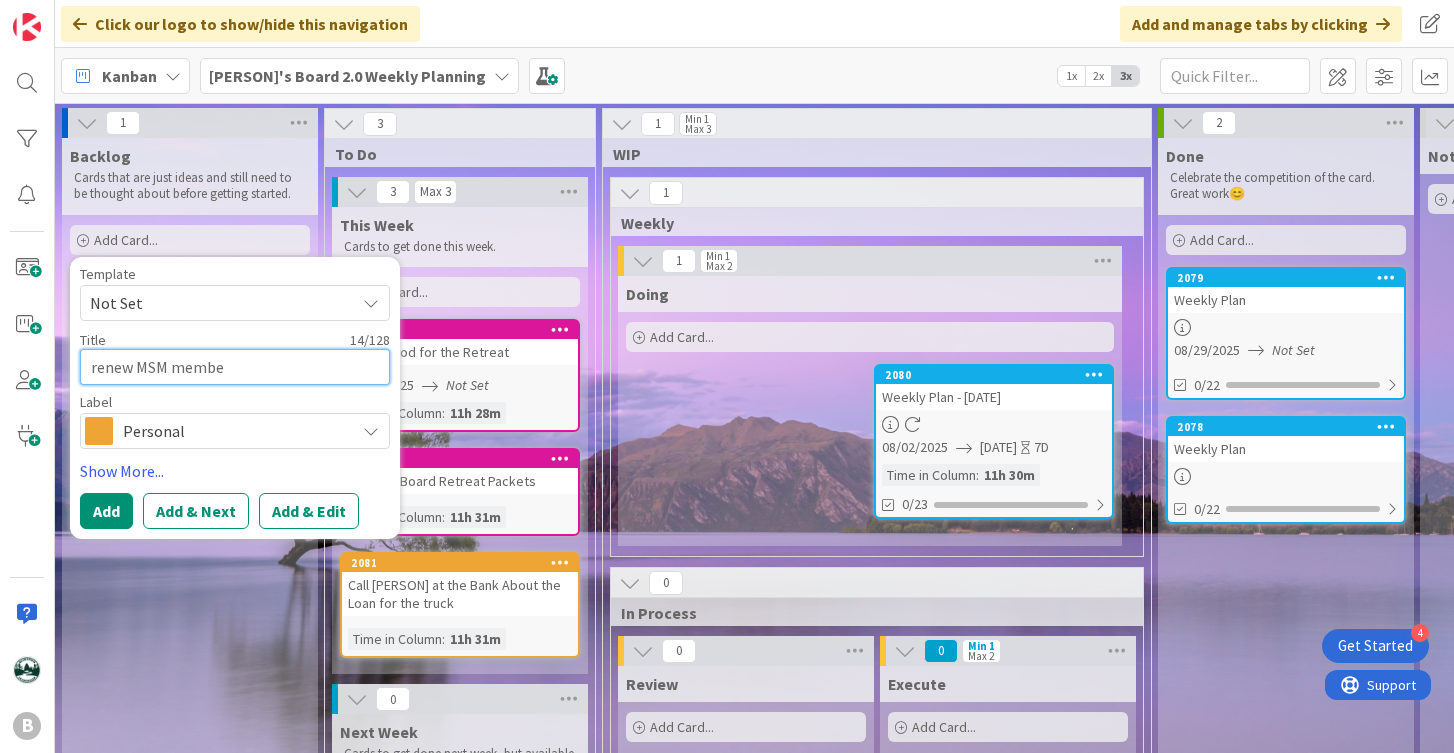 type on "x" 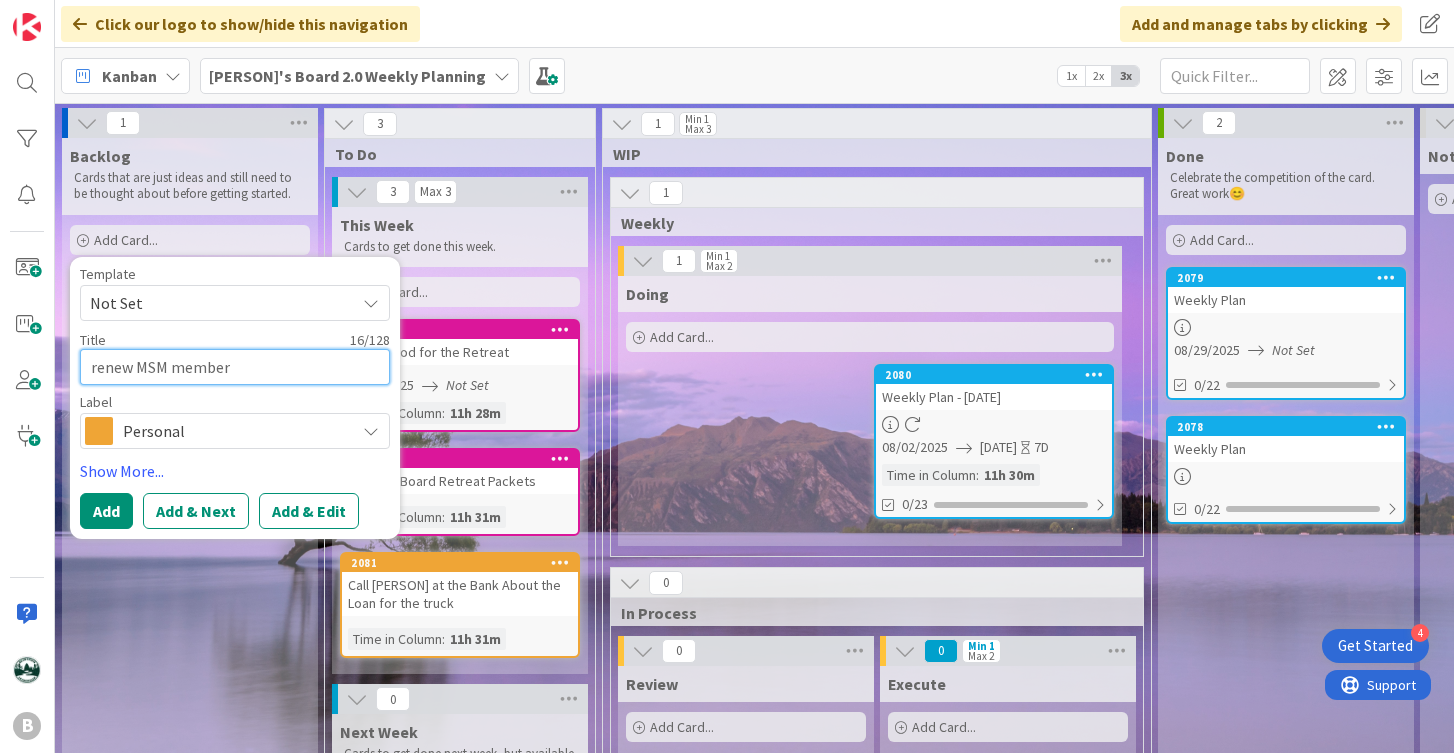 type on "x" 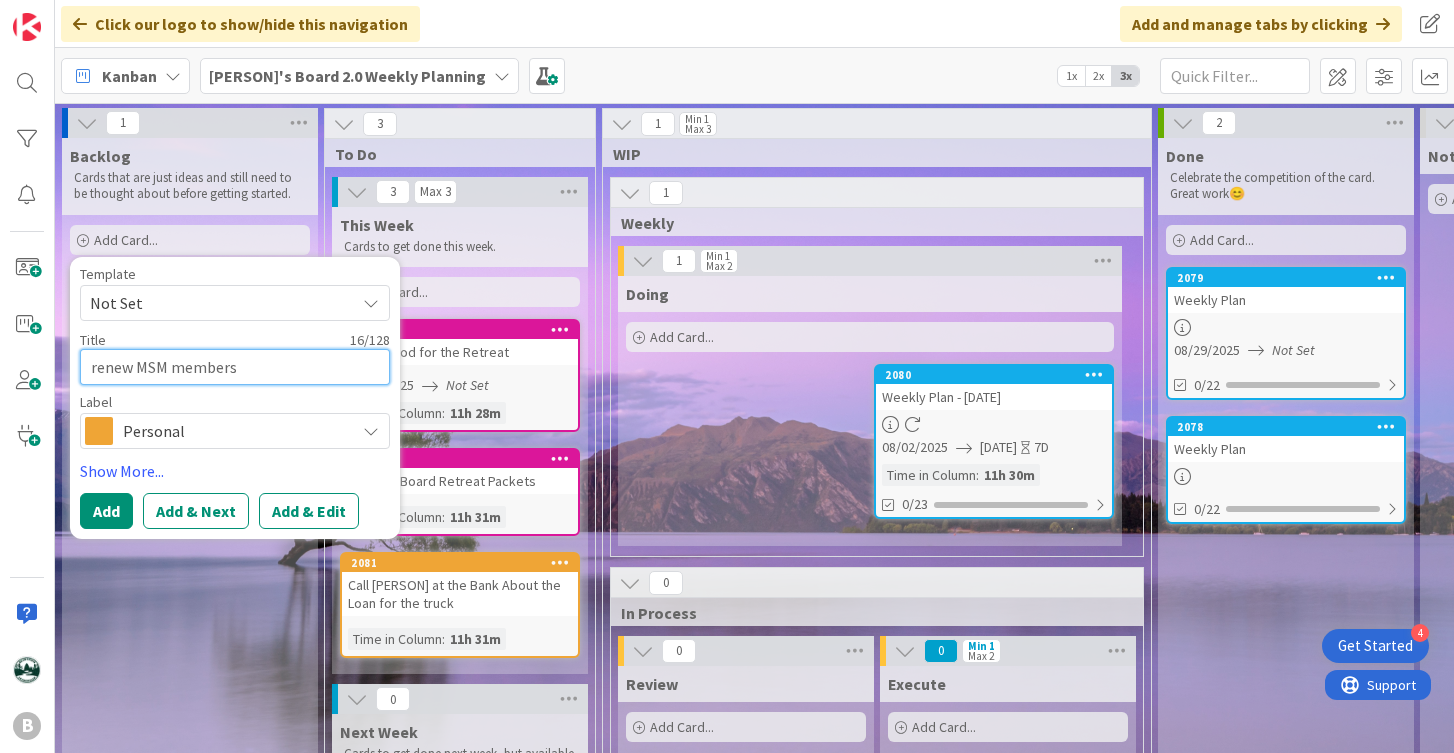 type on "x" 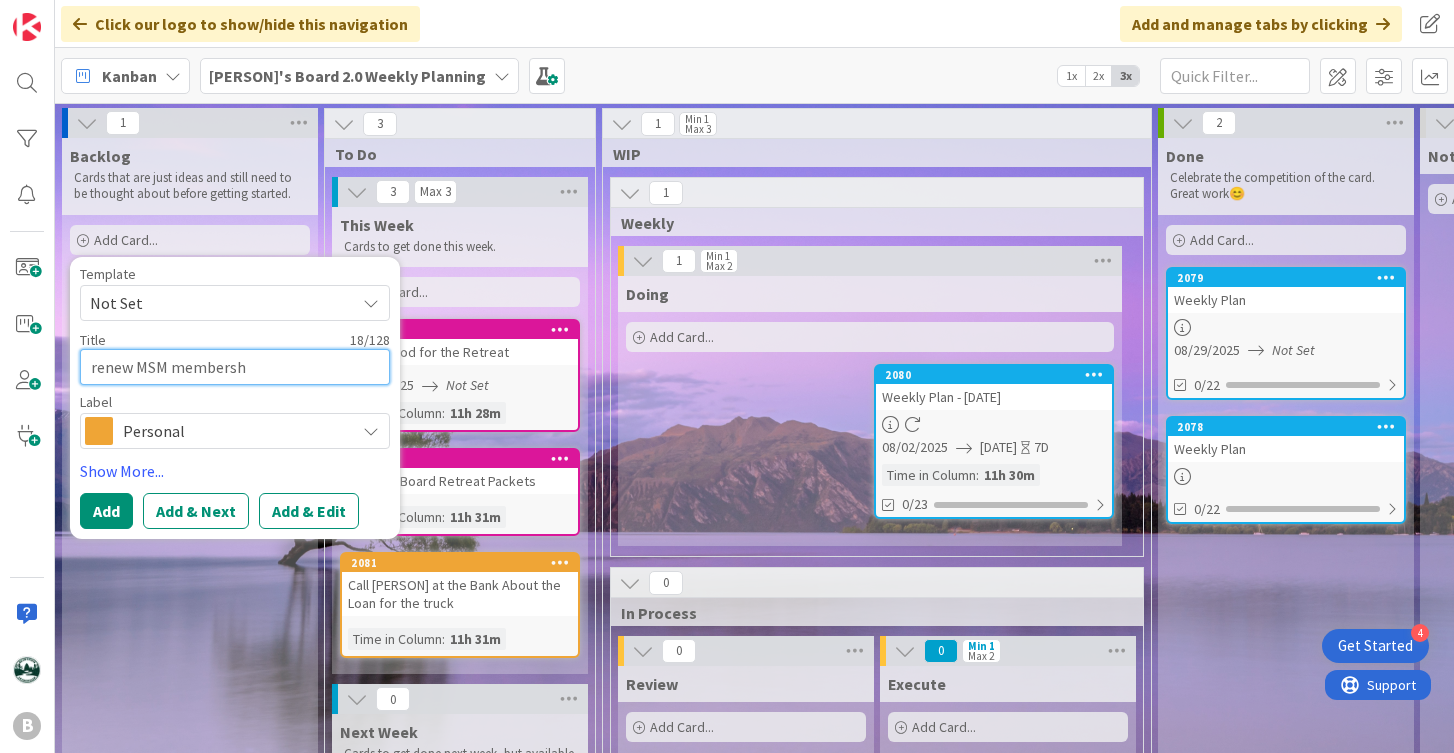 type on "x" 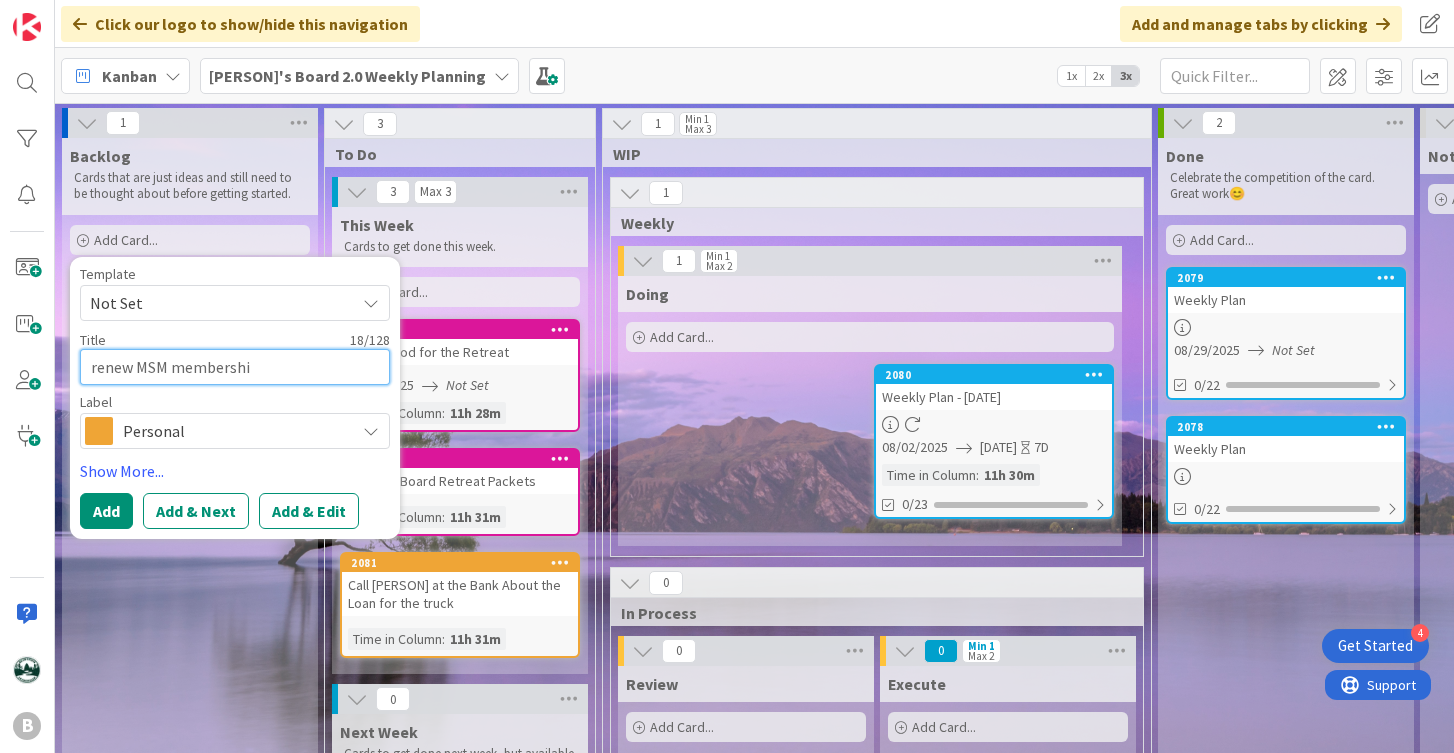 type on "x" 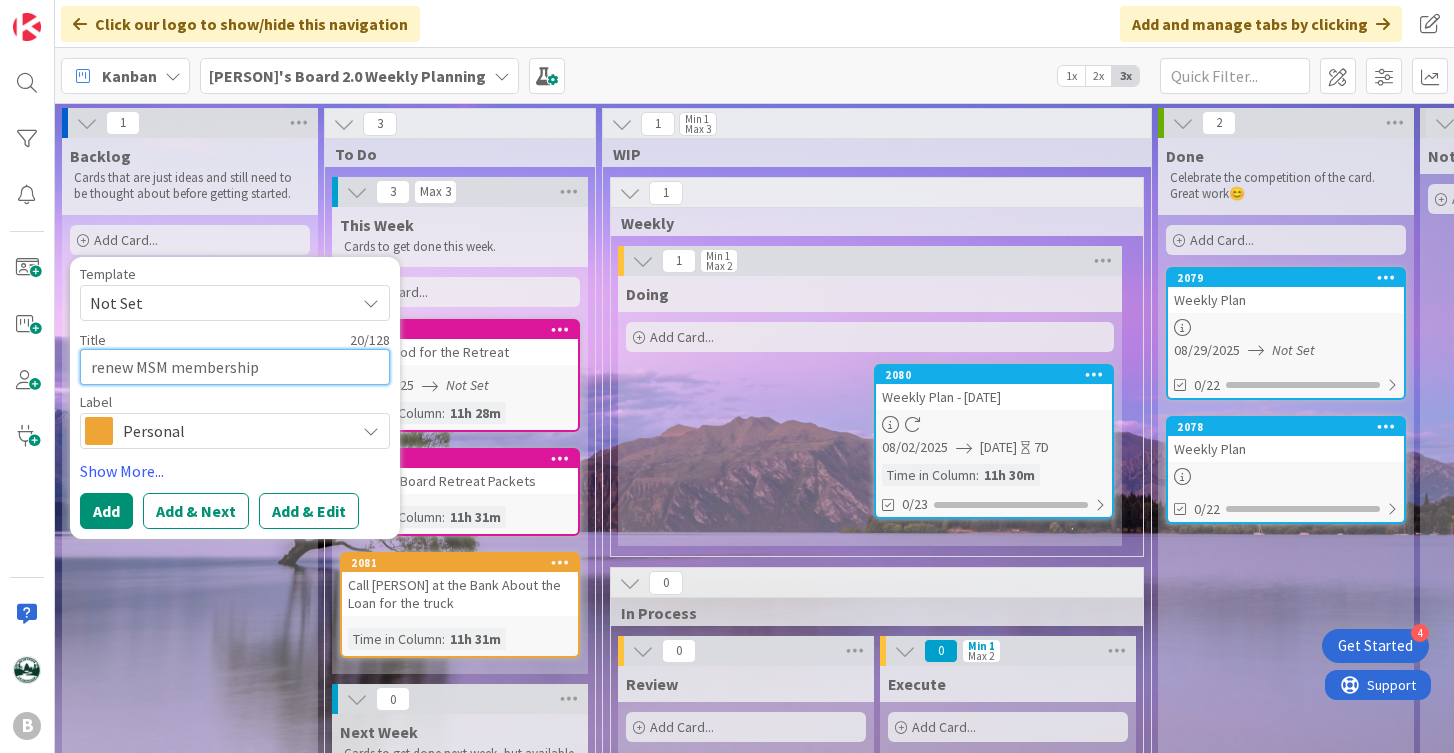 type on "renew MSM membership" 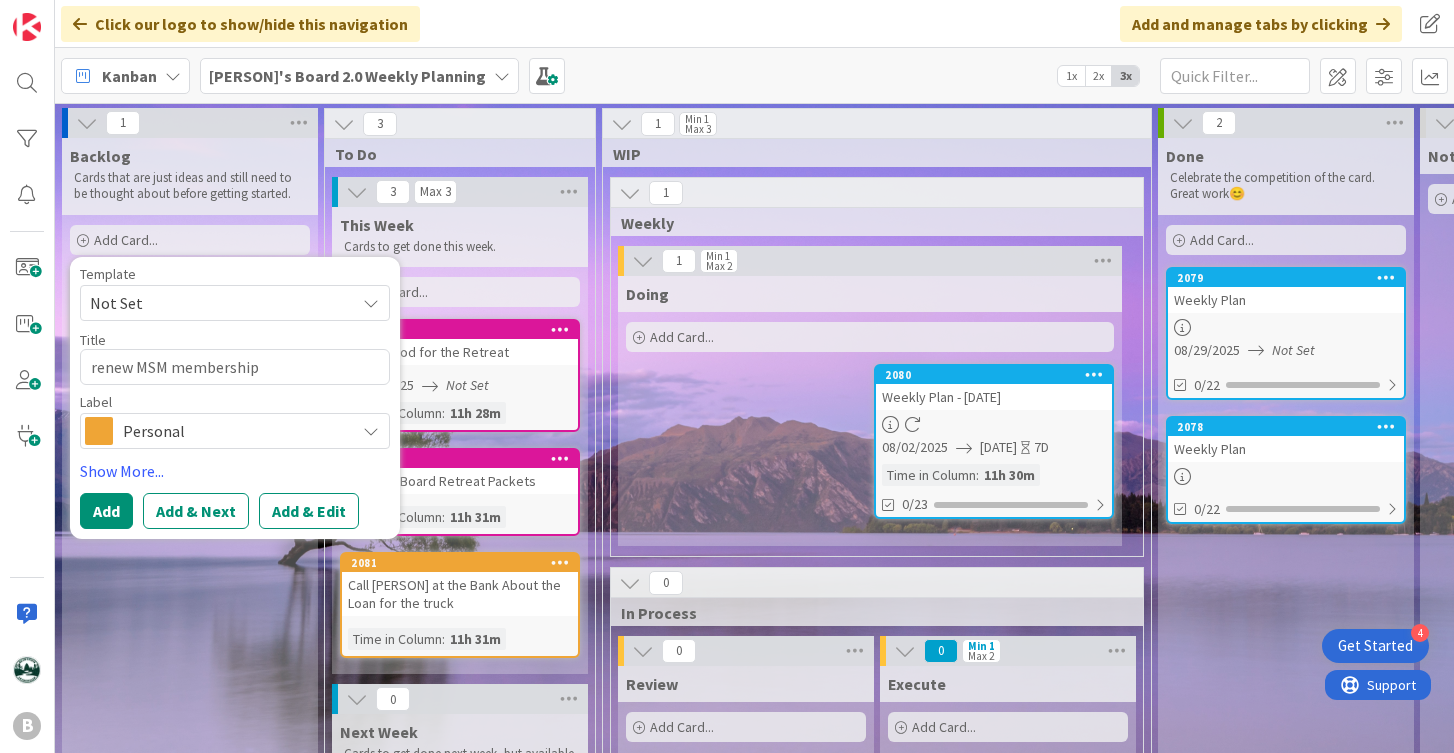click on "Personal" at bounding box center [234, 431] 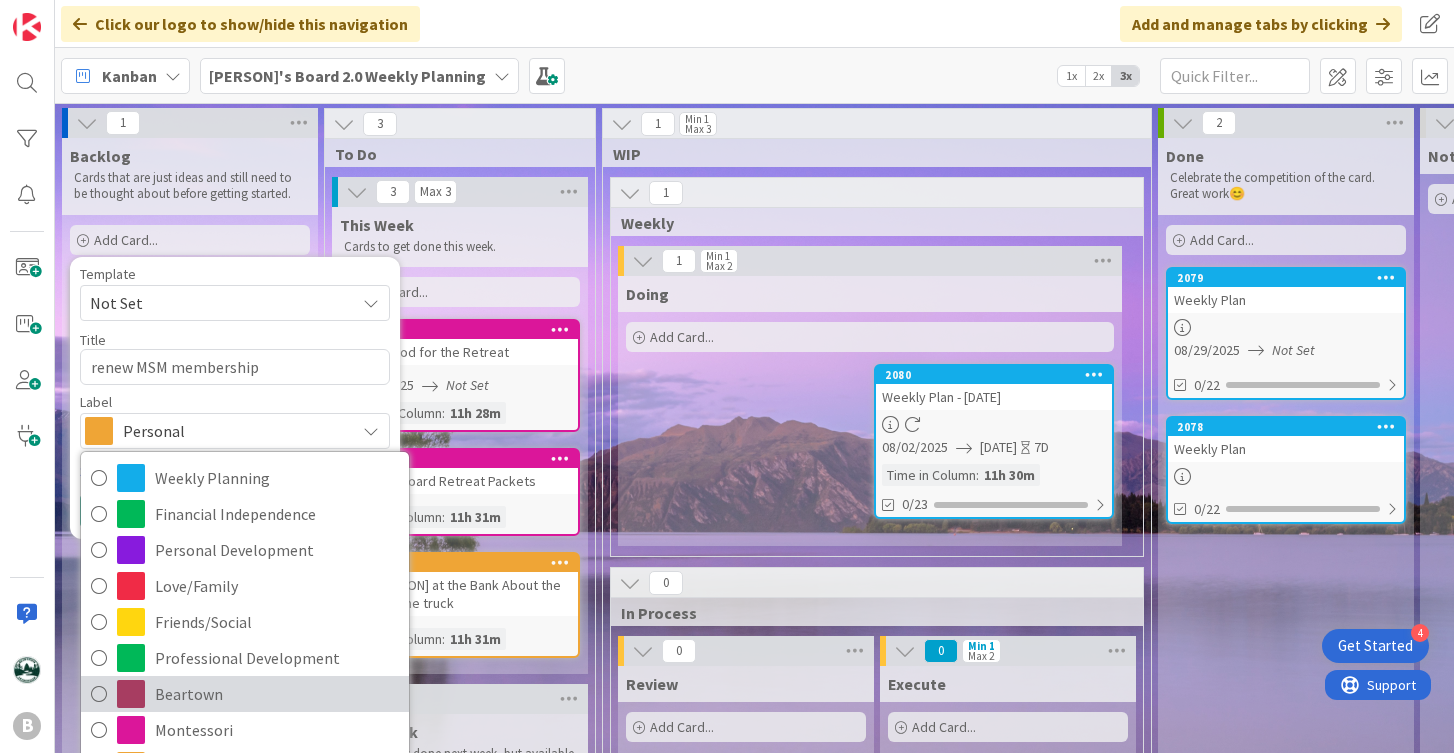 scroll, scrollTop: 14, scrollLeft: 0, axis: vertical 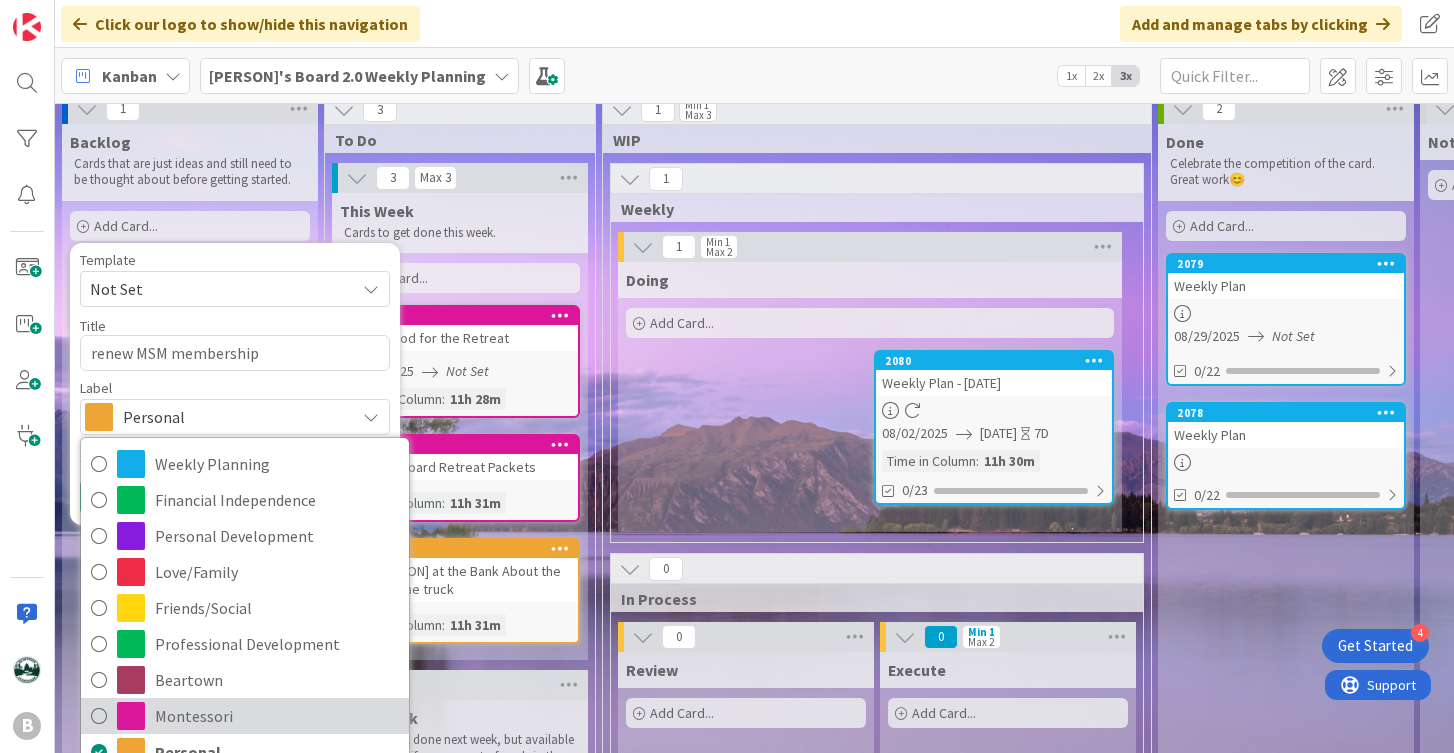 click on "Montessori" at bounding box center [277, 716] 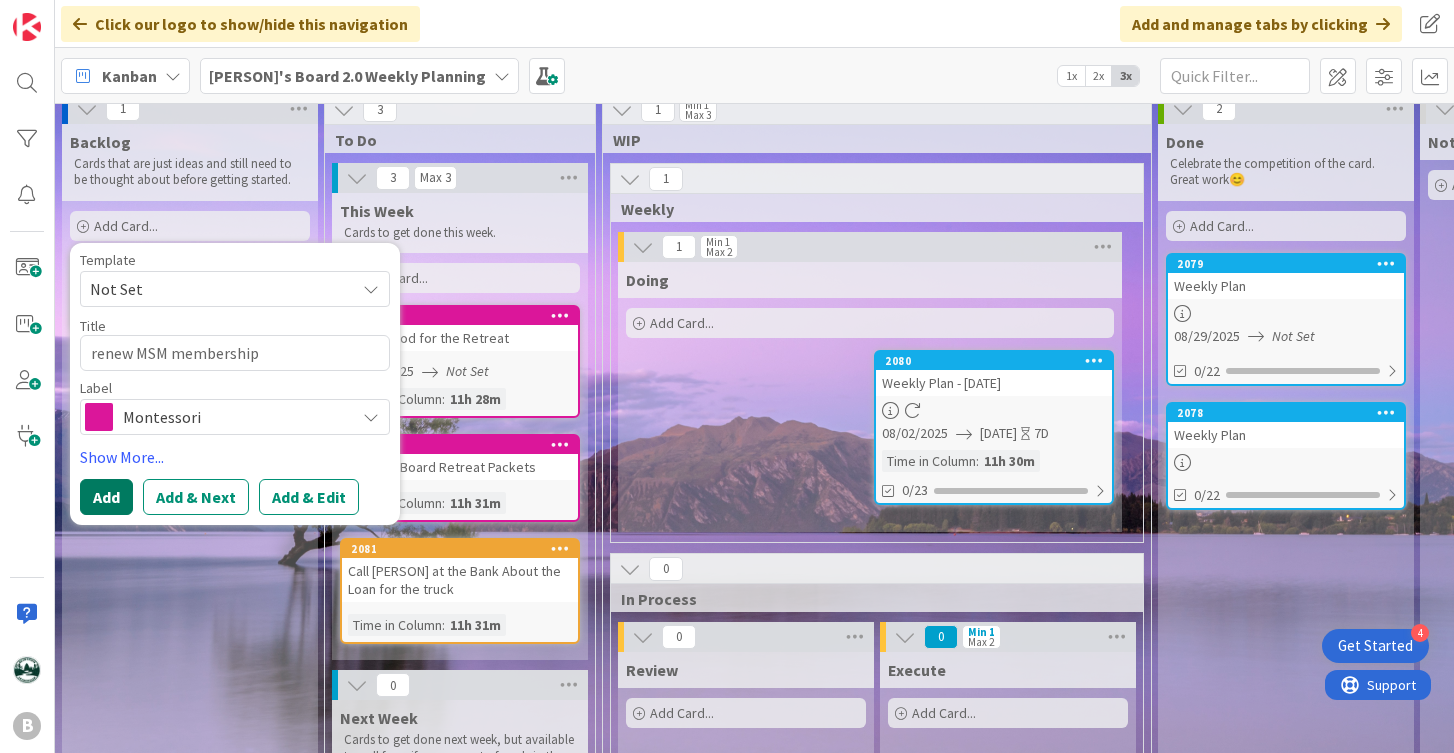 click on "Add" at bounding box center (106, 497) 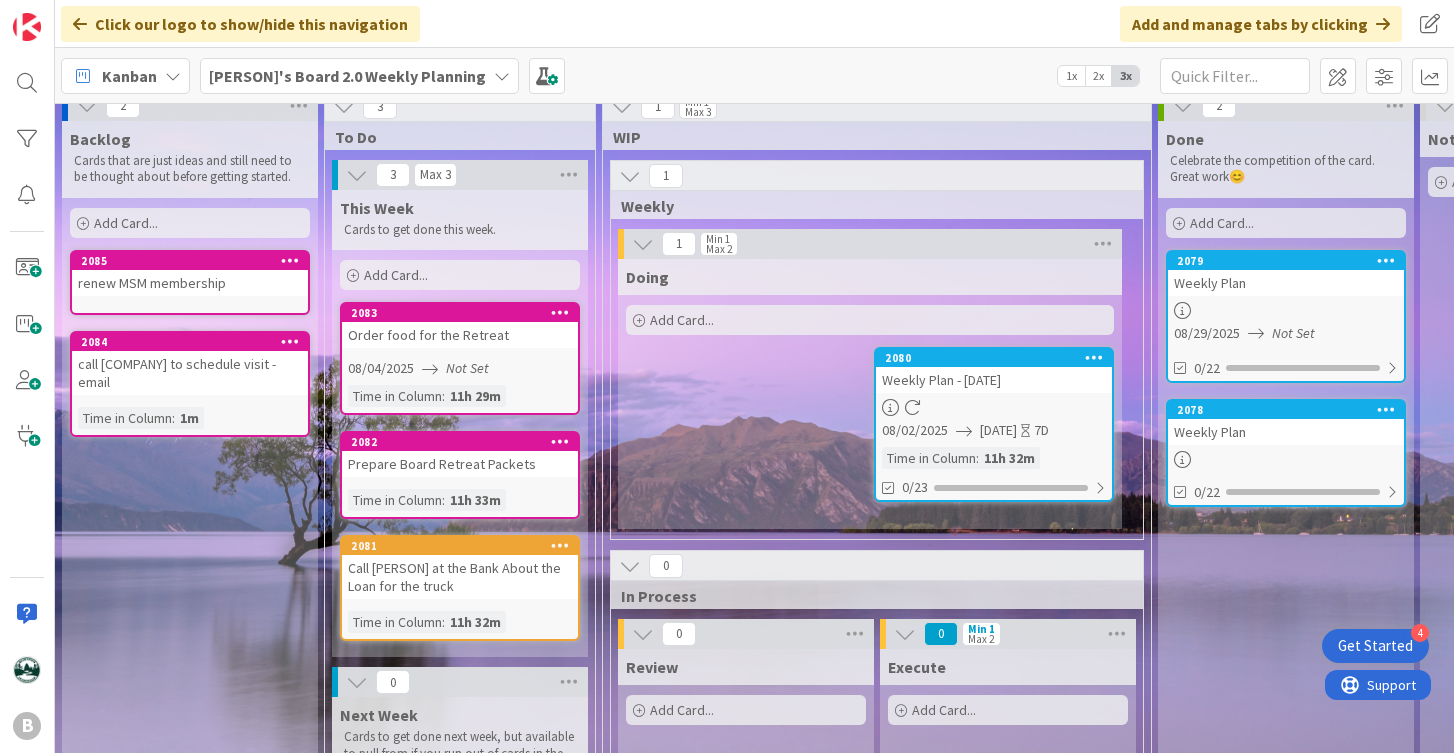 scroll, scrollTop: 0, scrollLeft: 0, axis: both 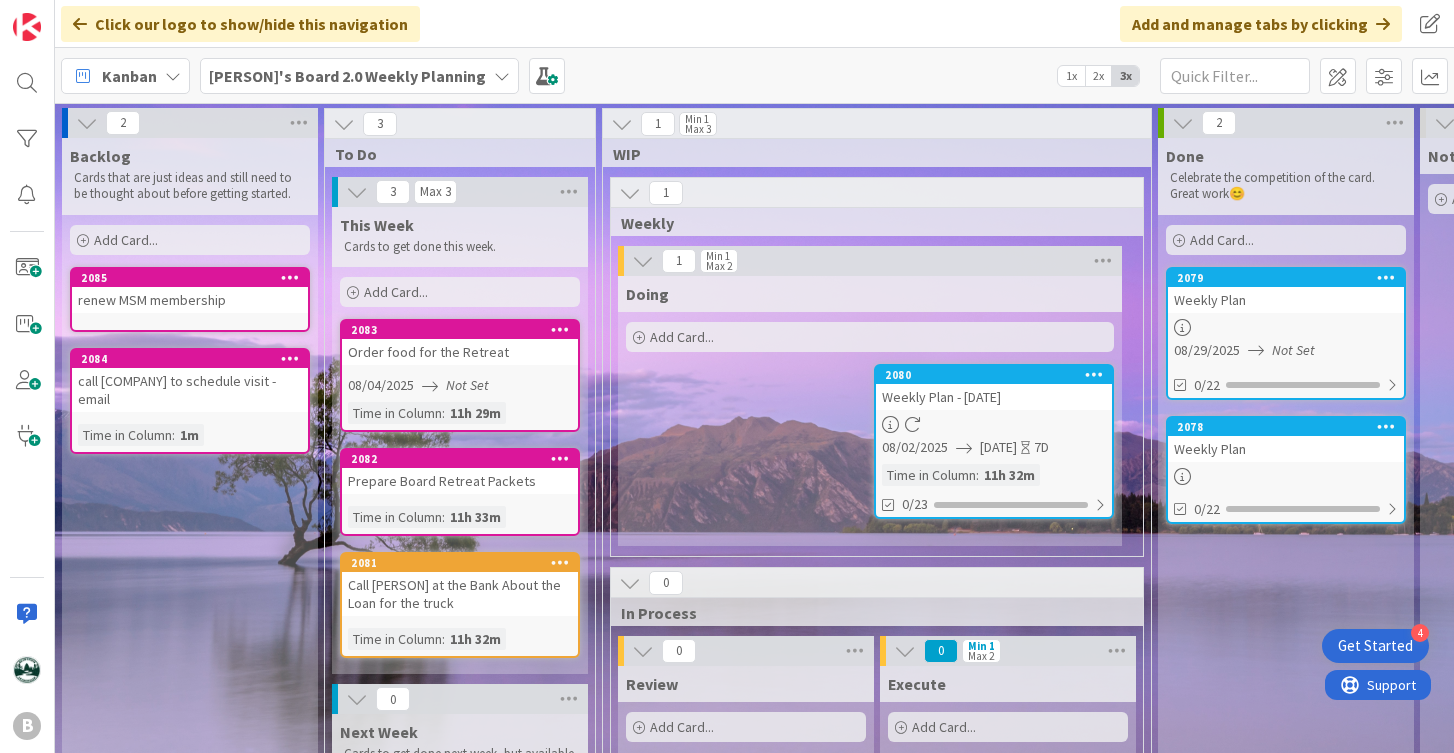 click on "Add Card..." at bounding box center [126, 240] 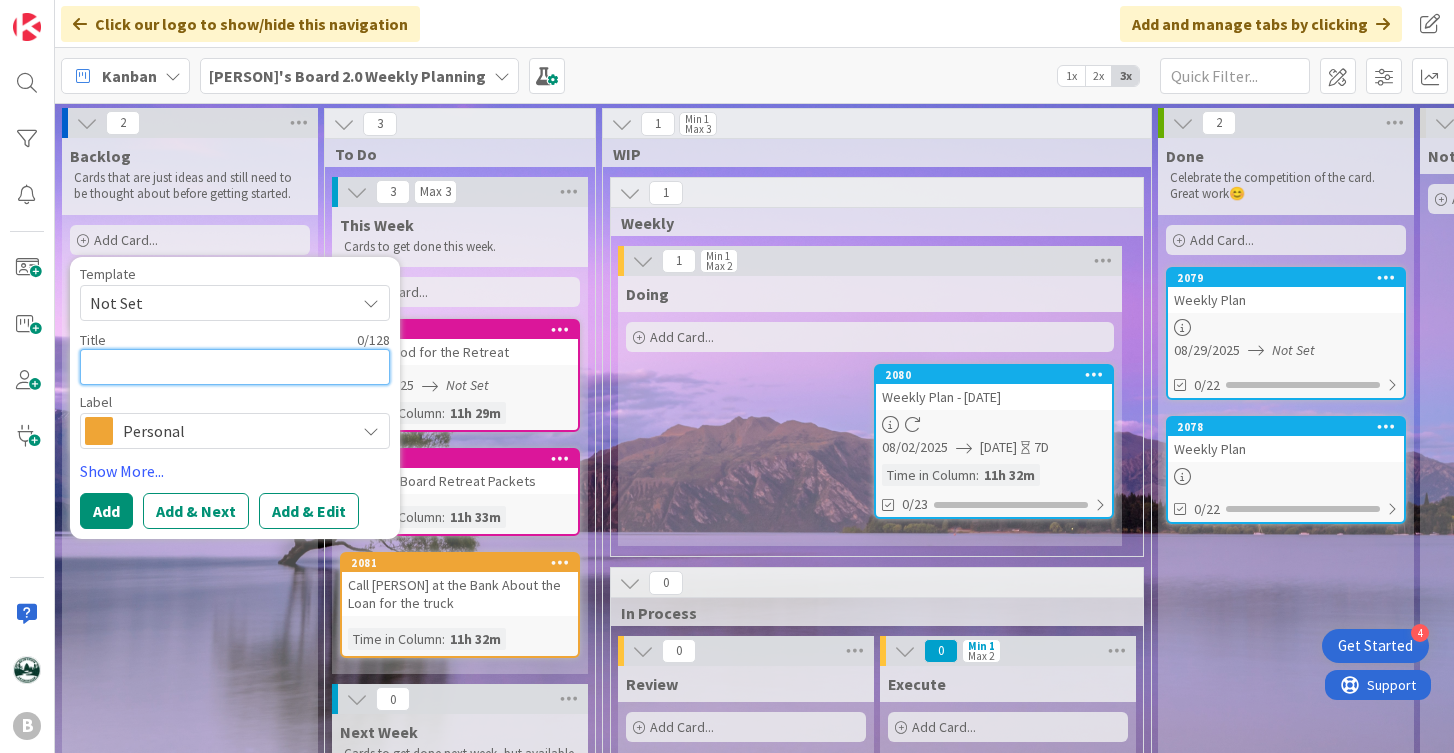 type on "x" 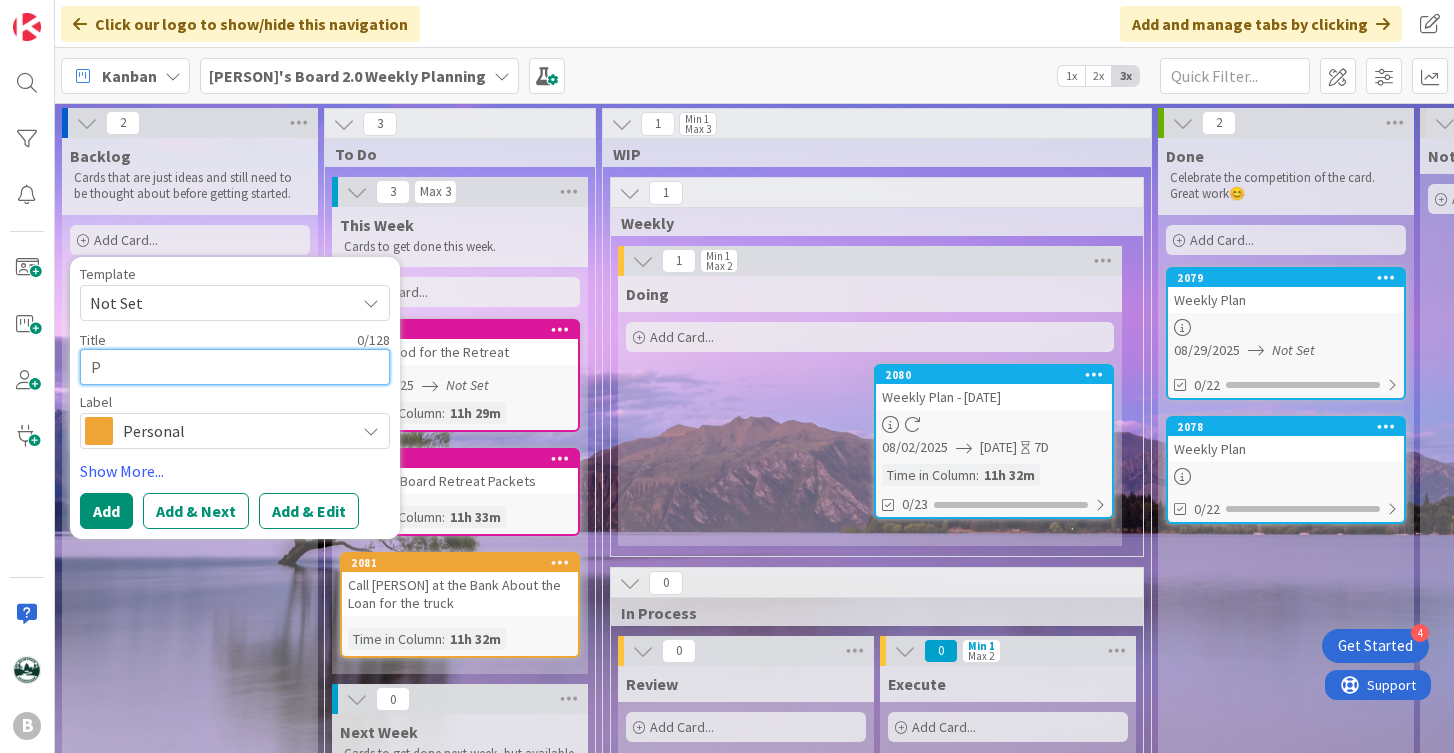 type on "PA" 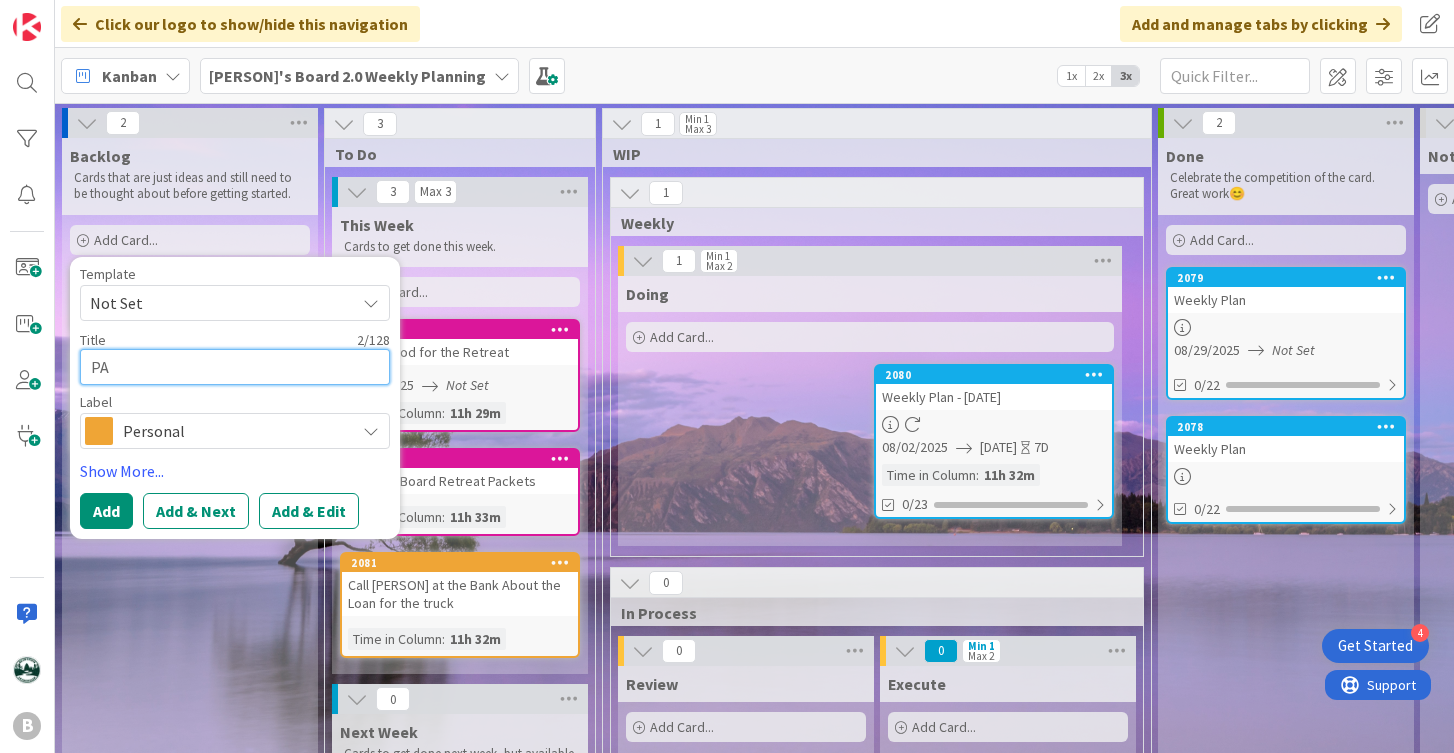 type on "x" 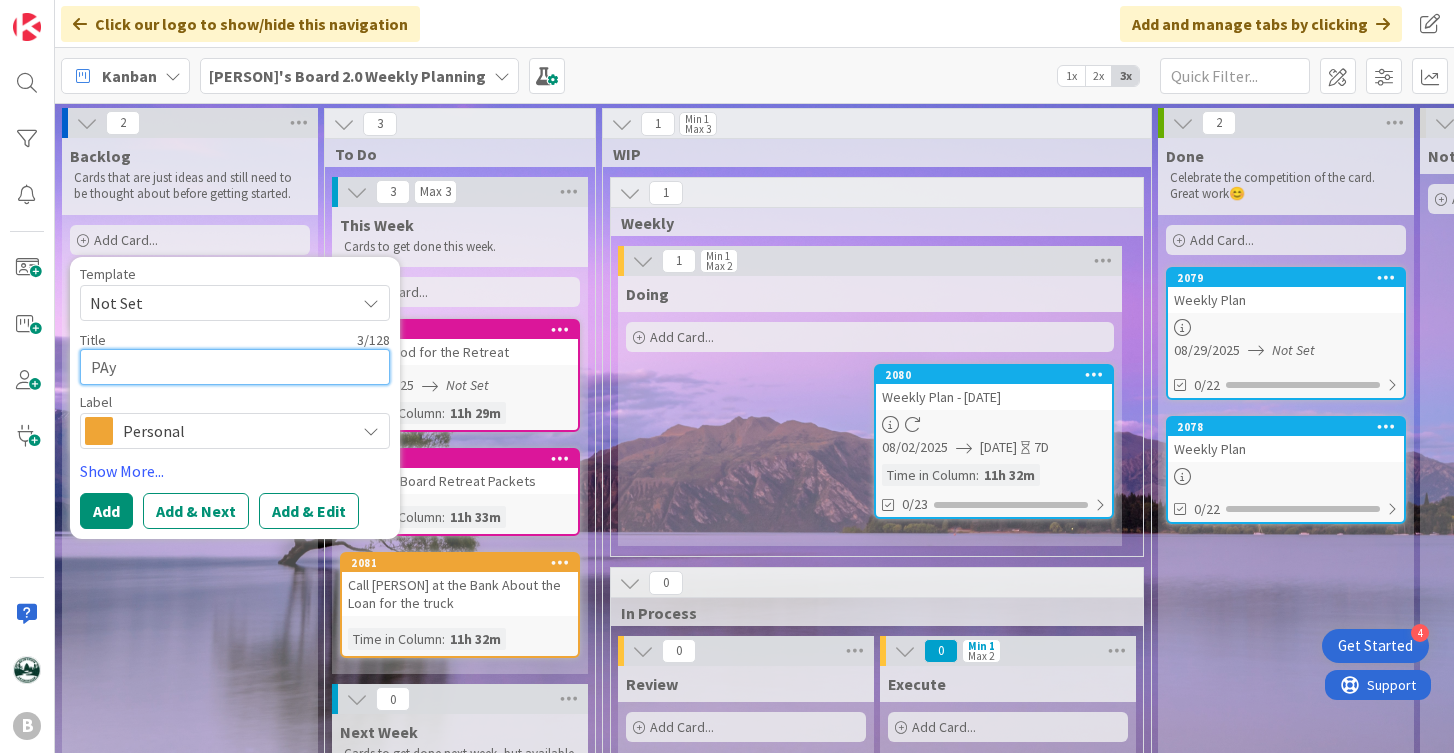 type on "x" 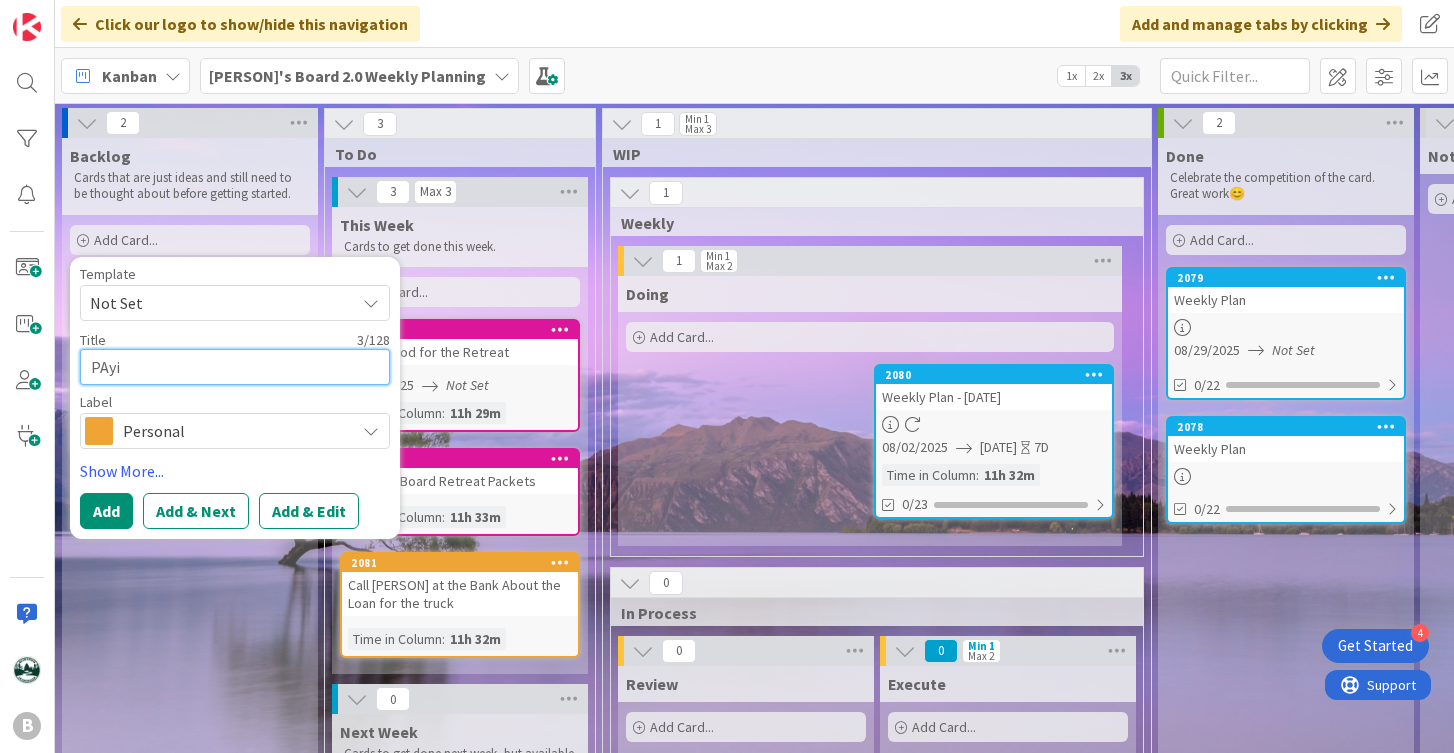 type on "x" 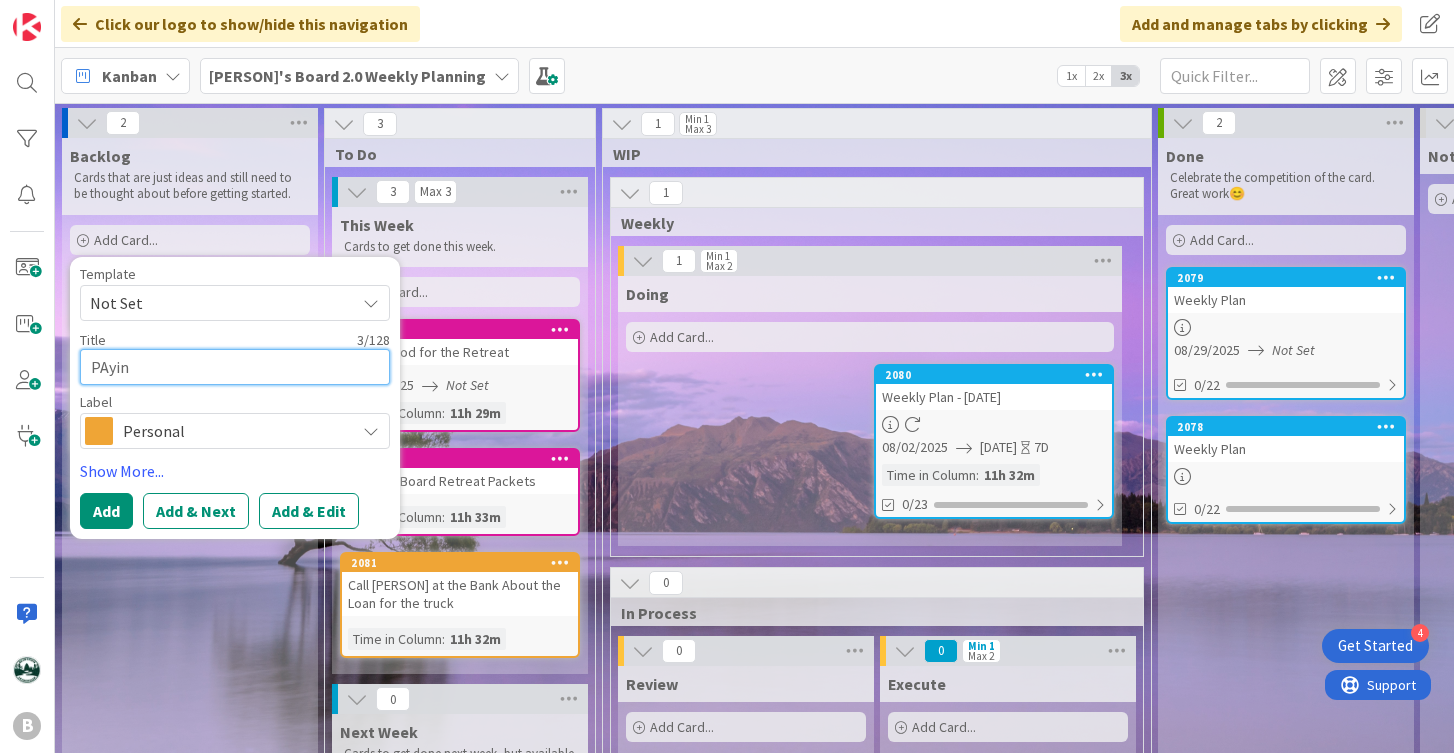 type on "x" 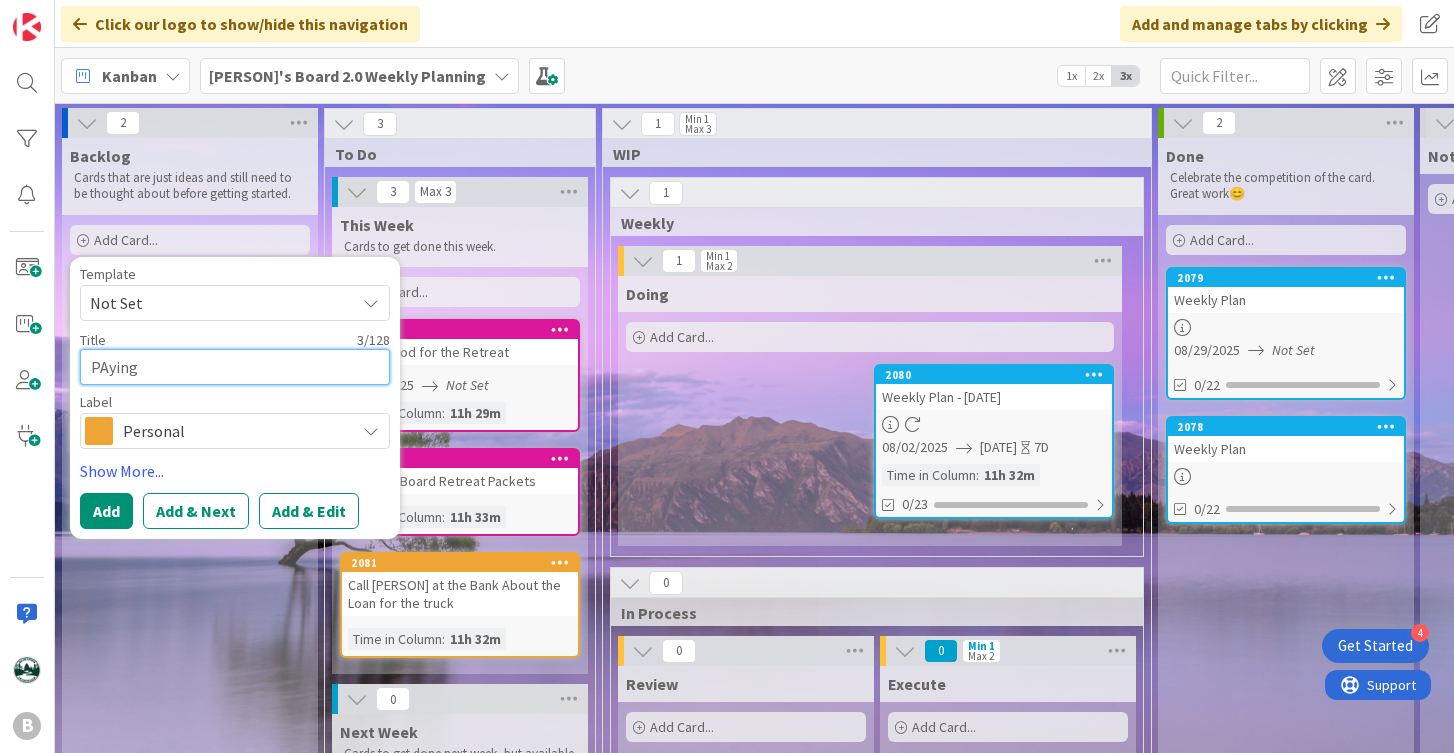 type on "x" 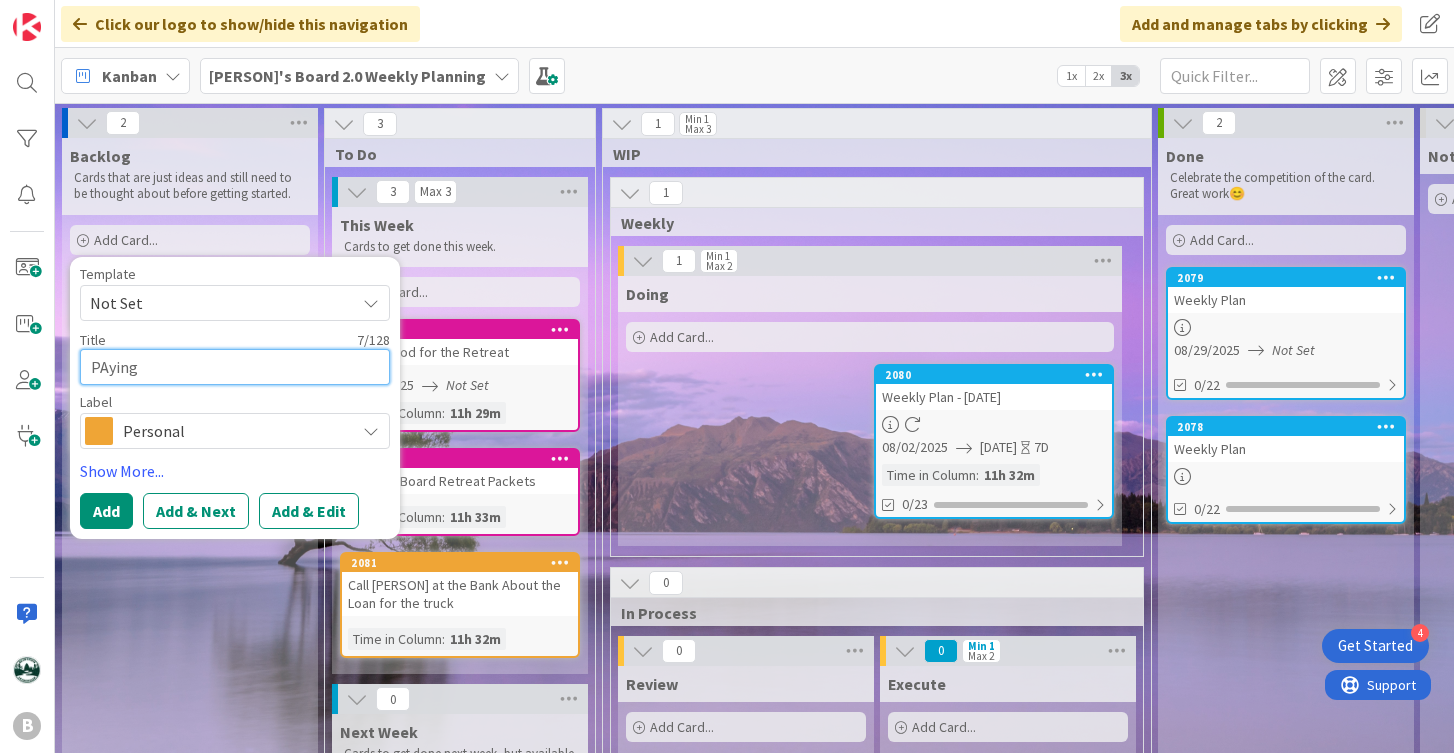 type on "x" 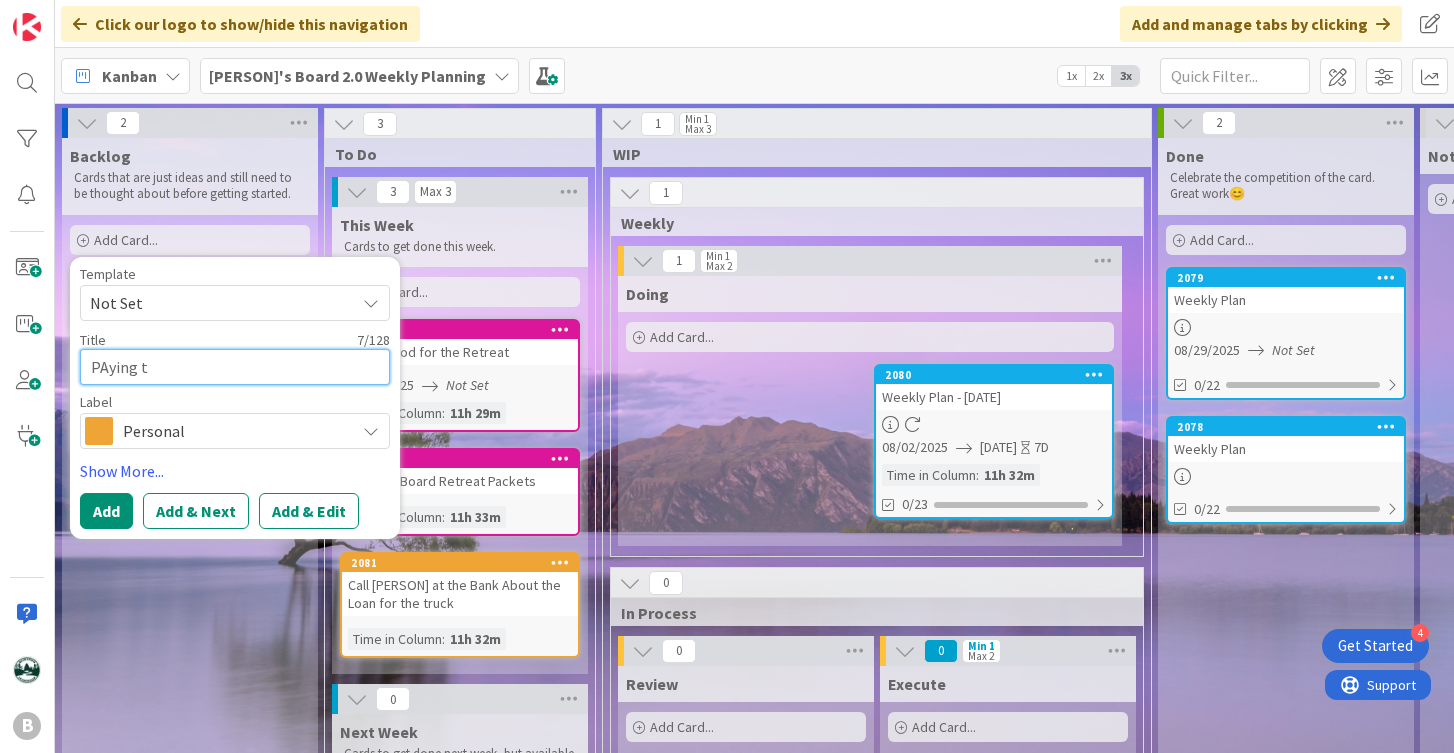 type on "x" 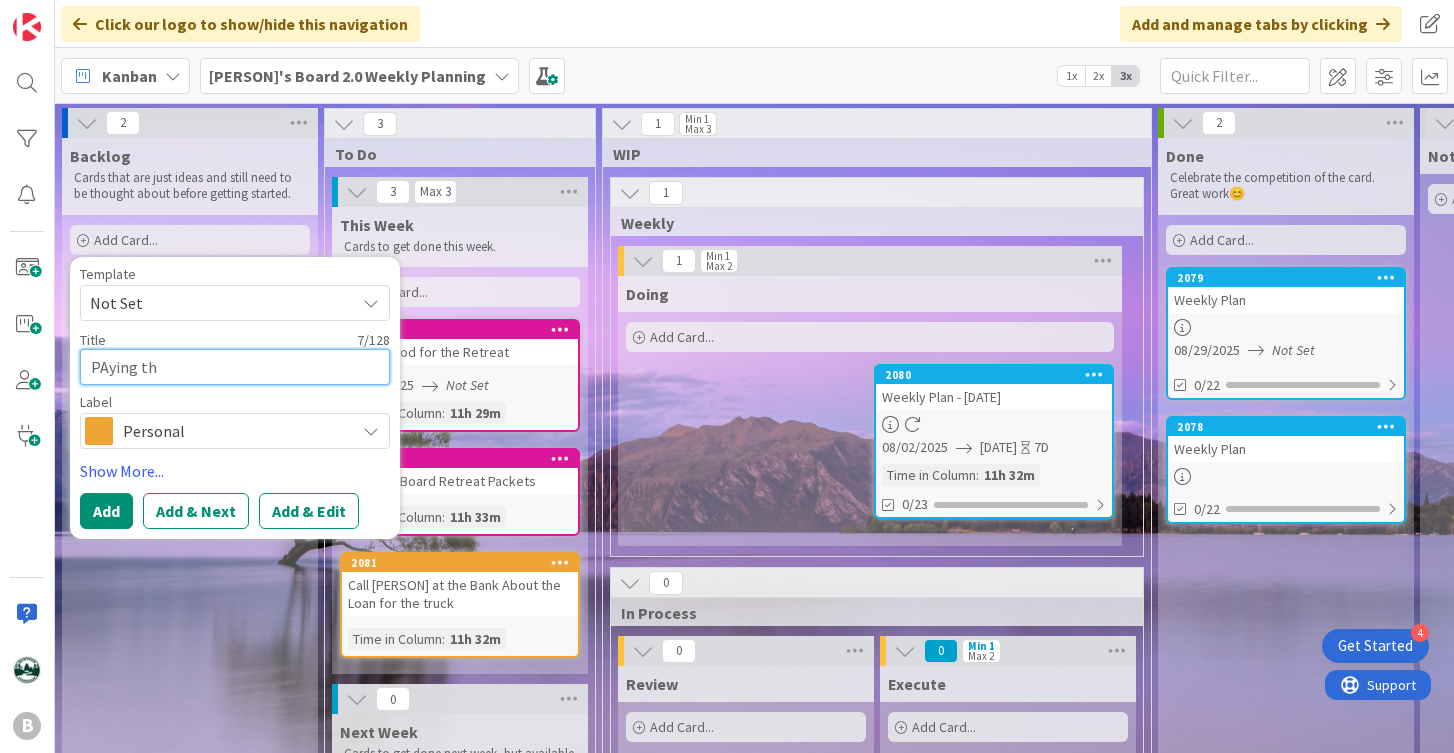 type on "x" 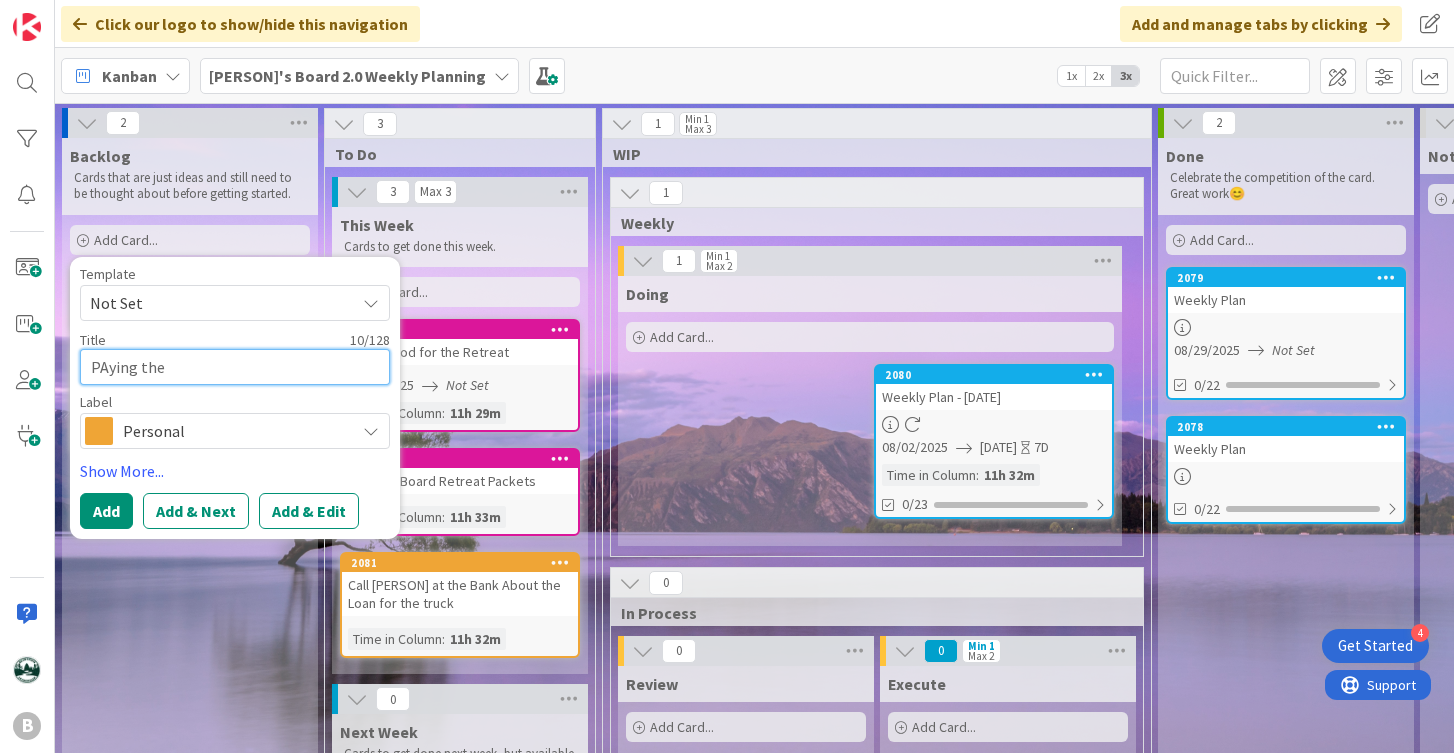 type on "x" 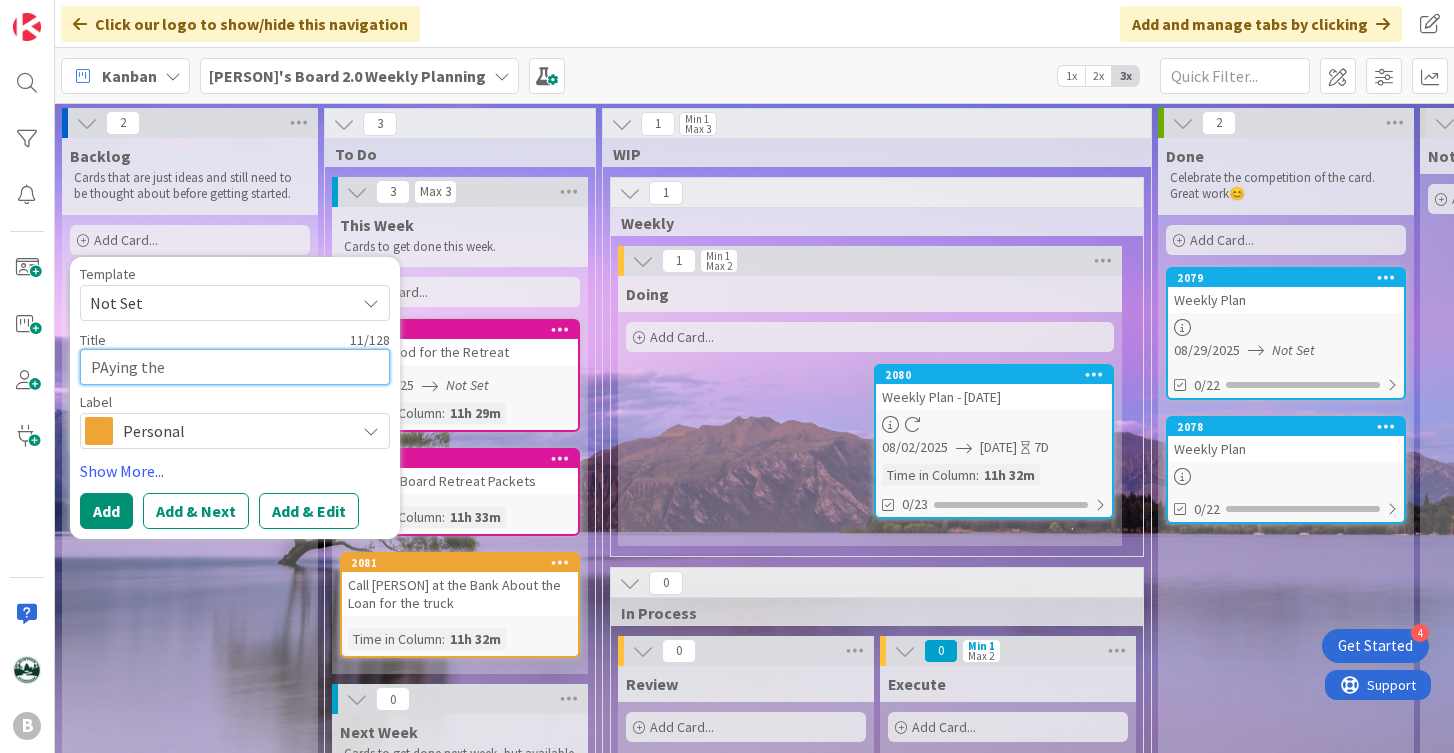 type on "x" 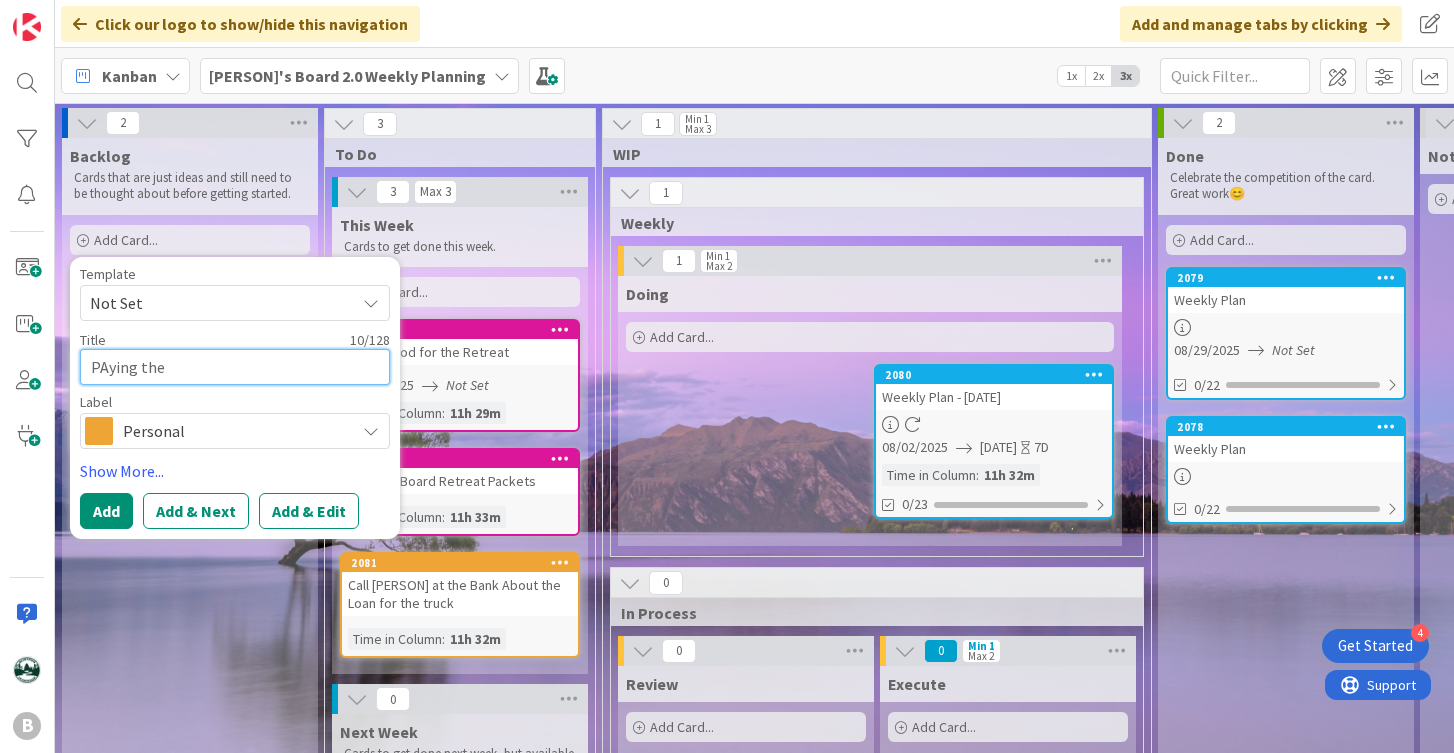 type on "x" 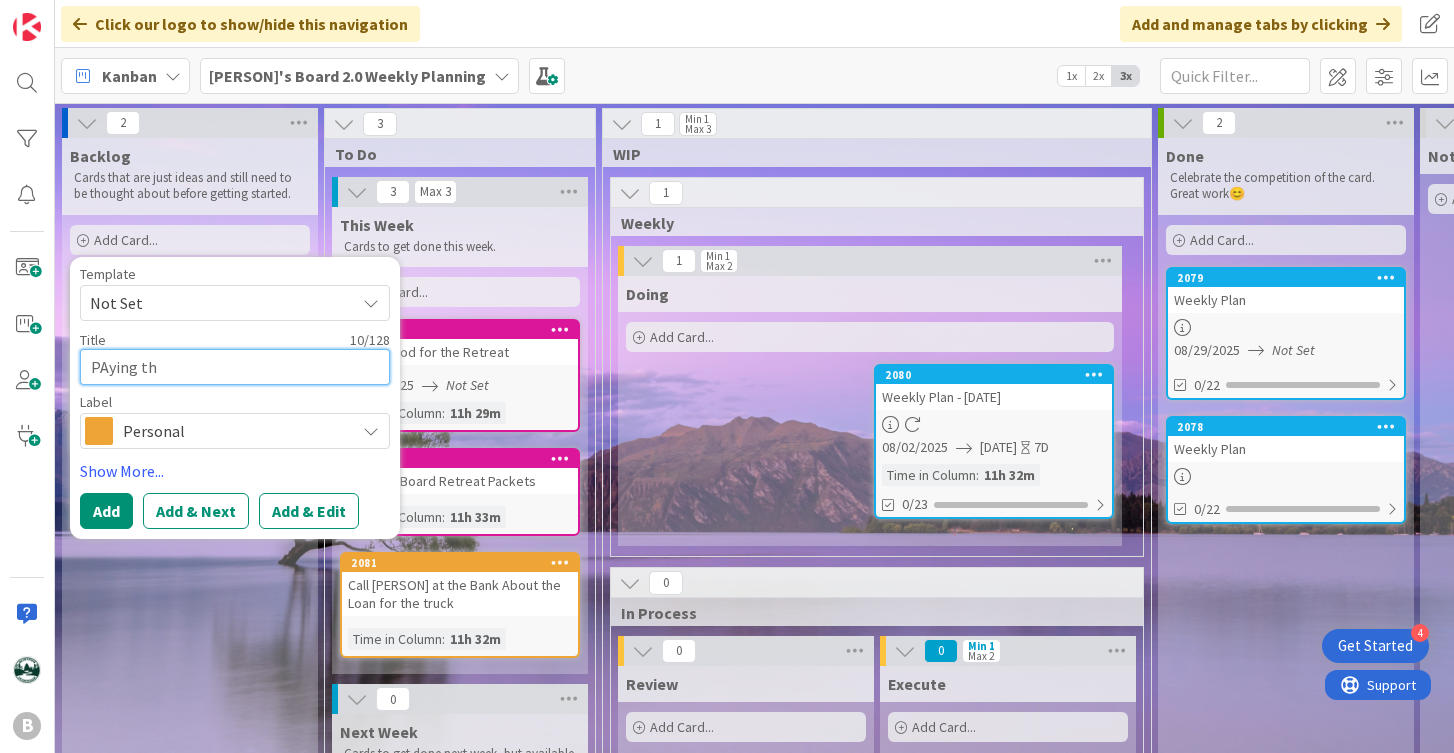 type on "x" 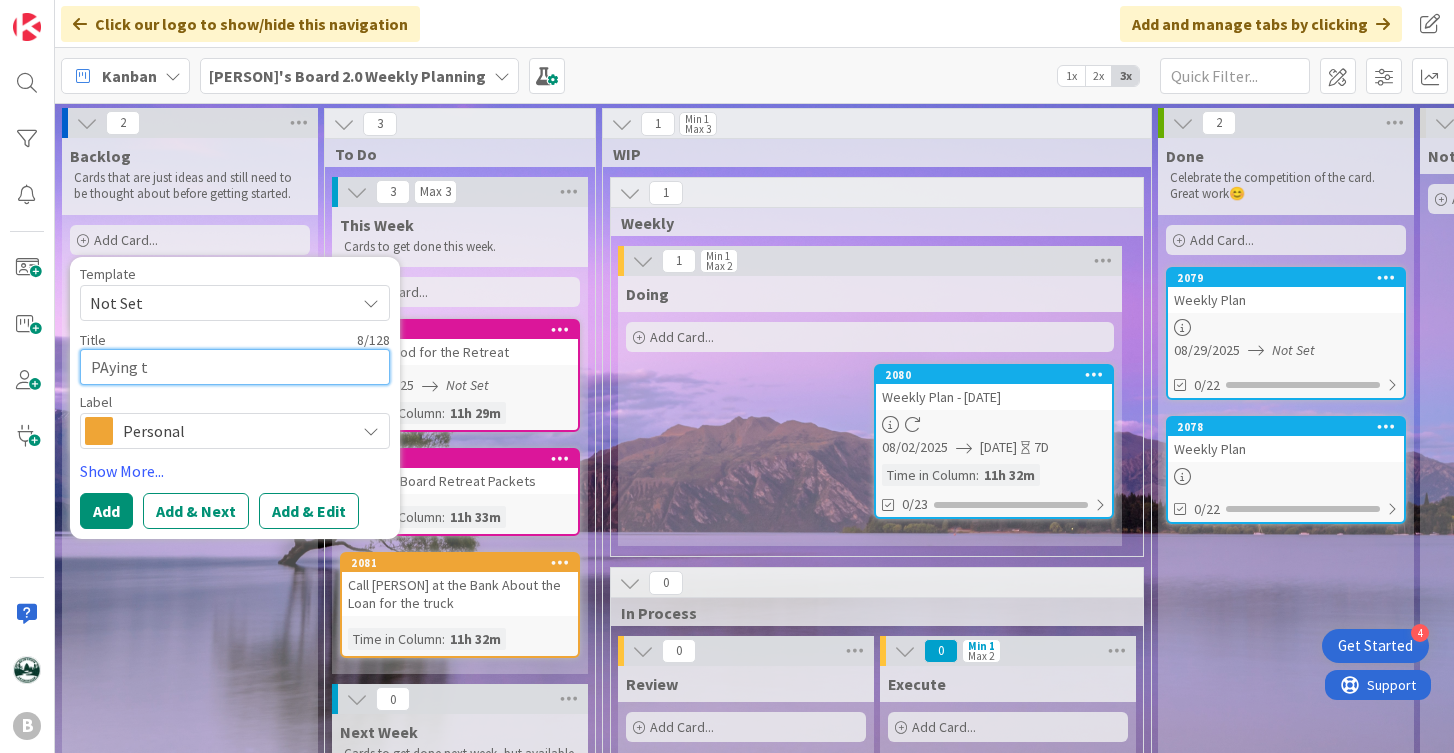 type on "x" 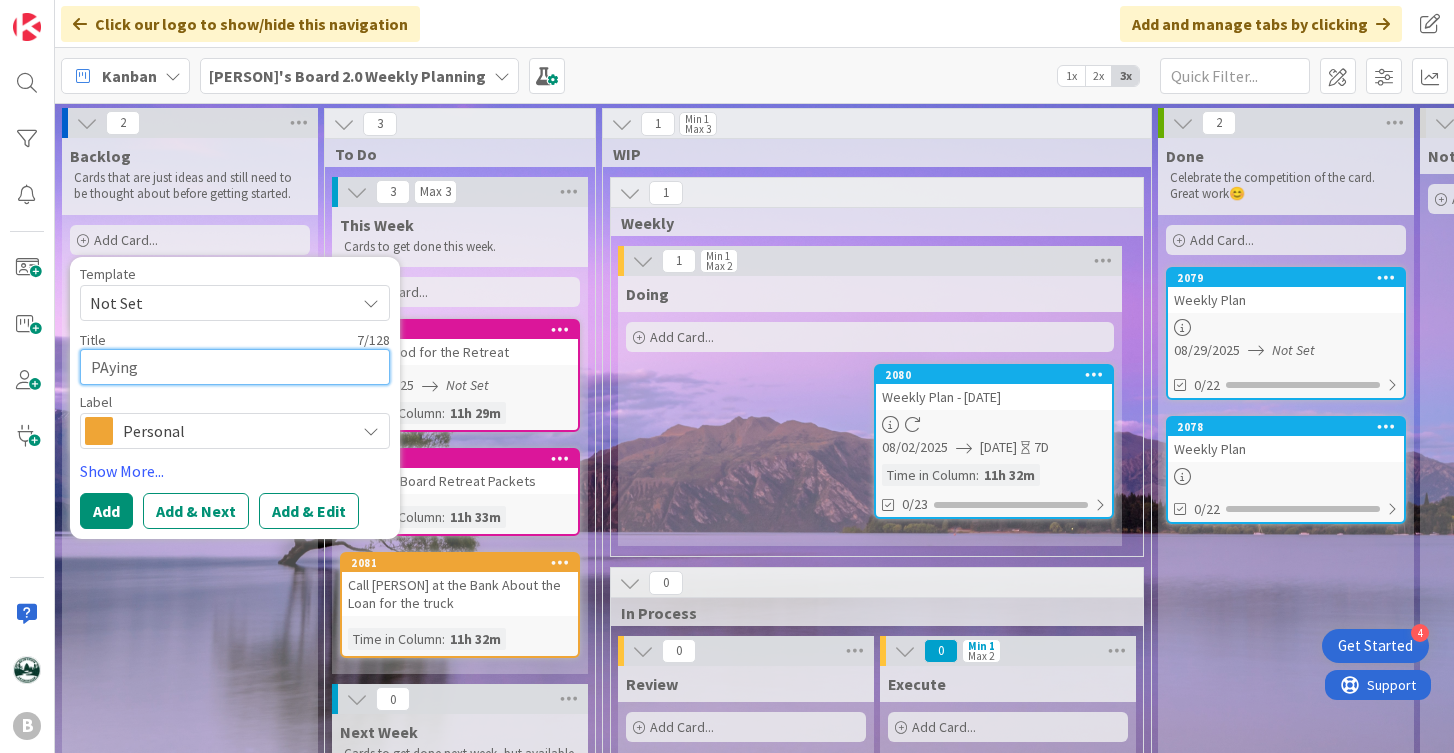 type on "x" 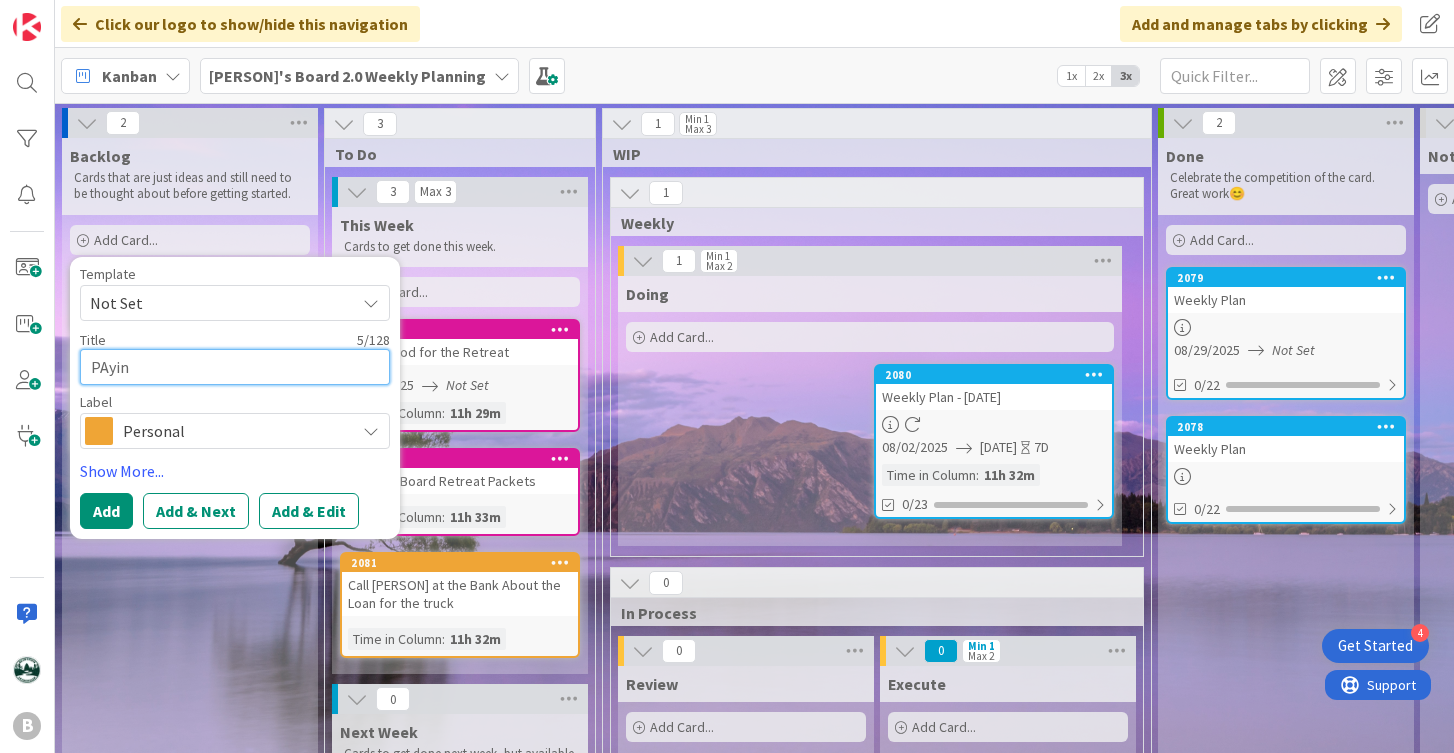 type on "x" 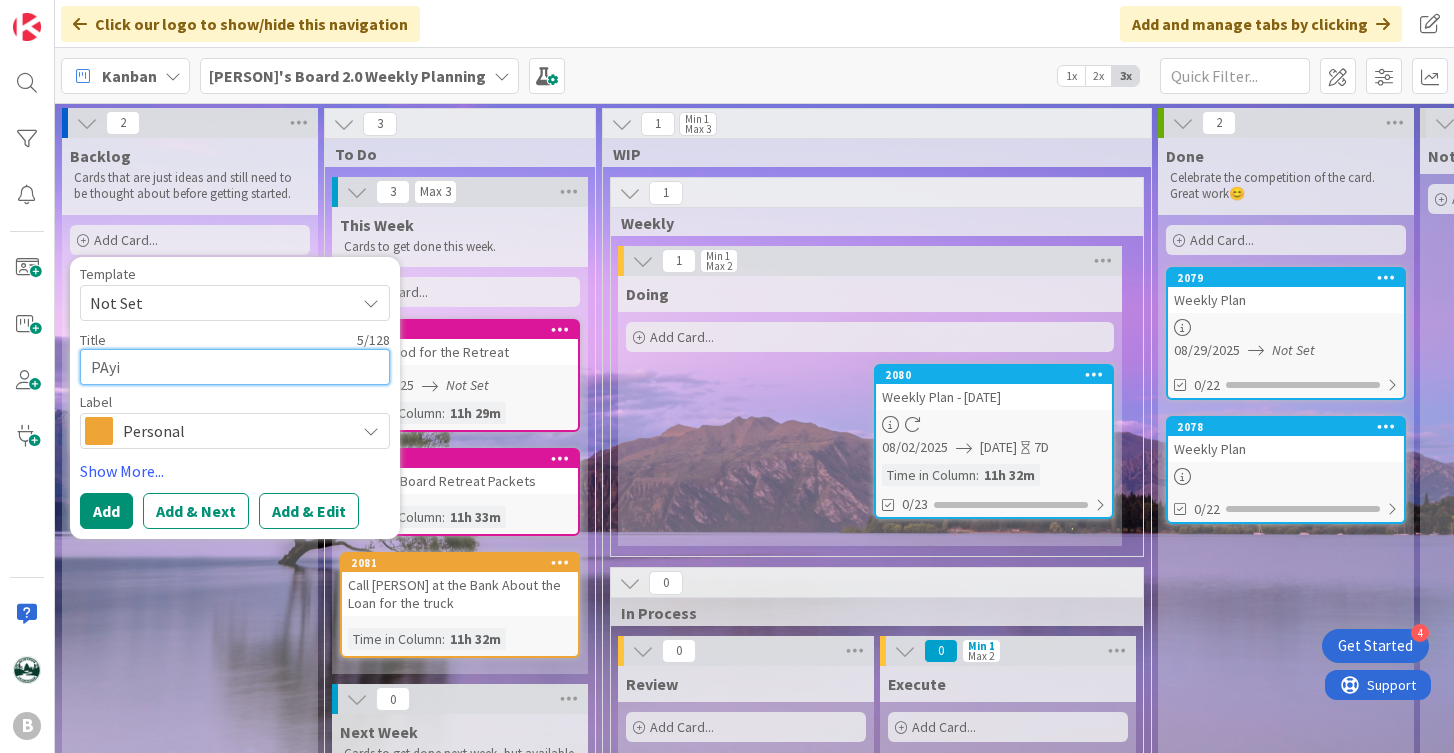 type on "x" 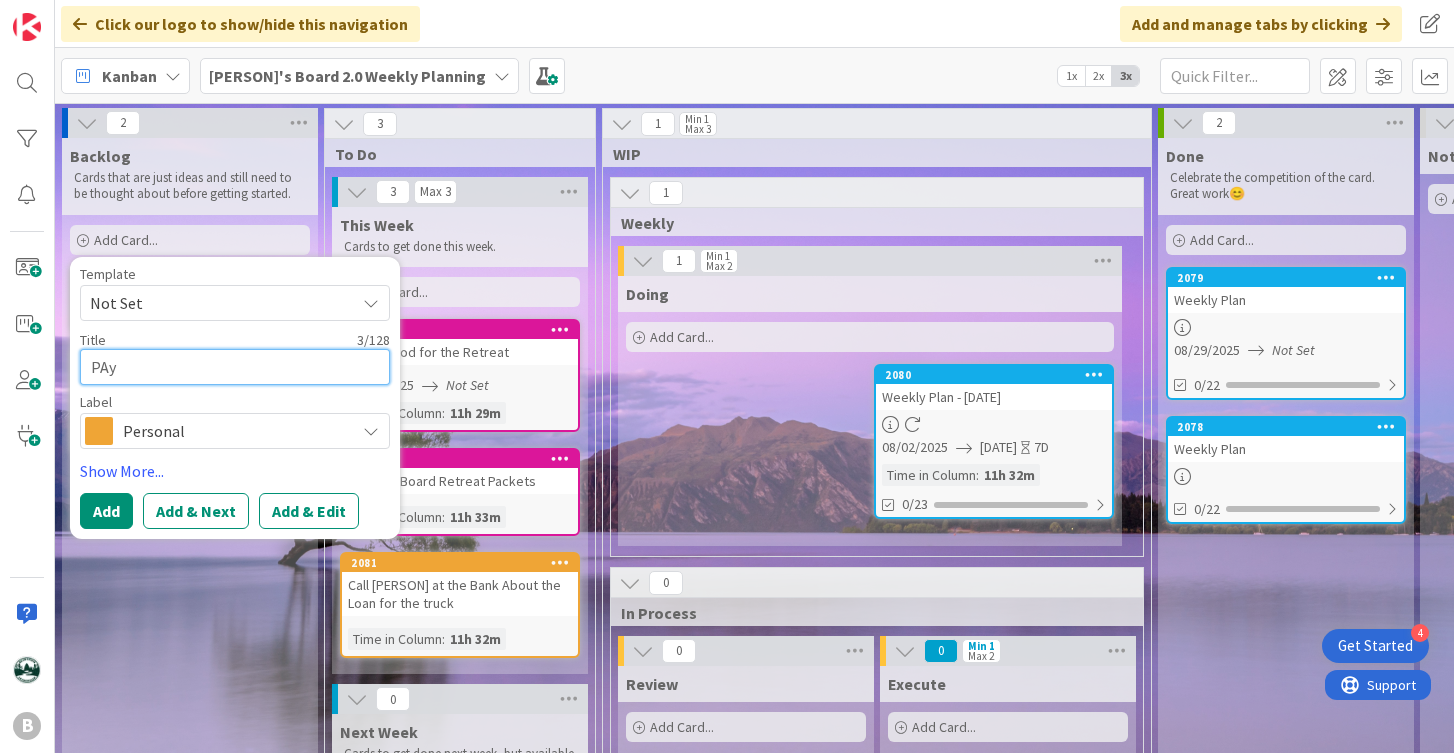 type on "x" 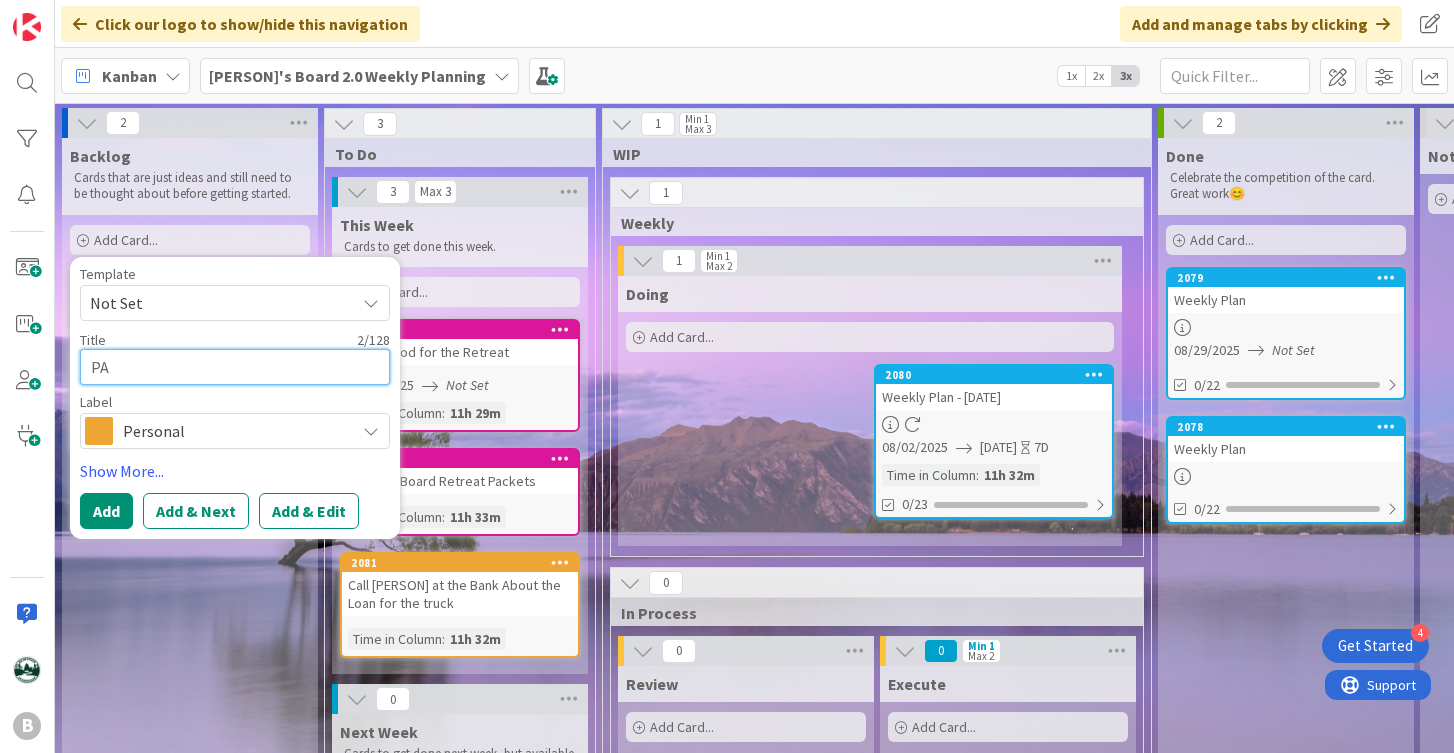 type on "x" 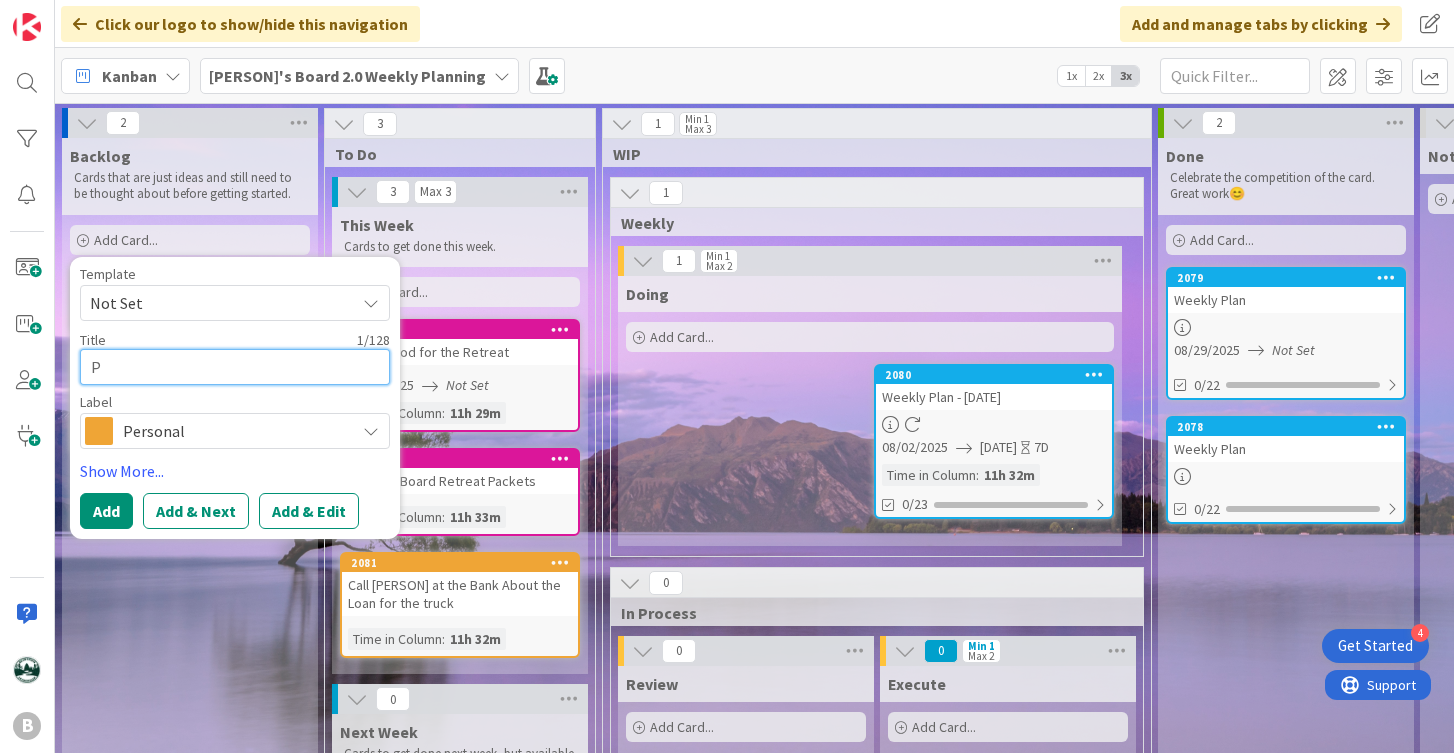 type on "x" 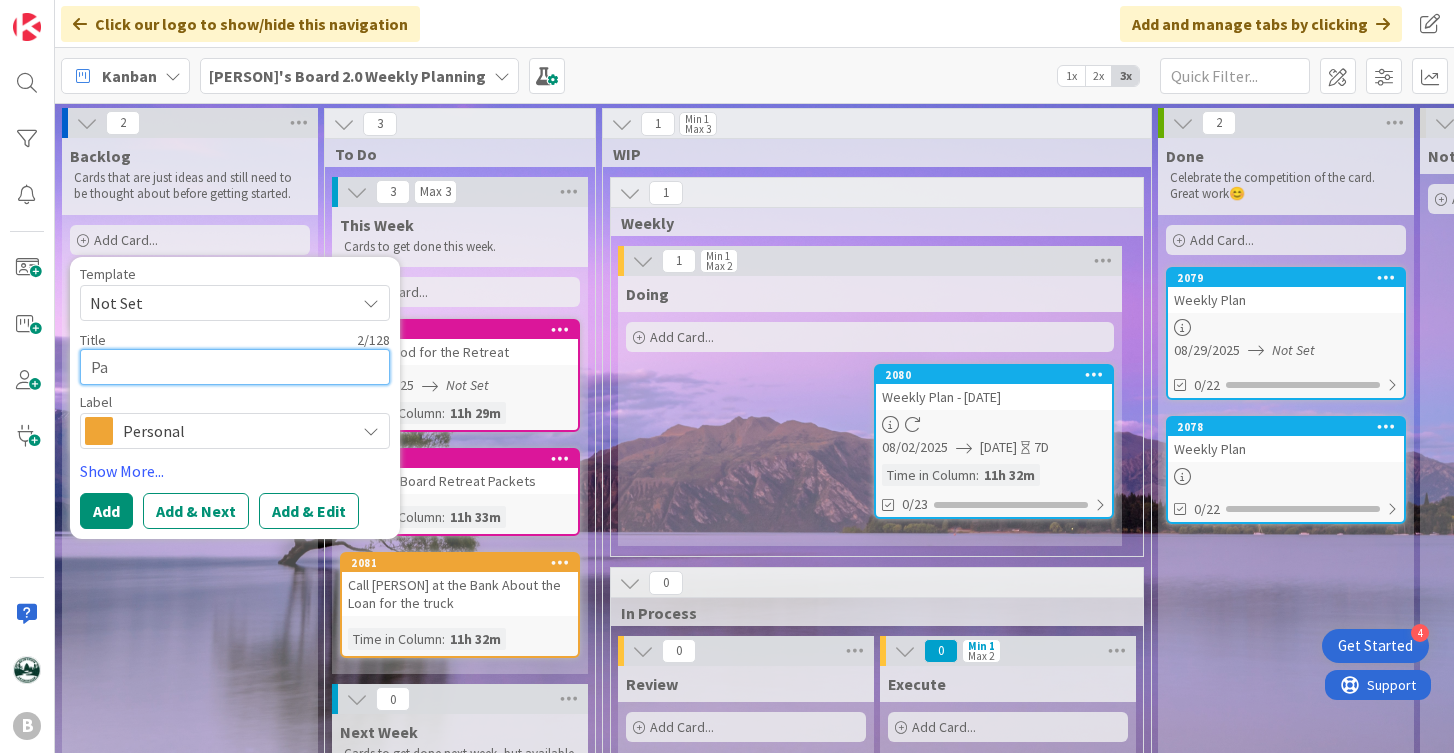 type on "x" 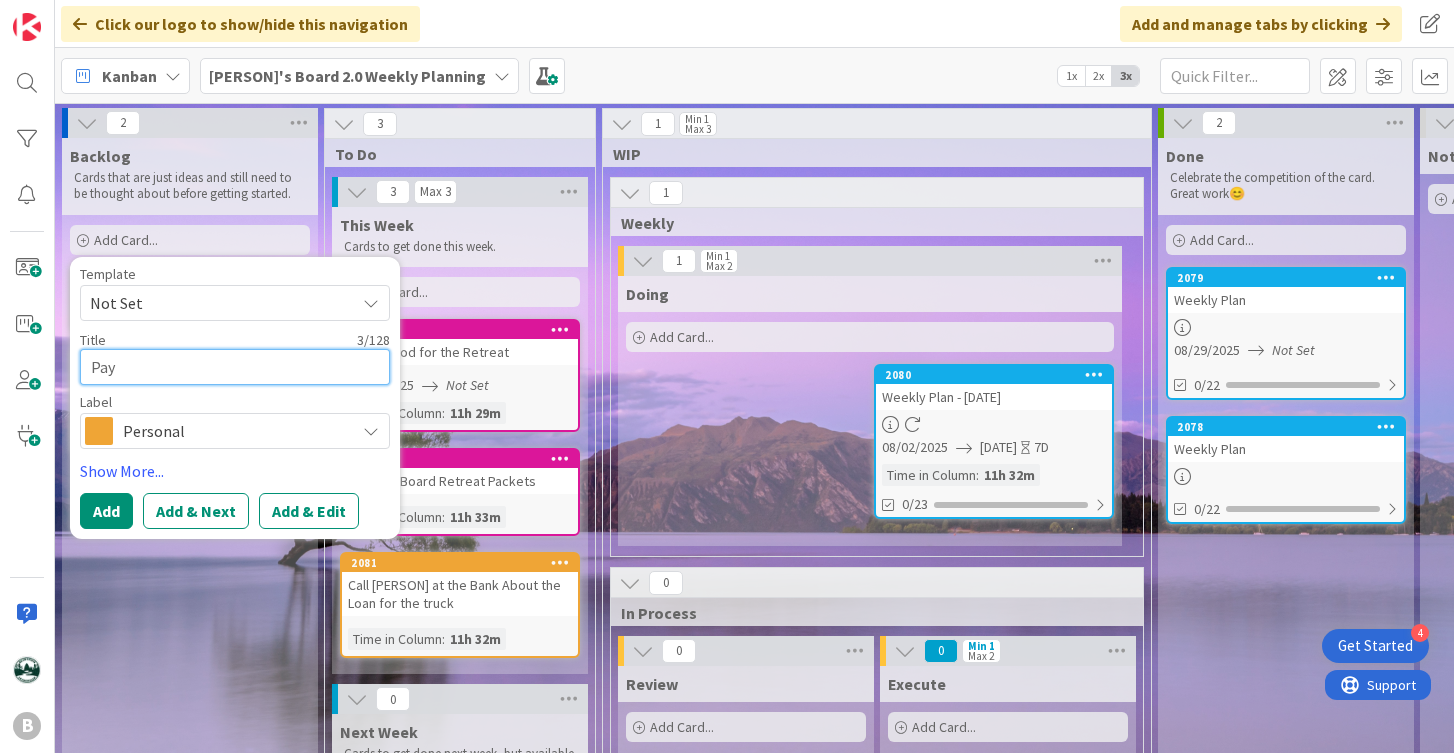 type on "x" 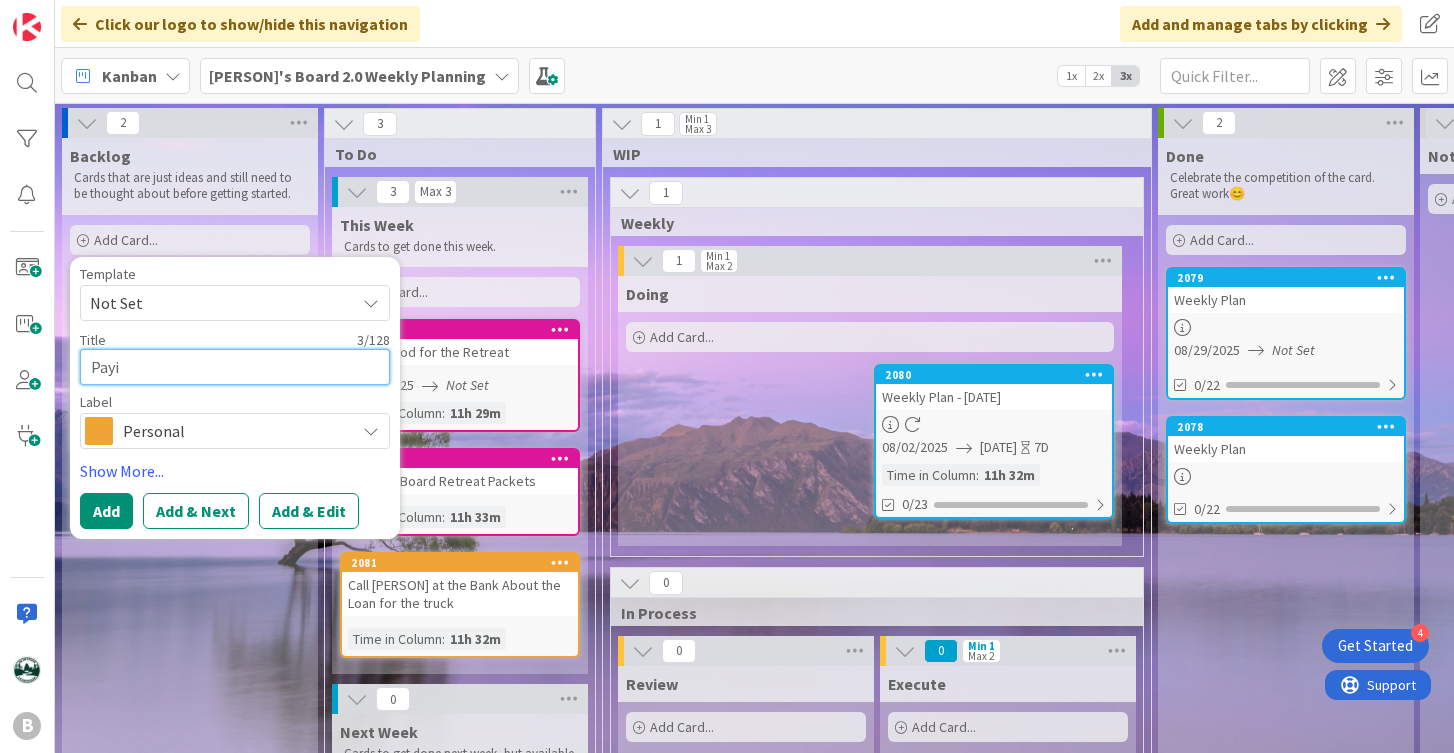 type on "x" 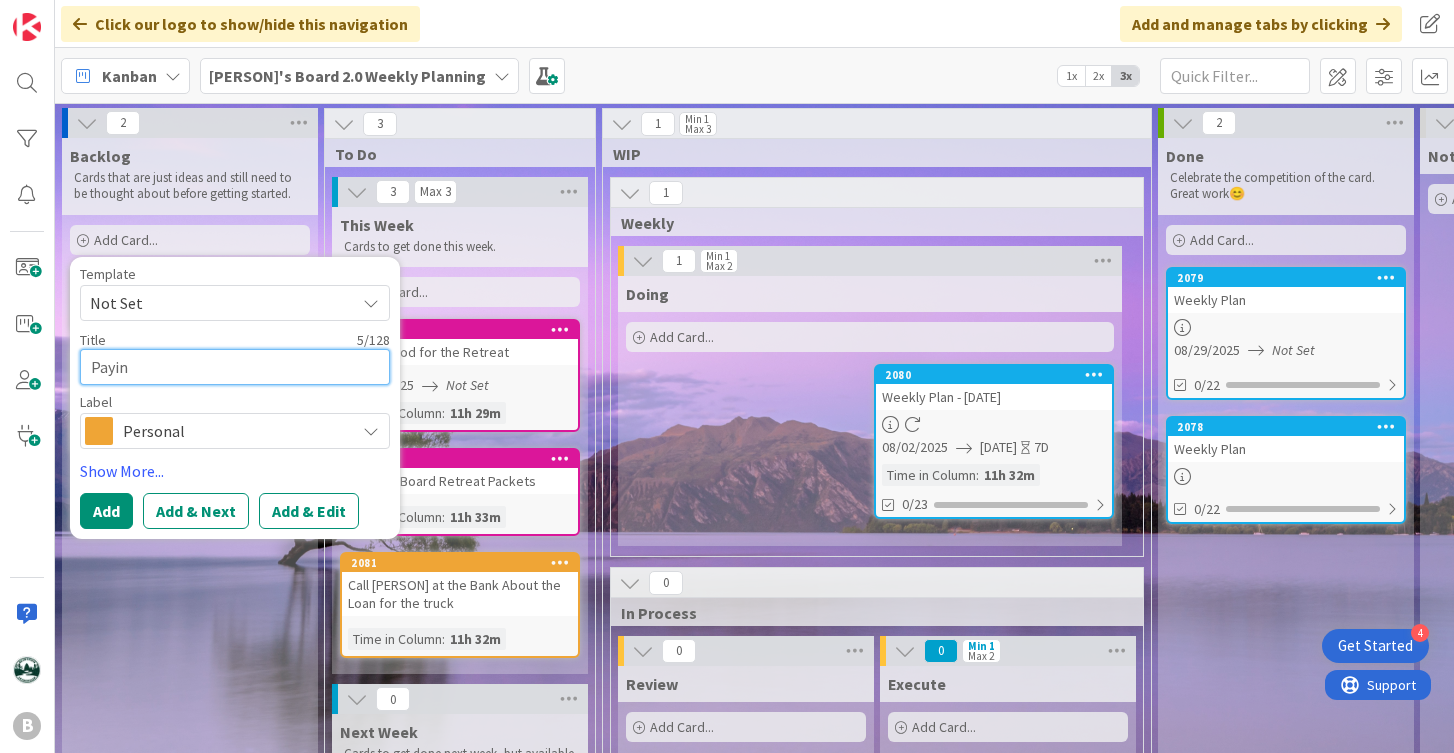 type on "x" 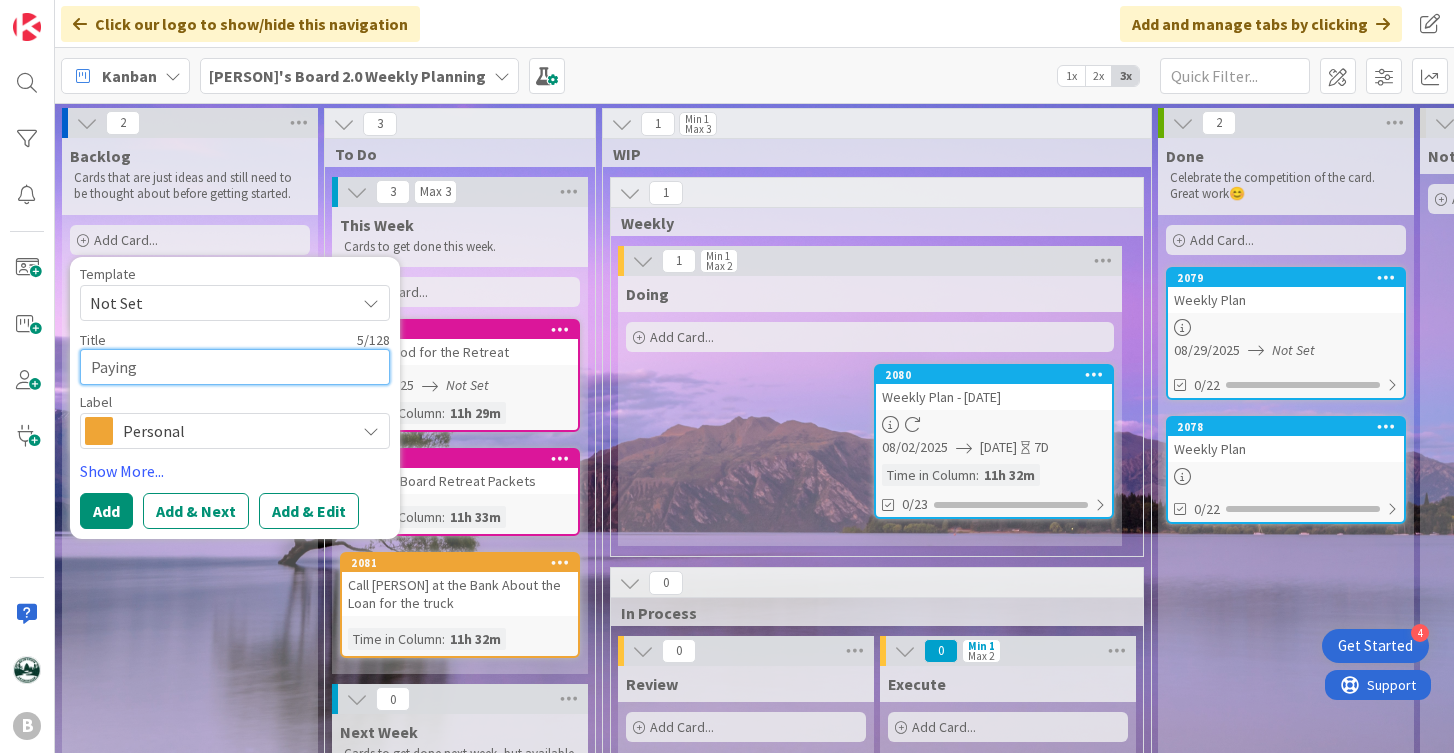 type on "x" 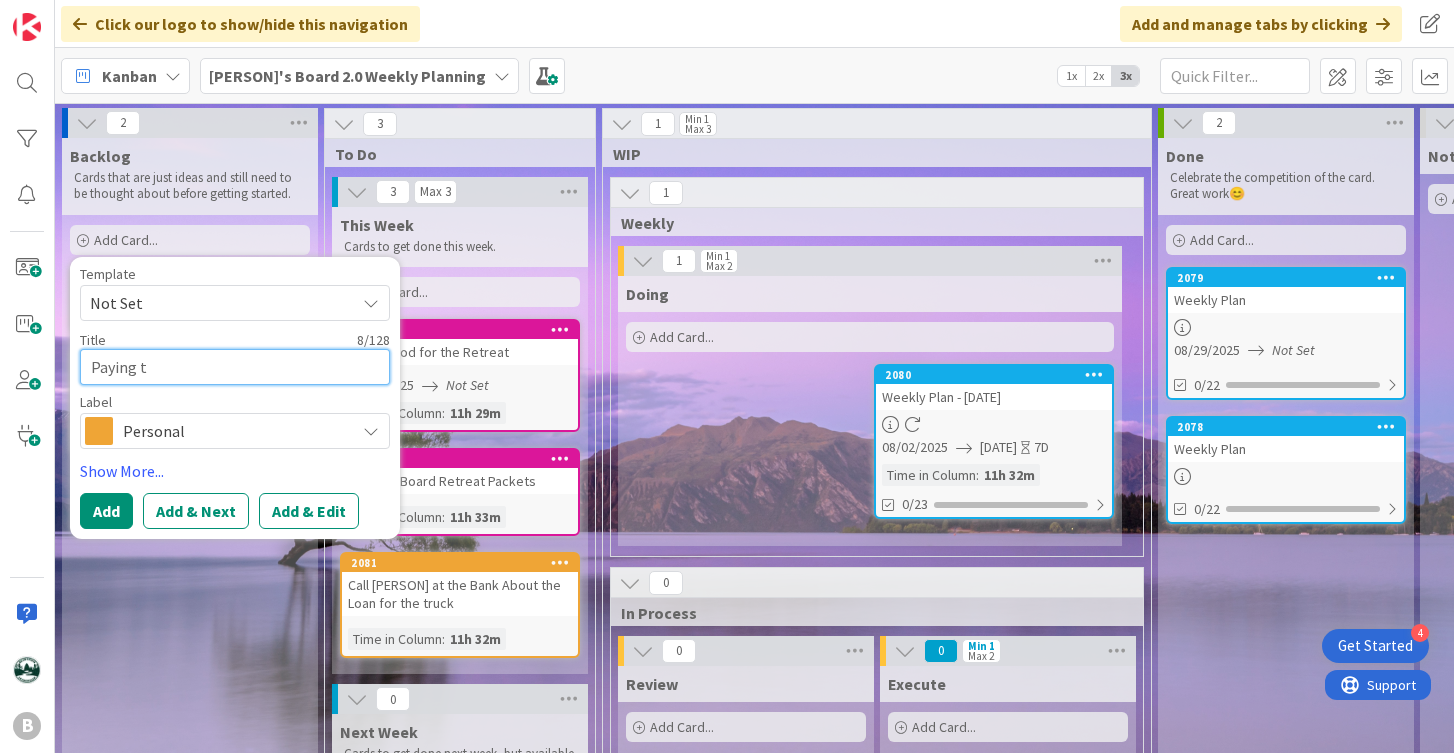 type on "x" 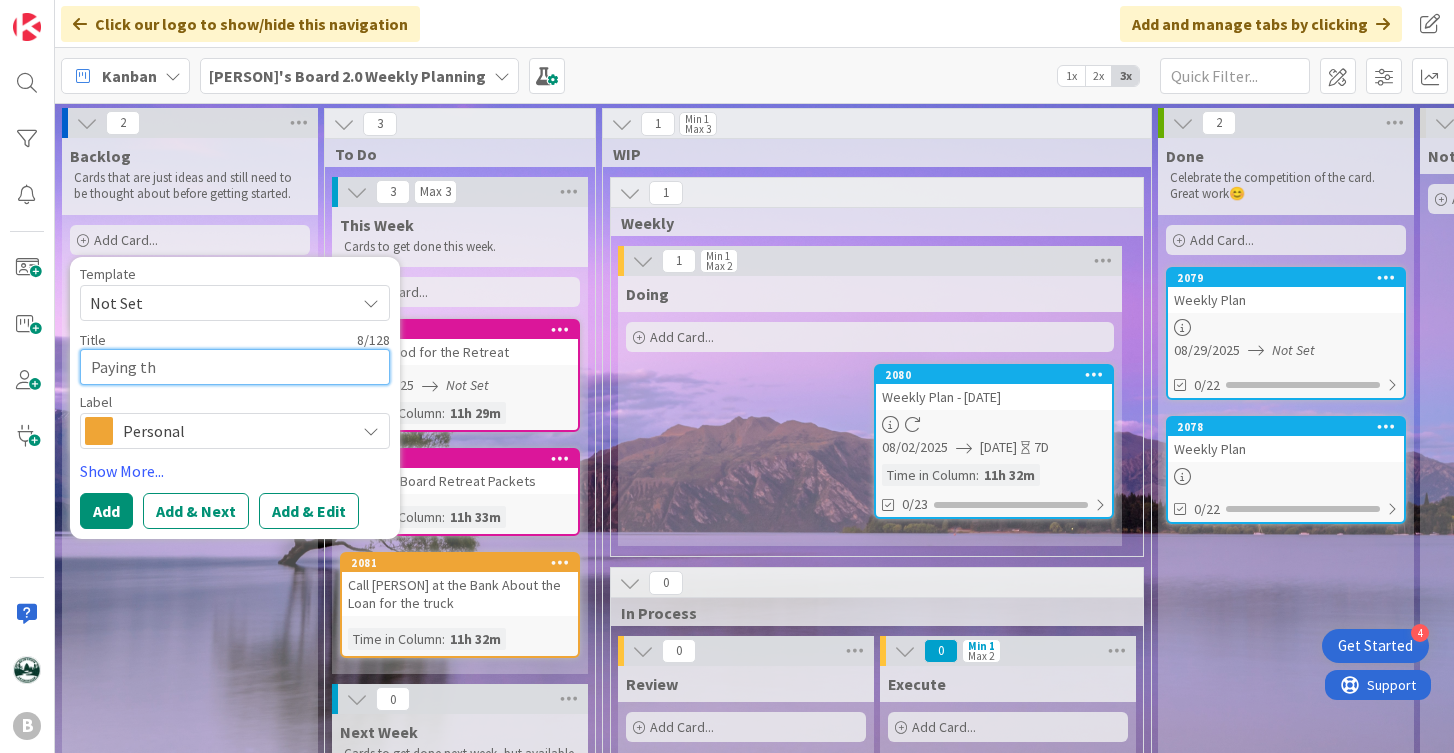 type on "Paying the" 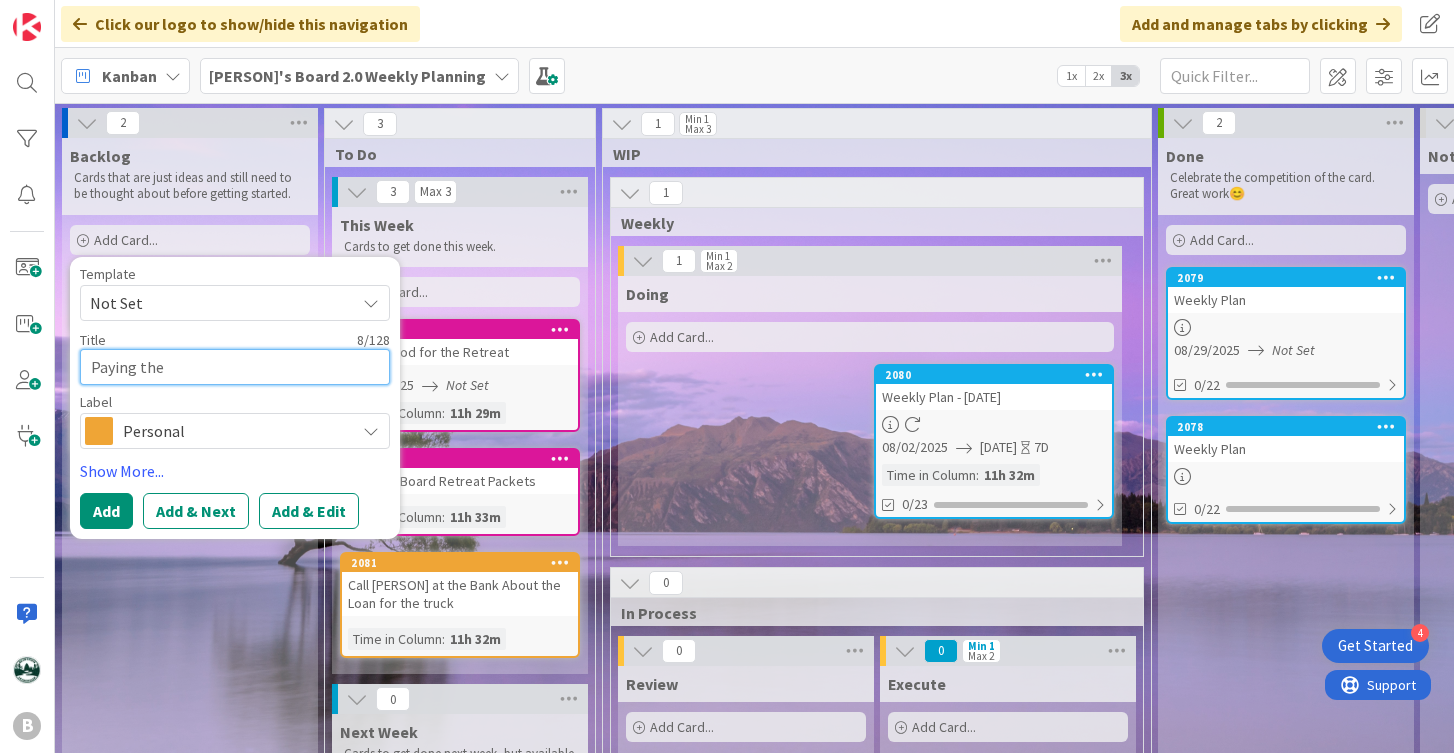 type on "x" 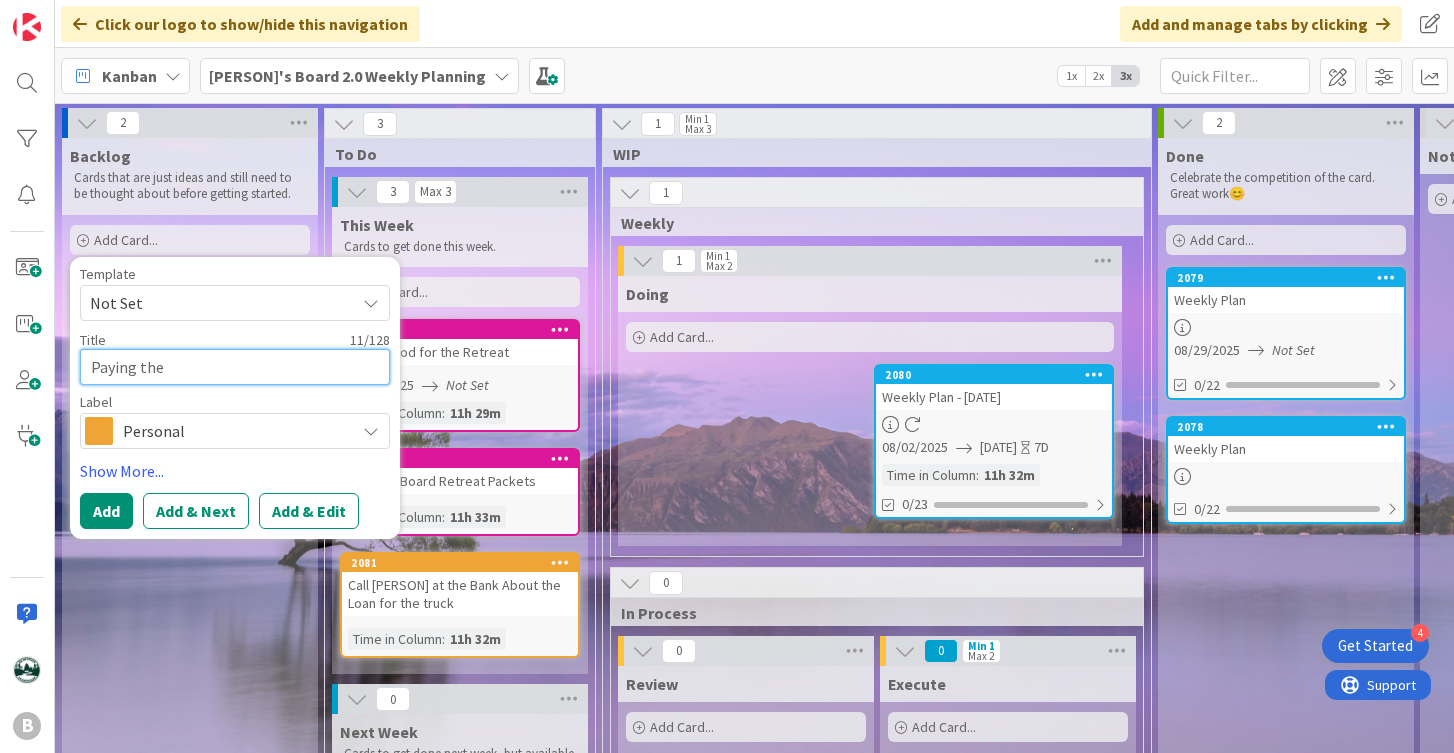 type on "x" 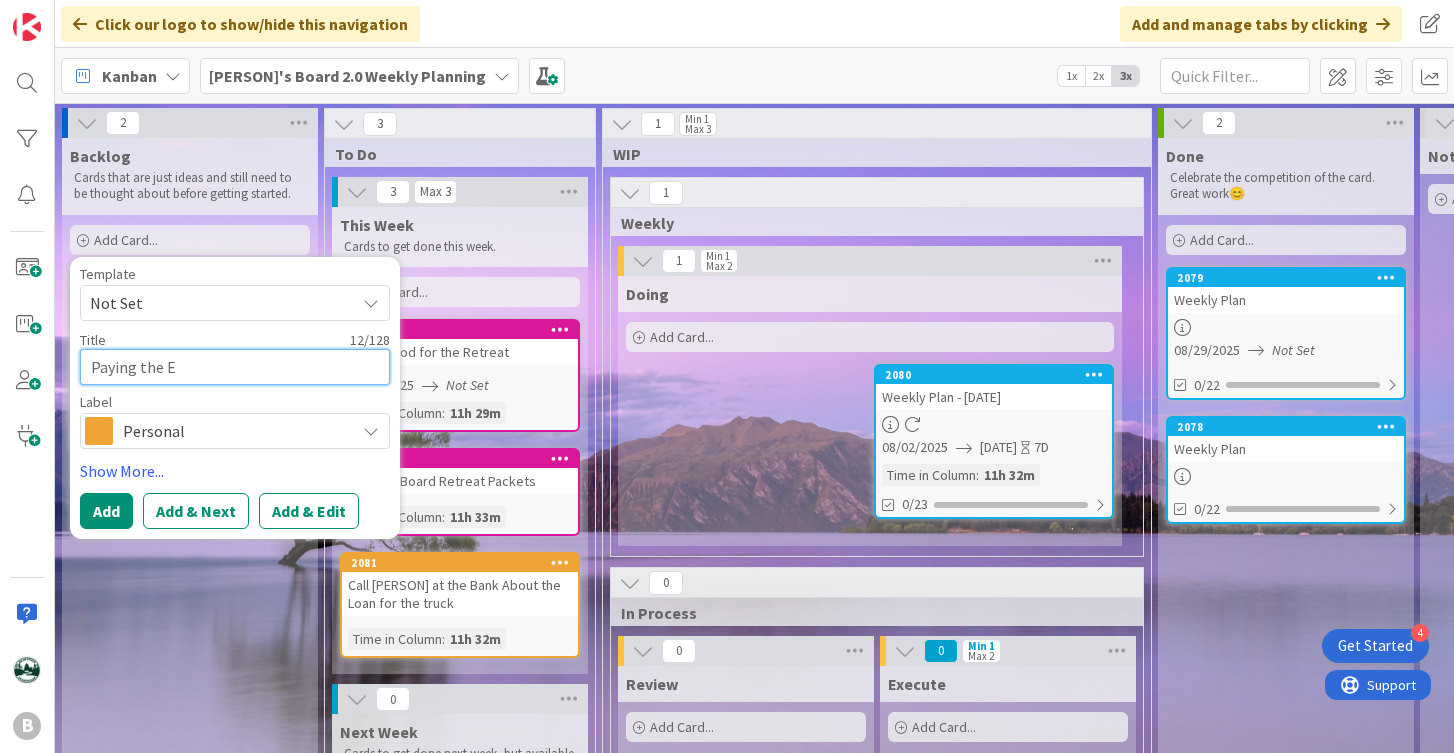 type on "x" 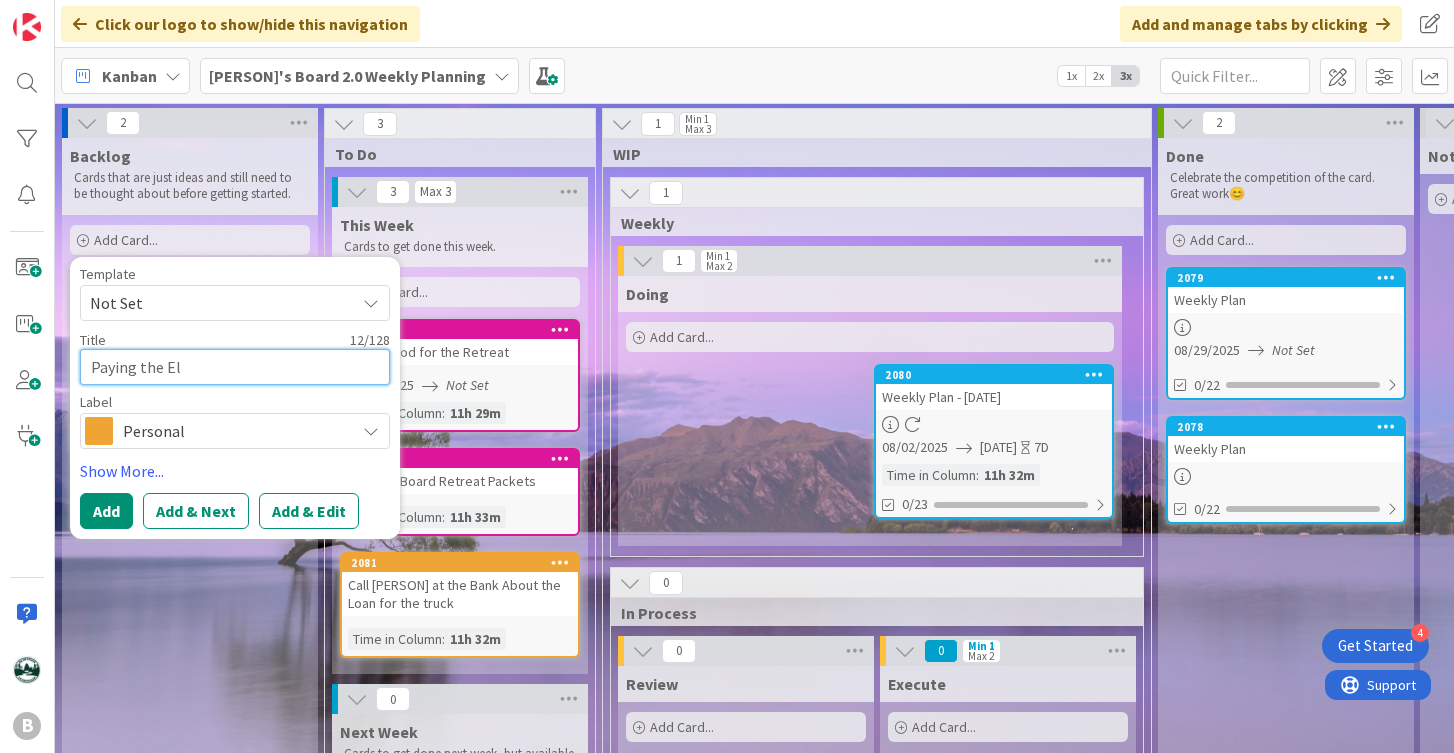 type on "x" 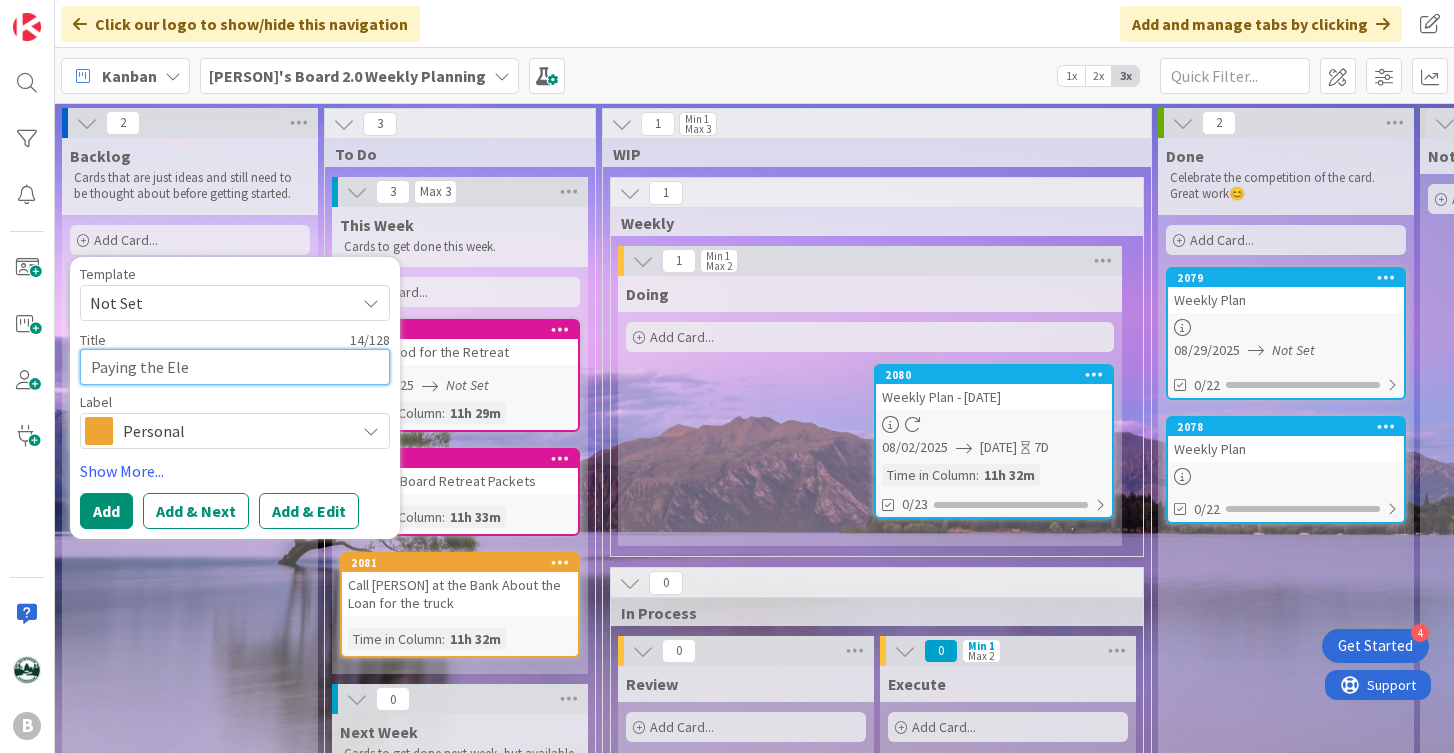 type on "x" 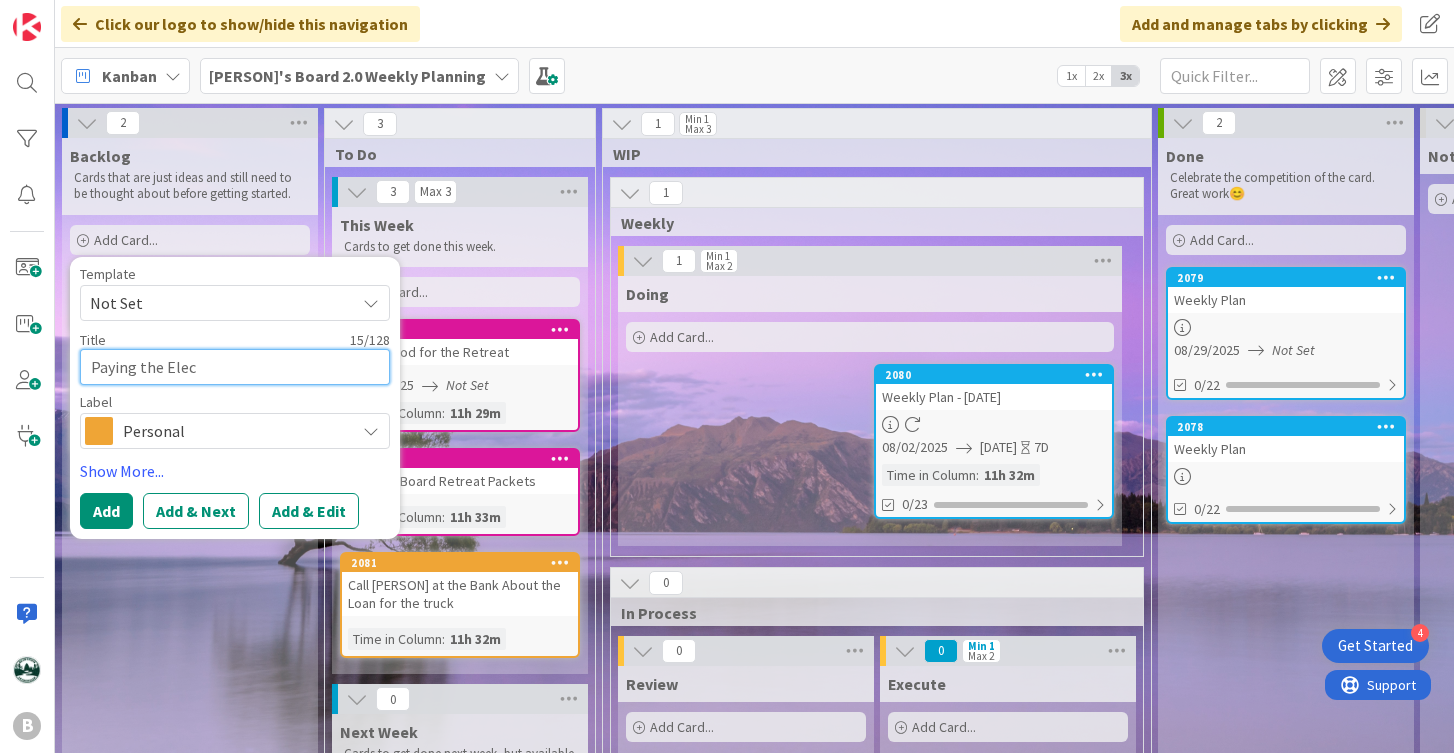 type on "x" 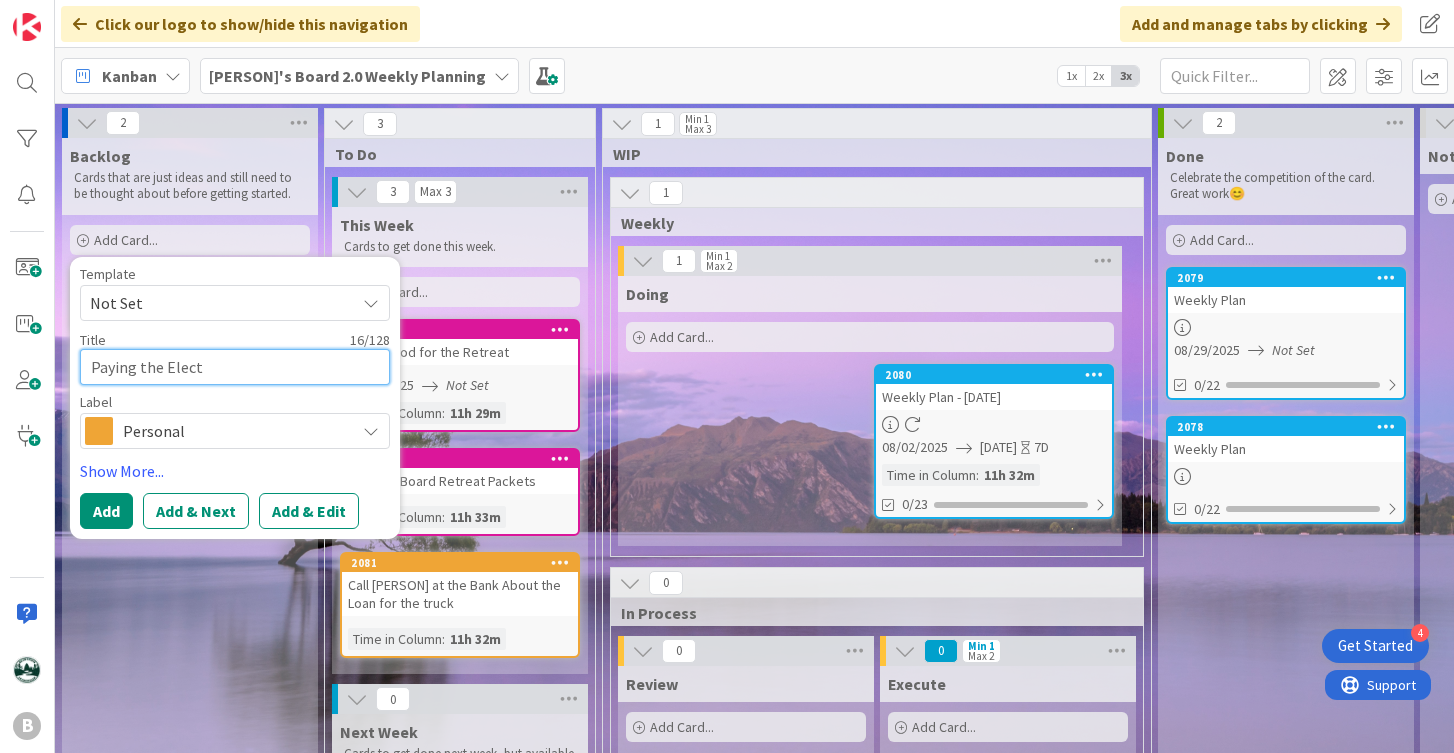 type on "x" 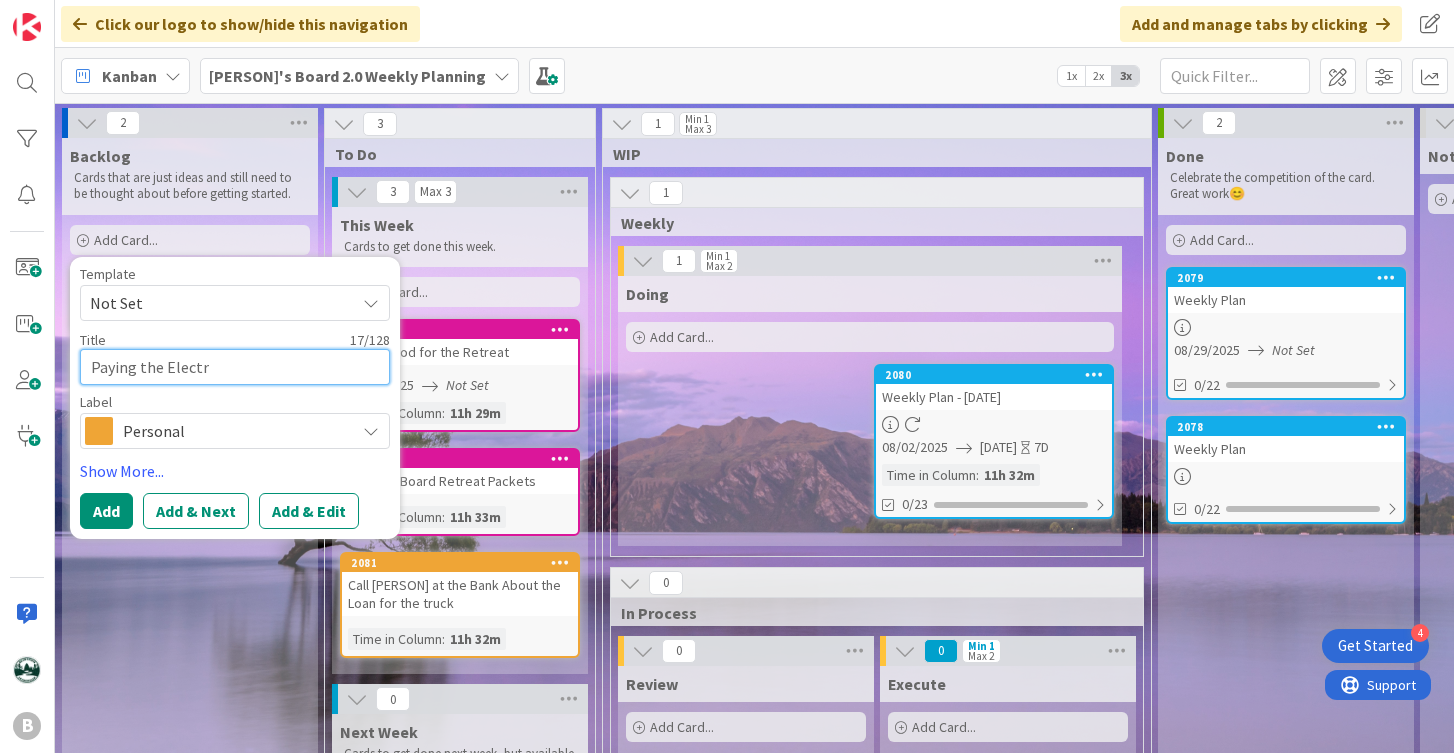 type on "x" 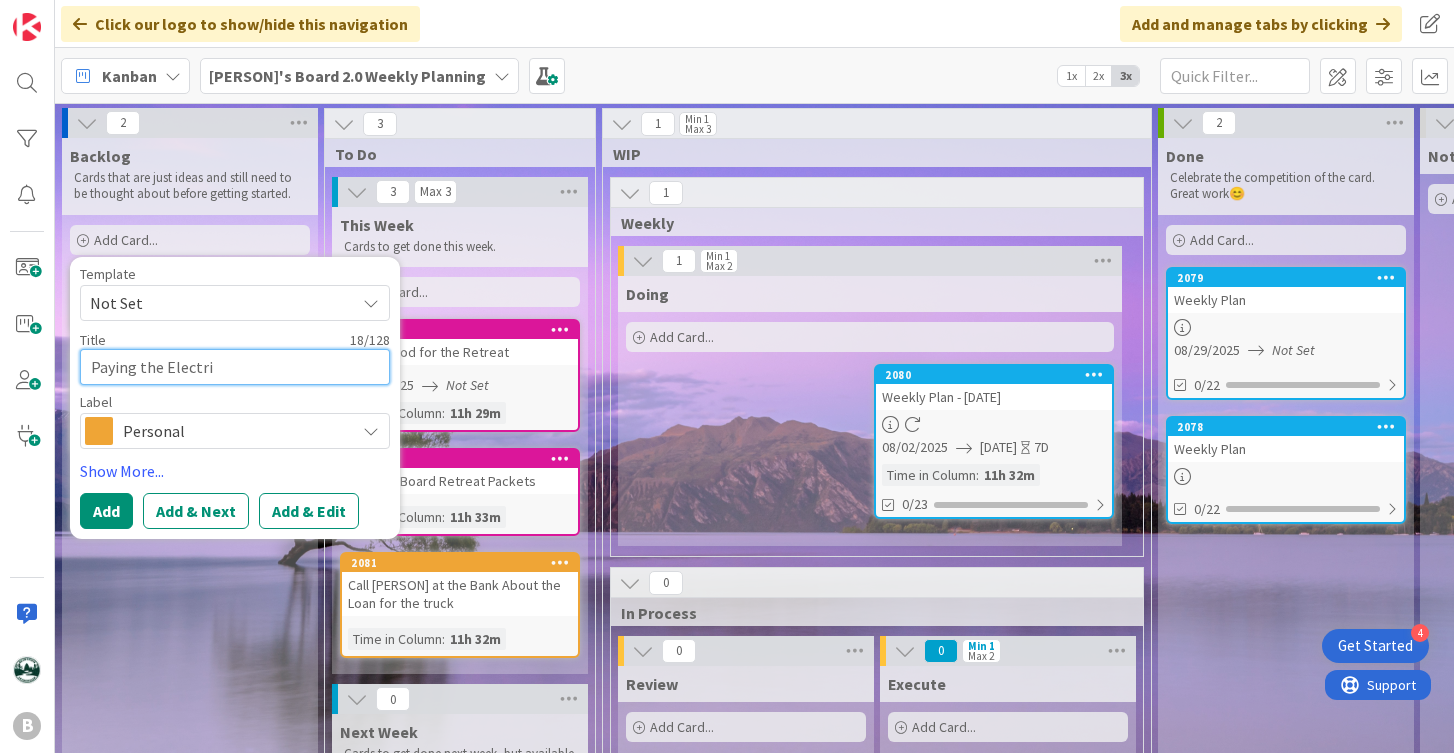 type on "x" 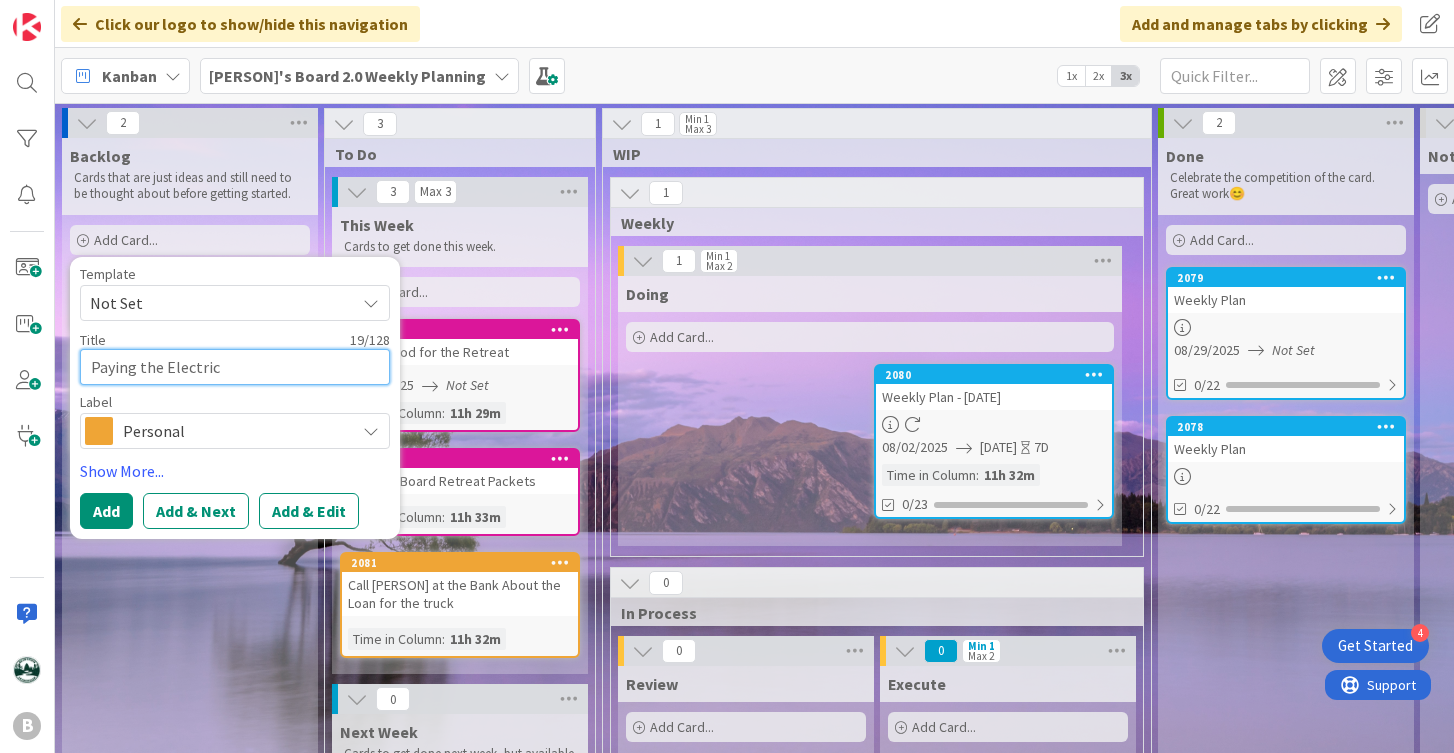 type on "x" 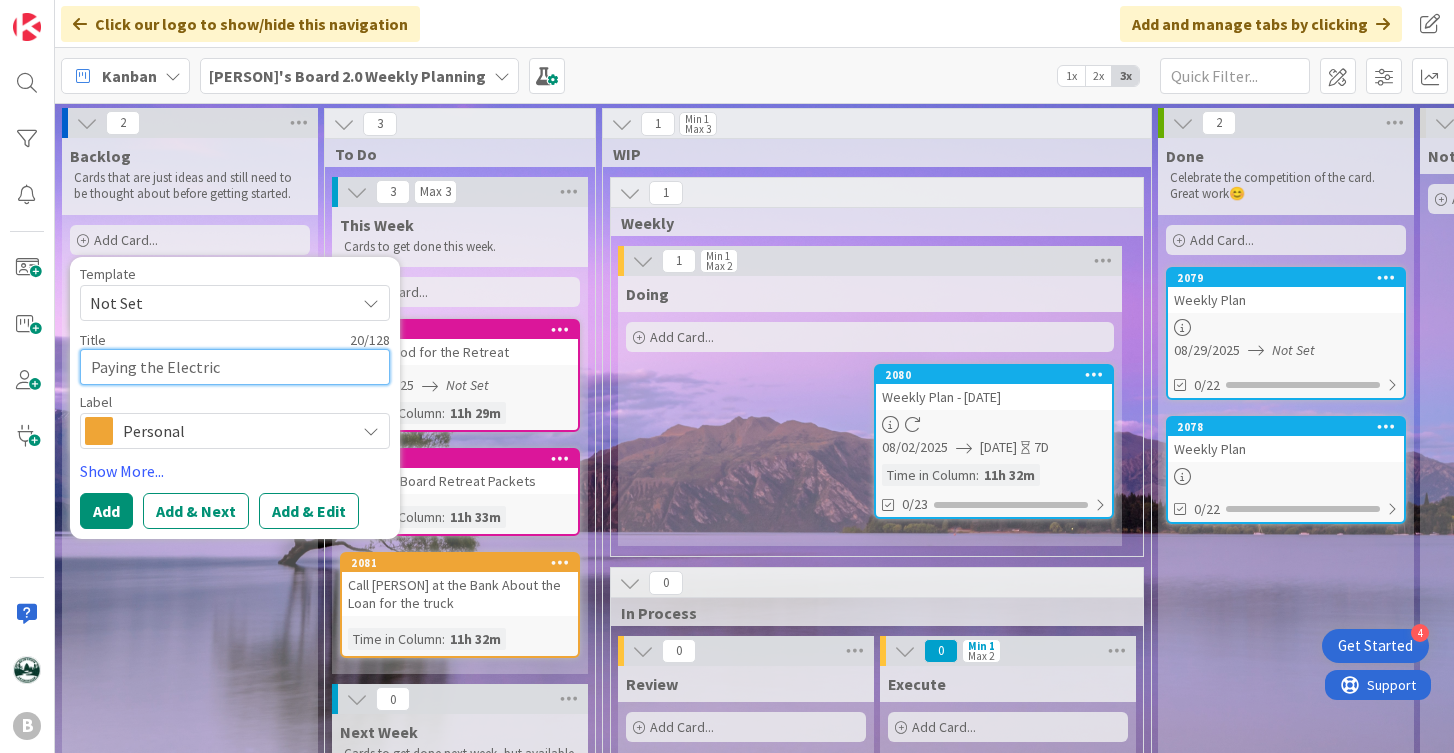 type on "x" 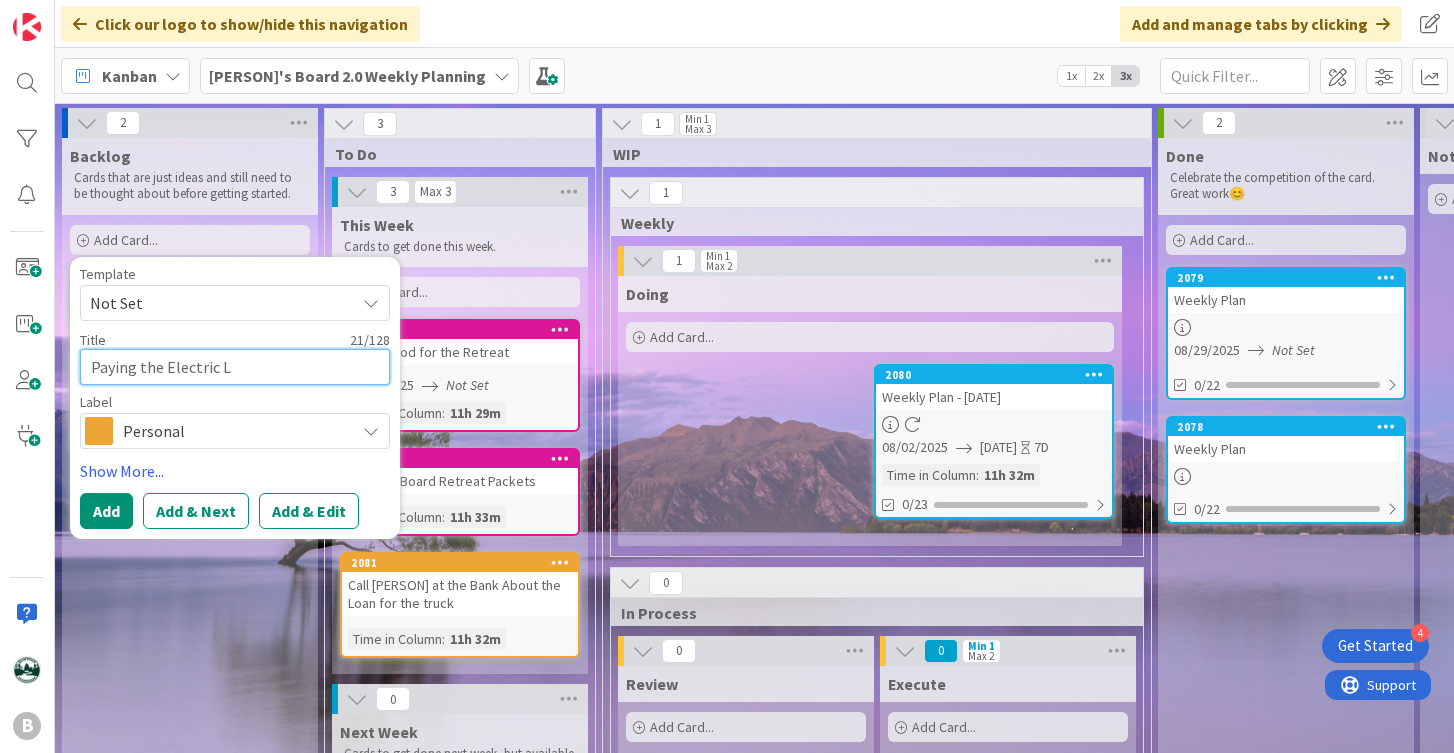 type on "x" 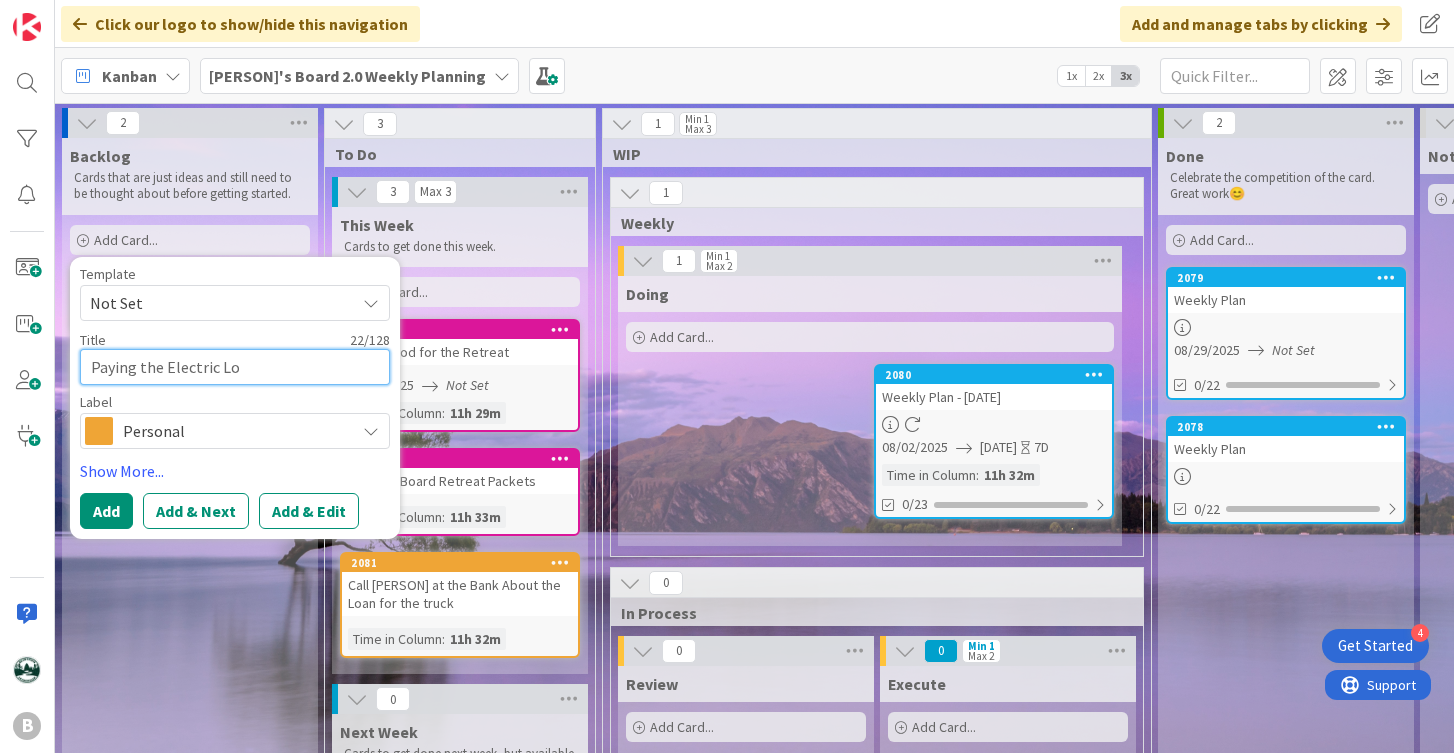 type on "x" 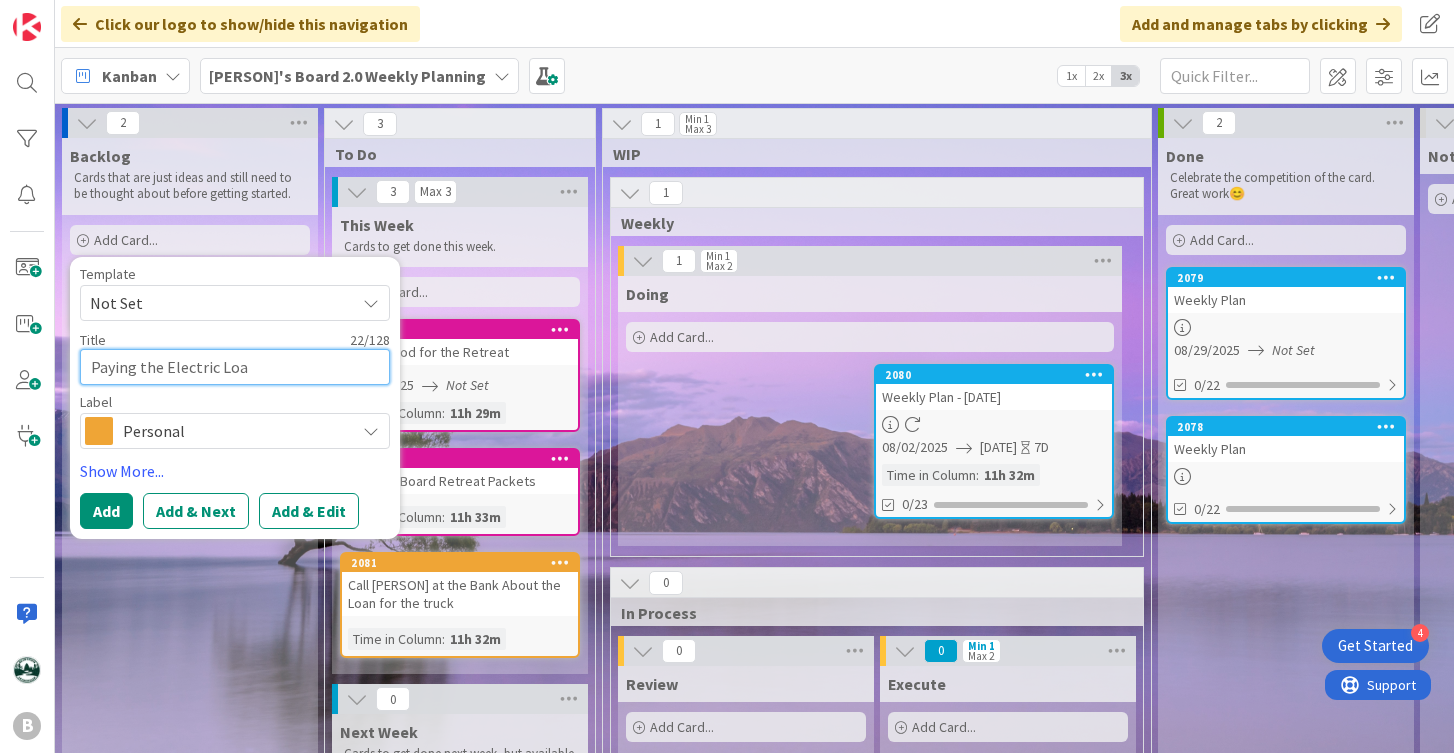 type on "x" 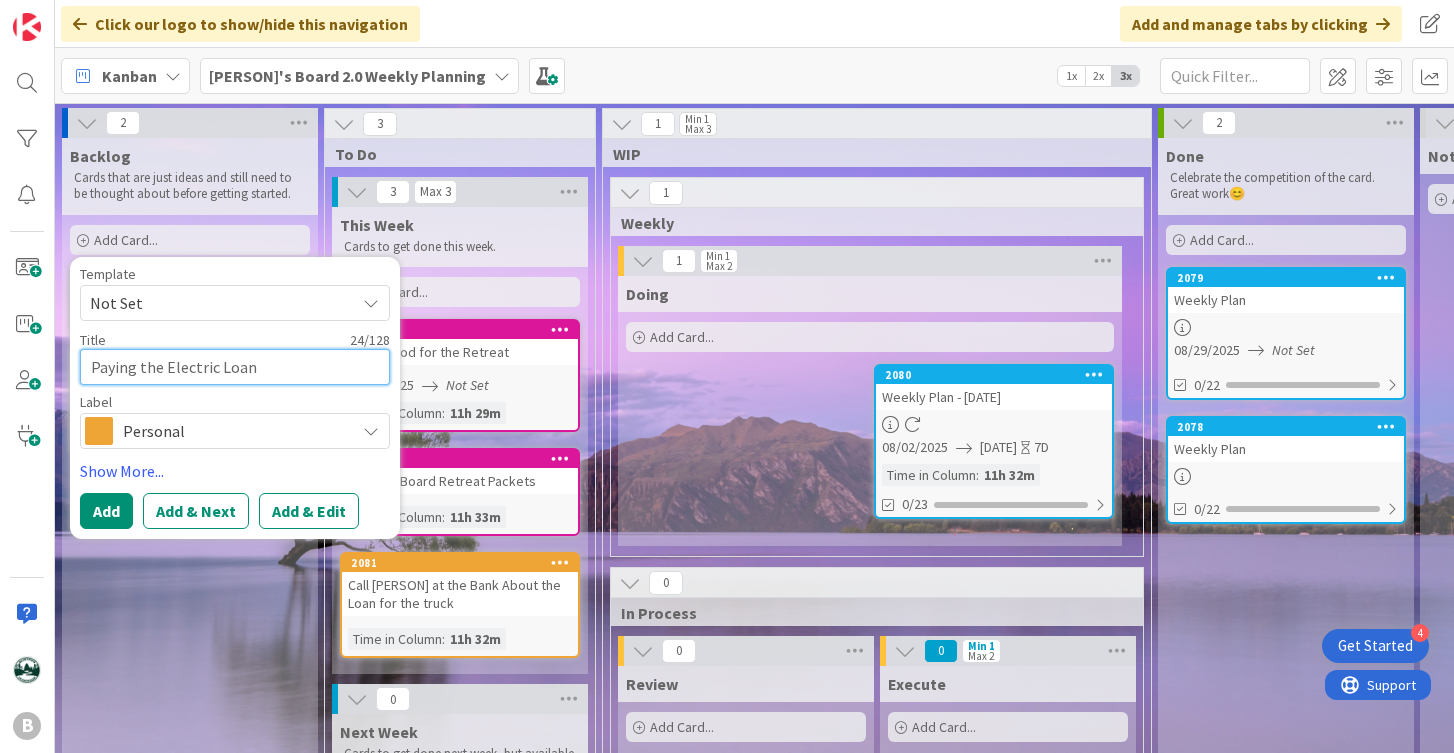 type on "Paying the Electric Loan" 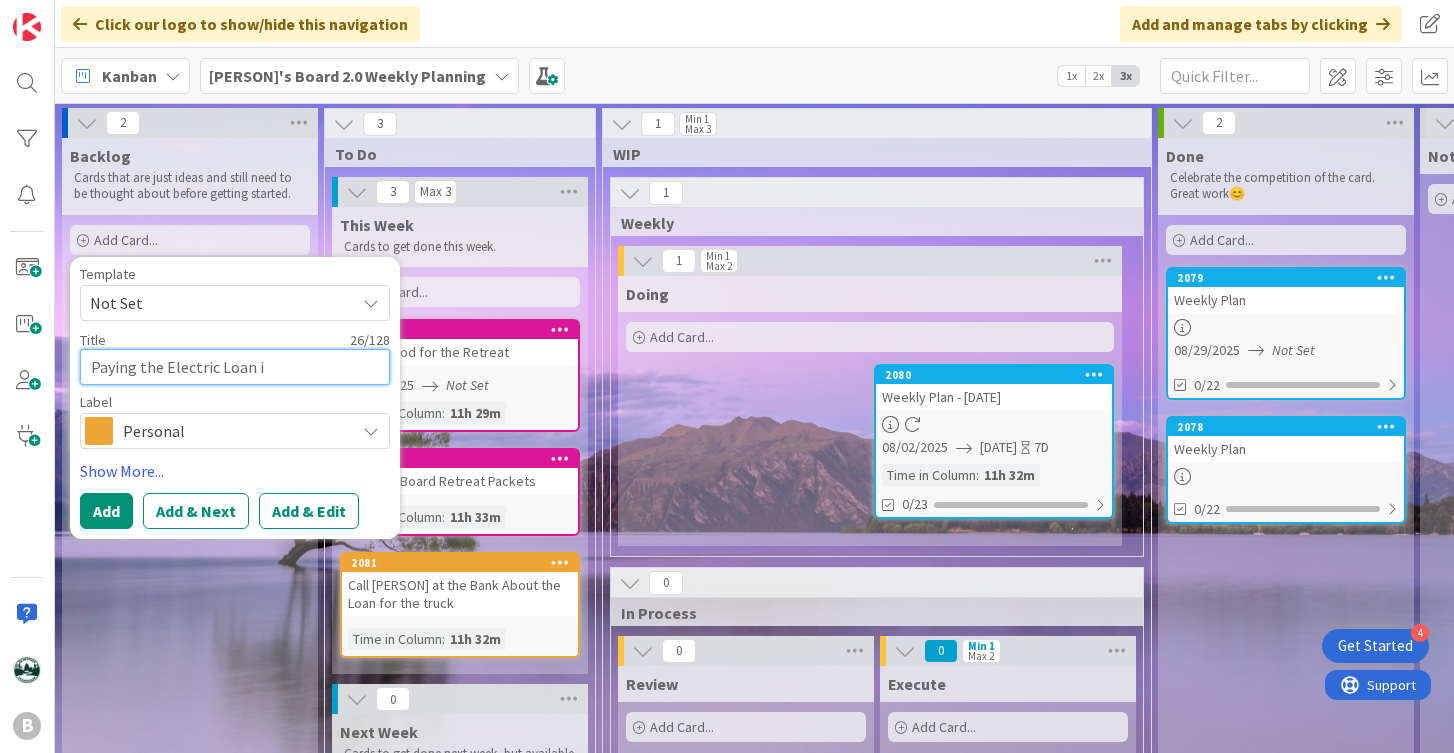 type on "x" 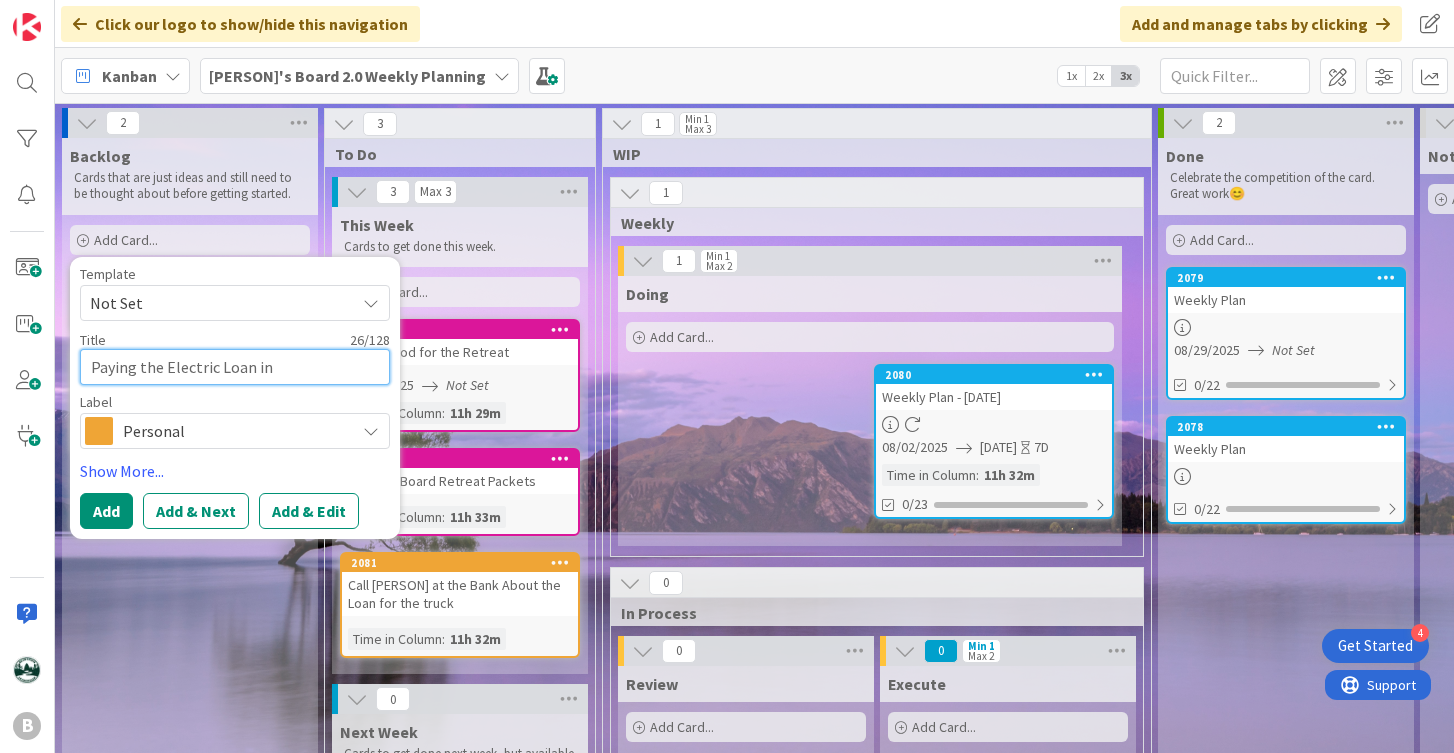 type on "x" 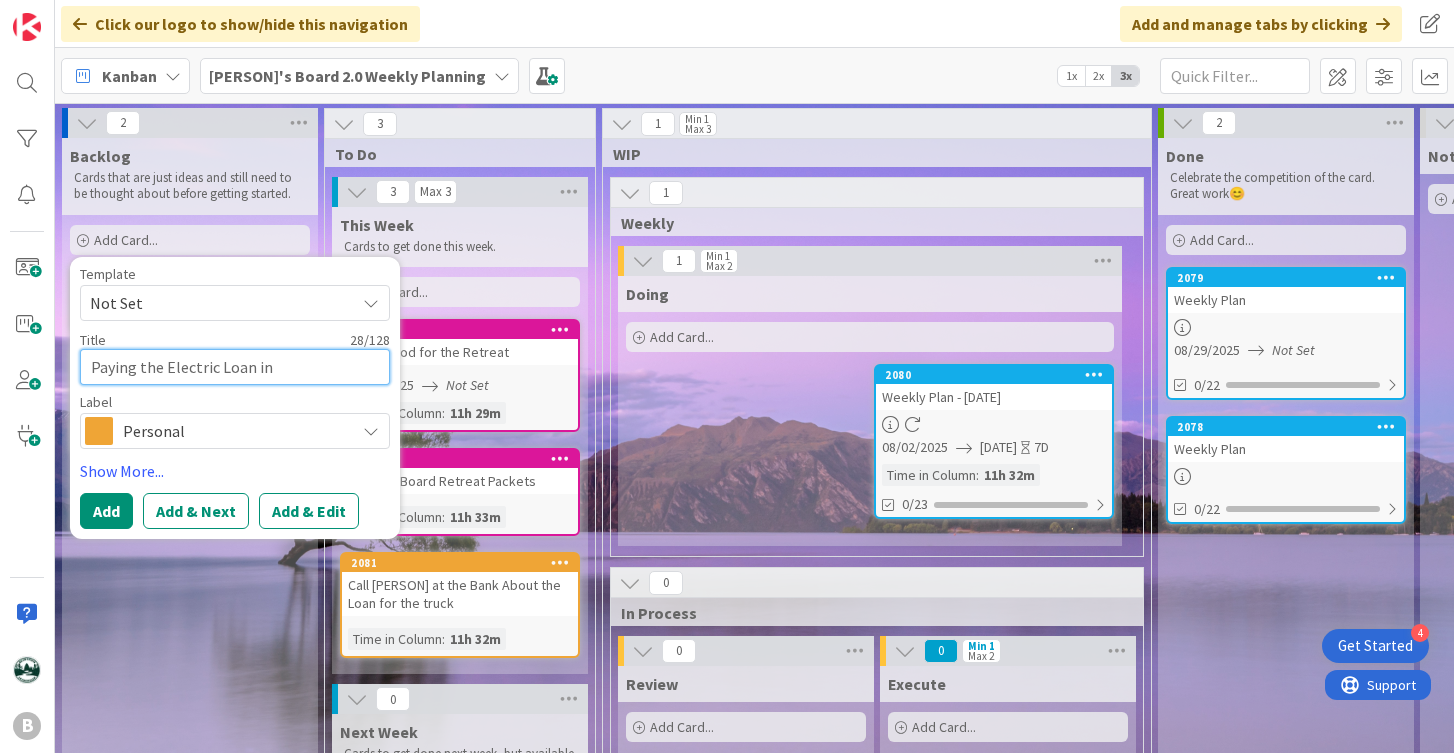 type on "x" 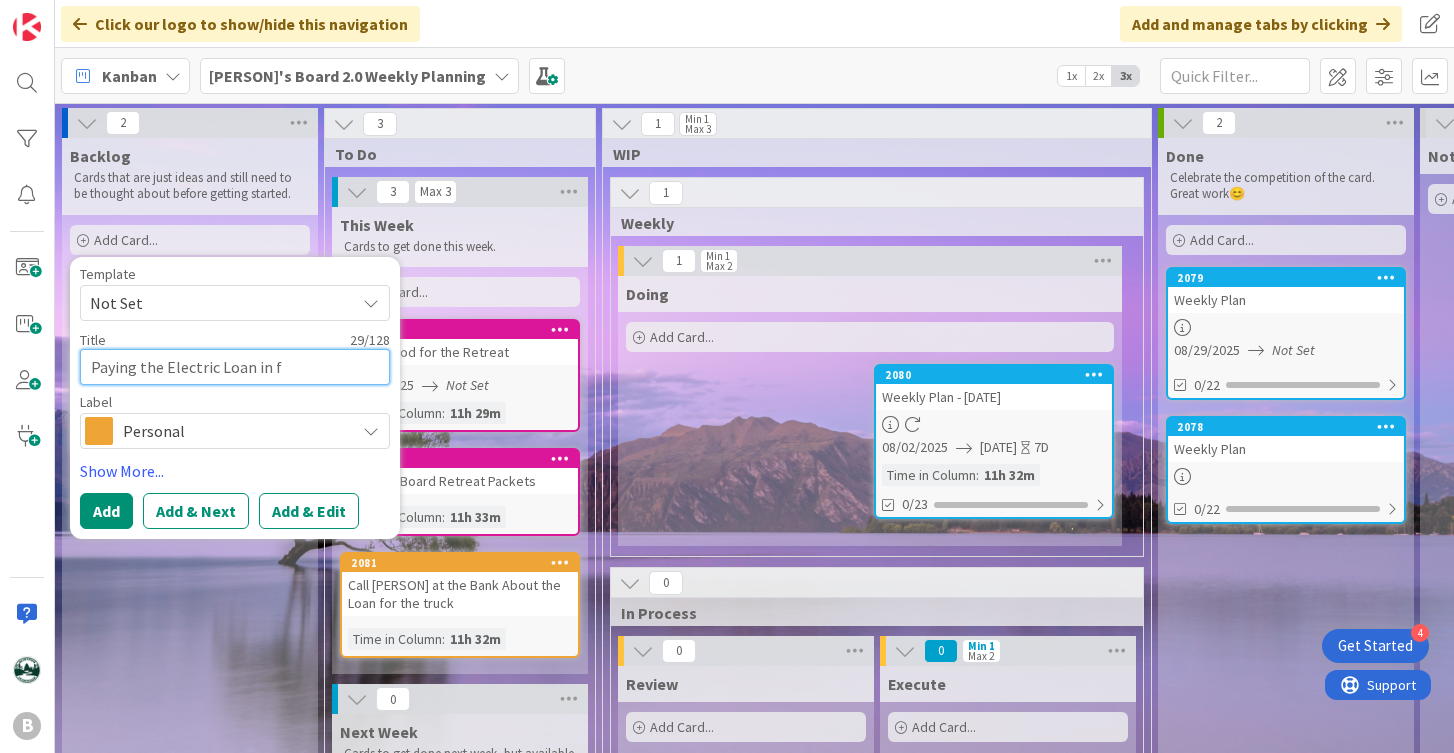 type on "x" 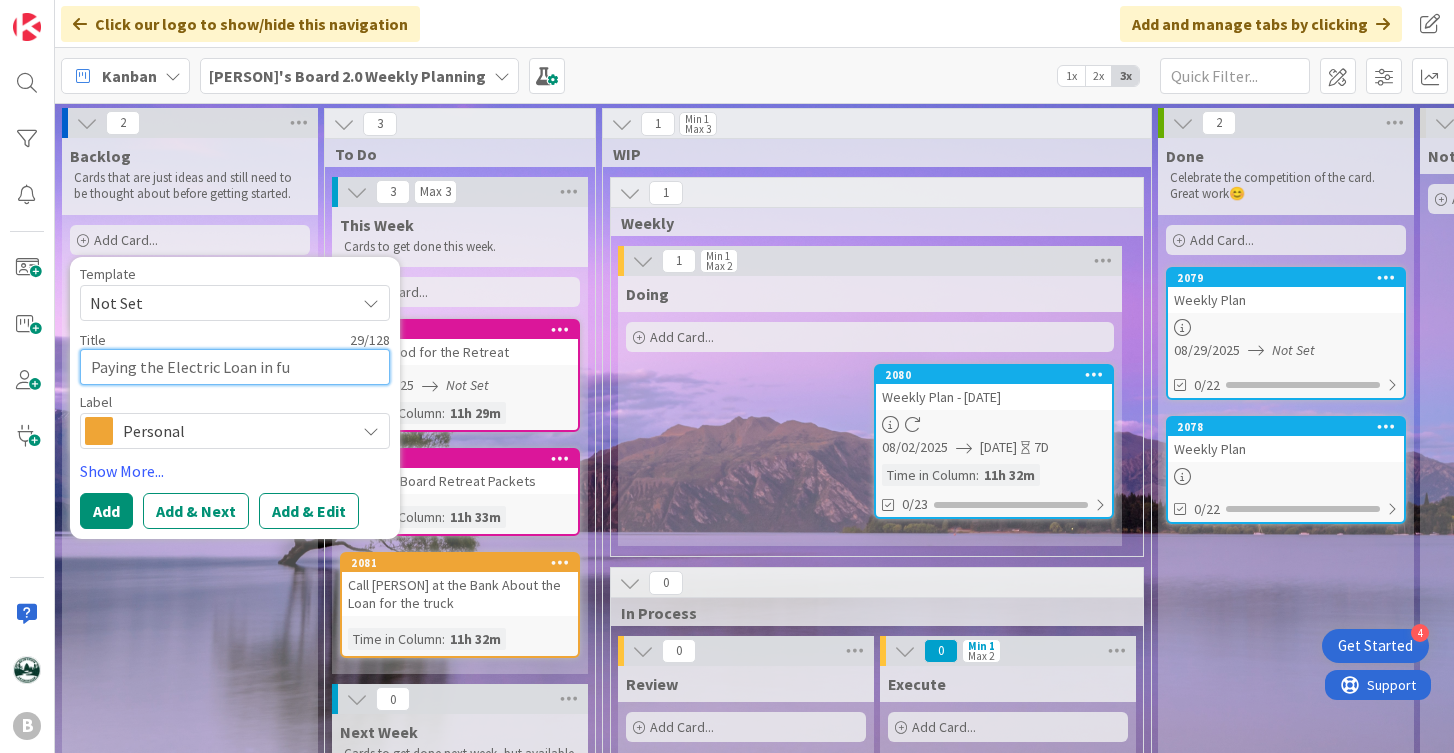 type 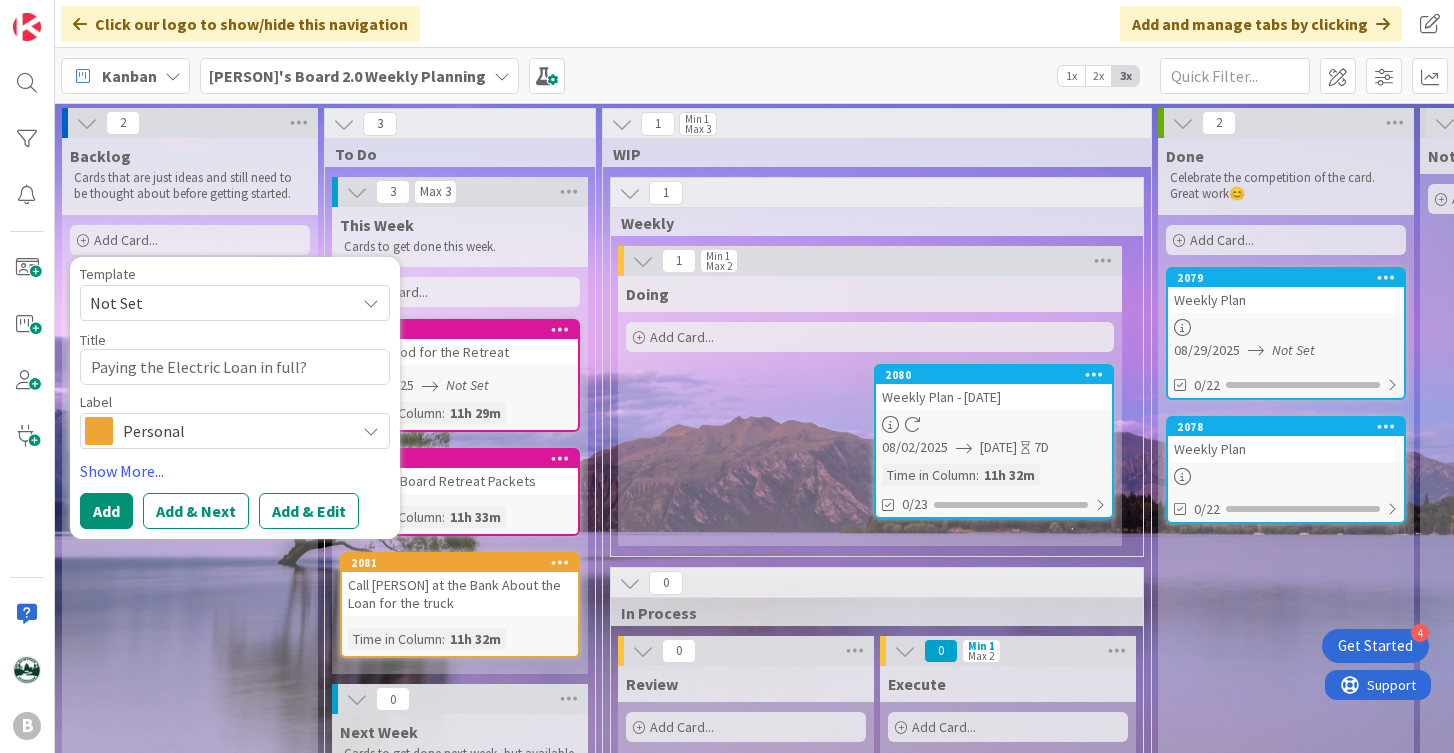 click on "Personal" at bounding box center (234, 431) 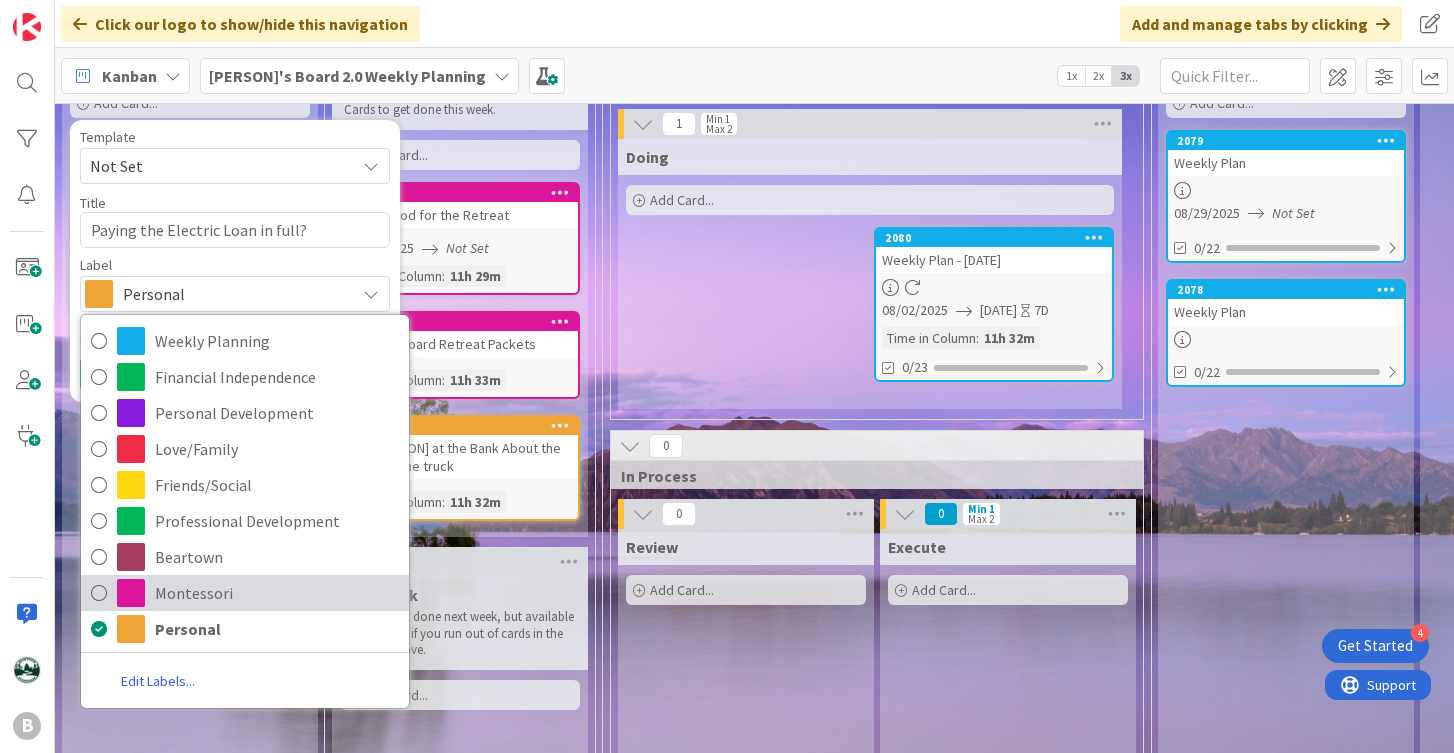 scroll, scrollTop: 141, scrollLeft: 0, axis: vertical 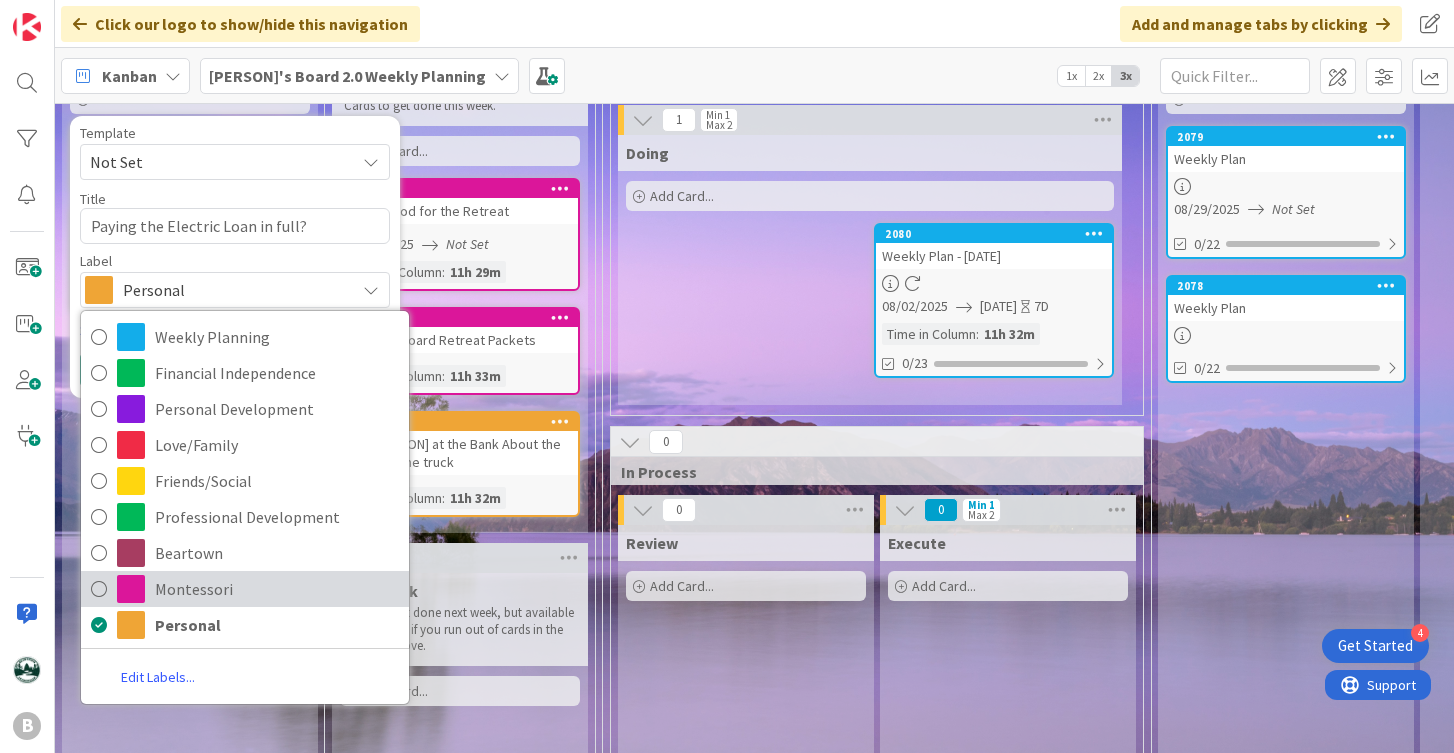 click at bounding box center [131, 589] 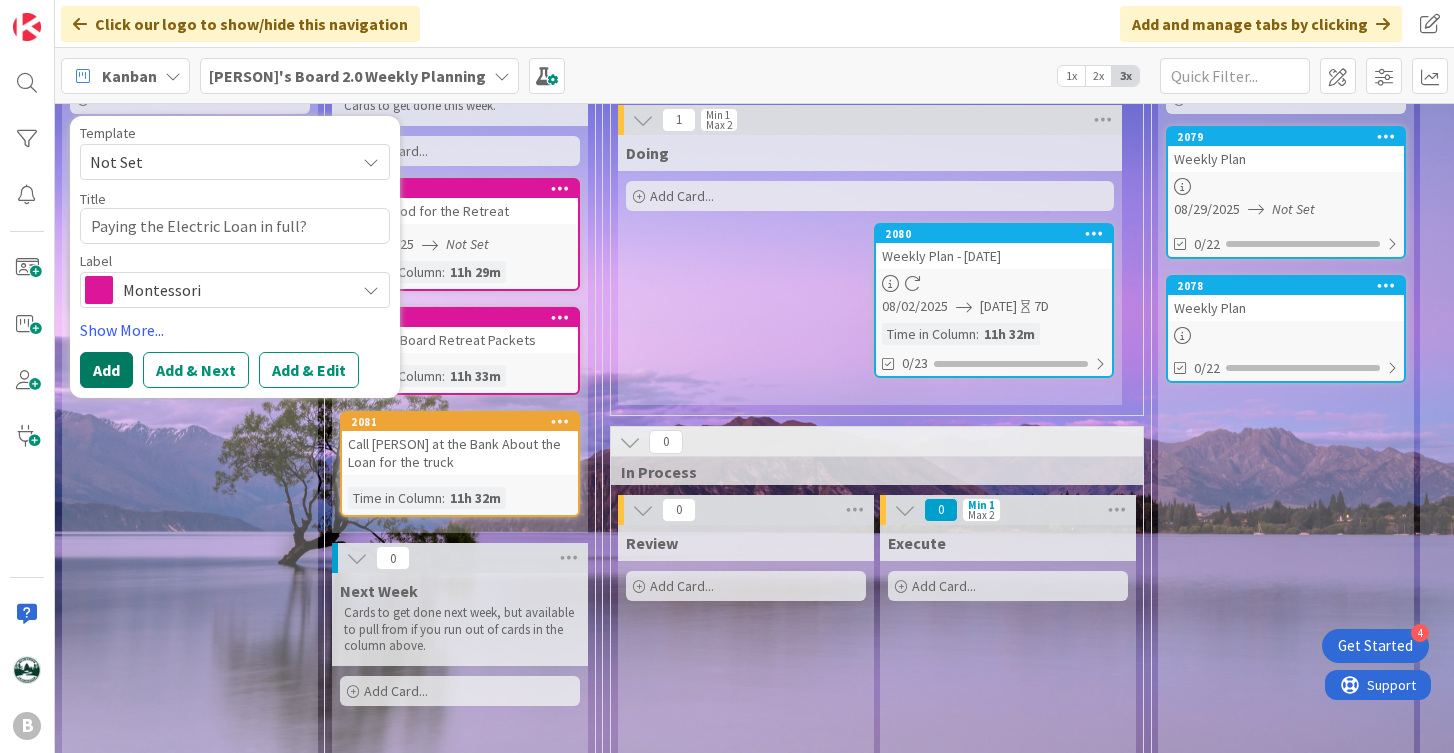 click on "Add" at bounding box center (106, 370) 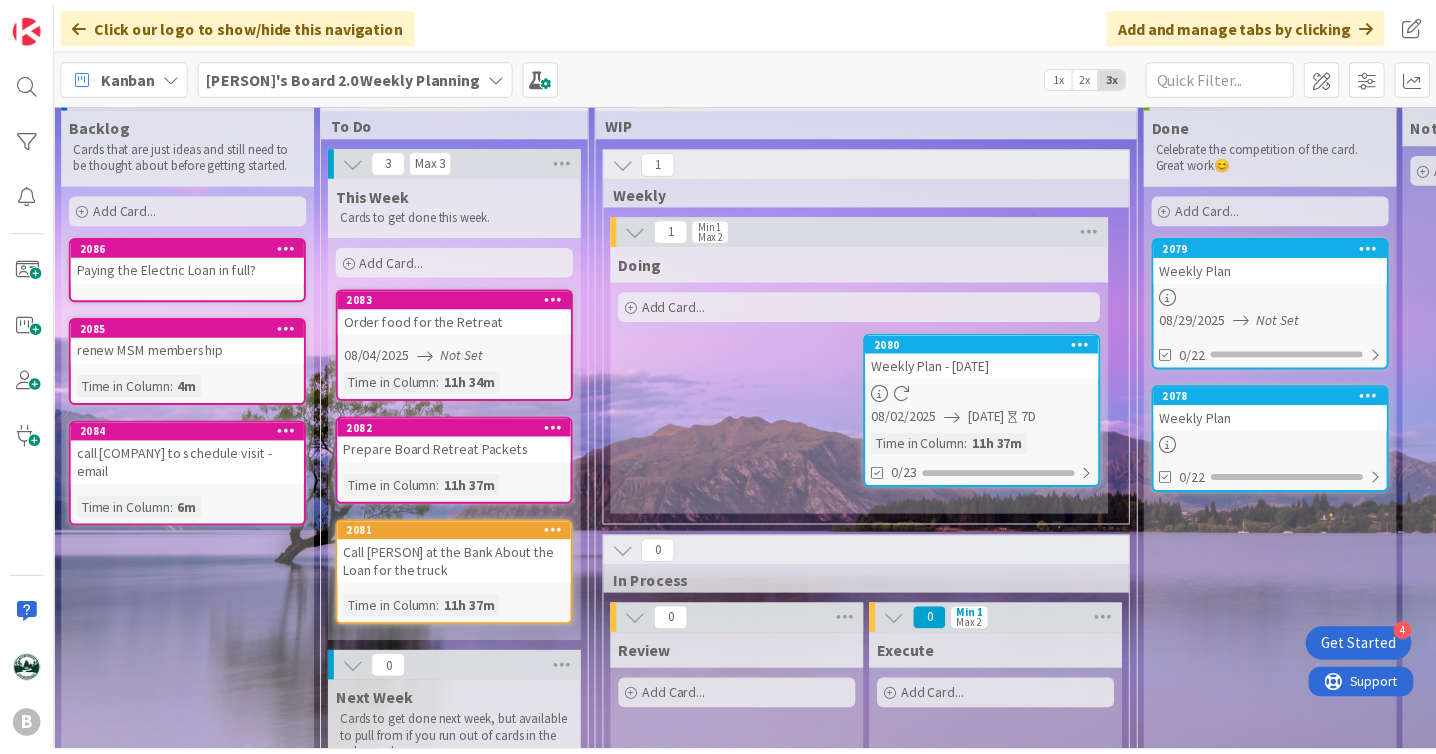 scroll, scrollTop: 0, scrollLeft: 0, axis: both 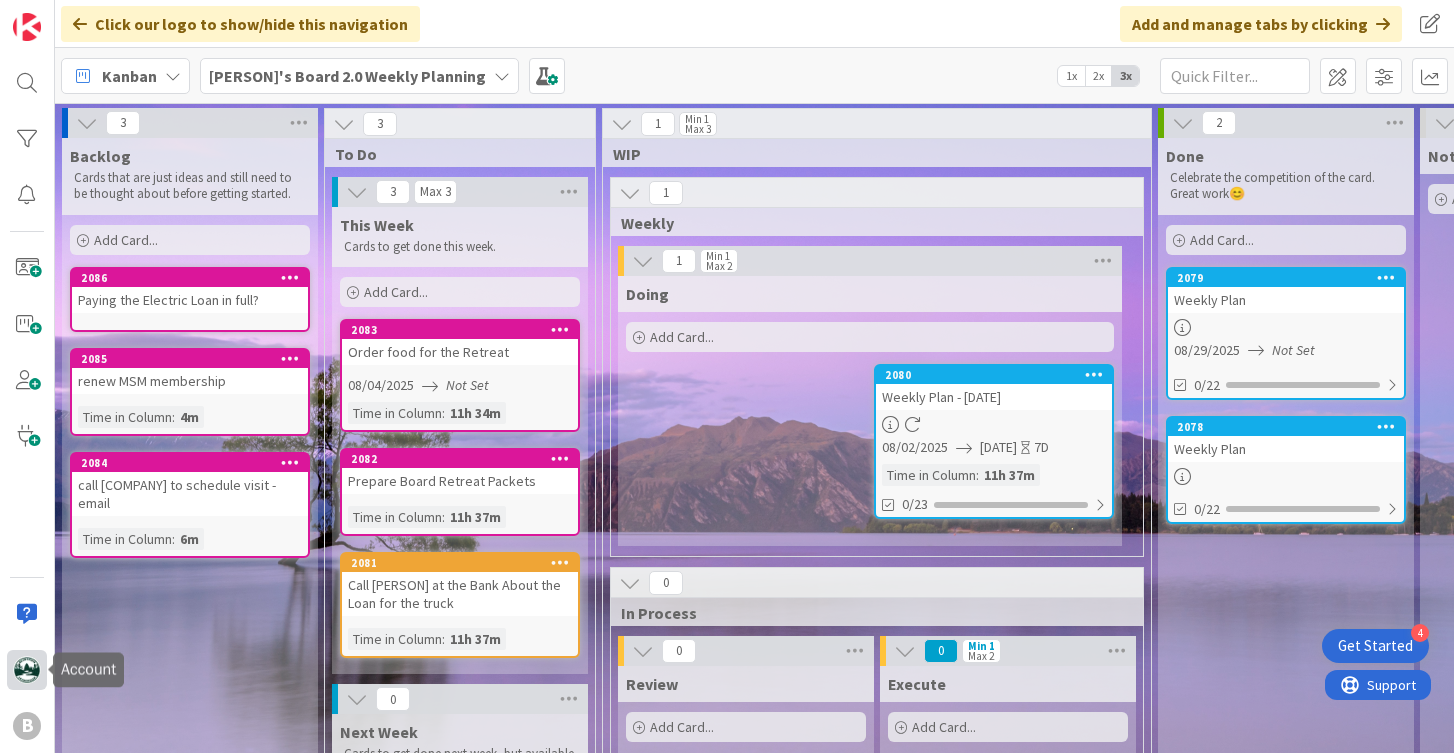 click at bounding box center [27, 670] 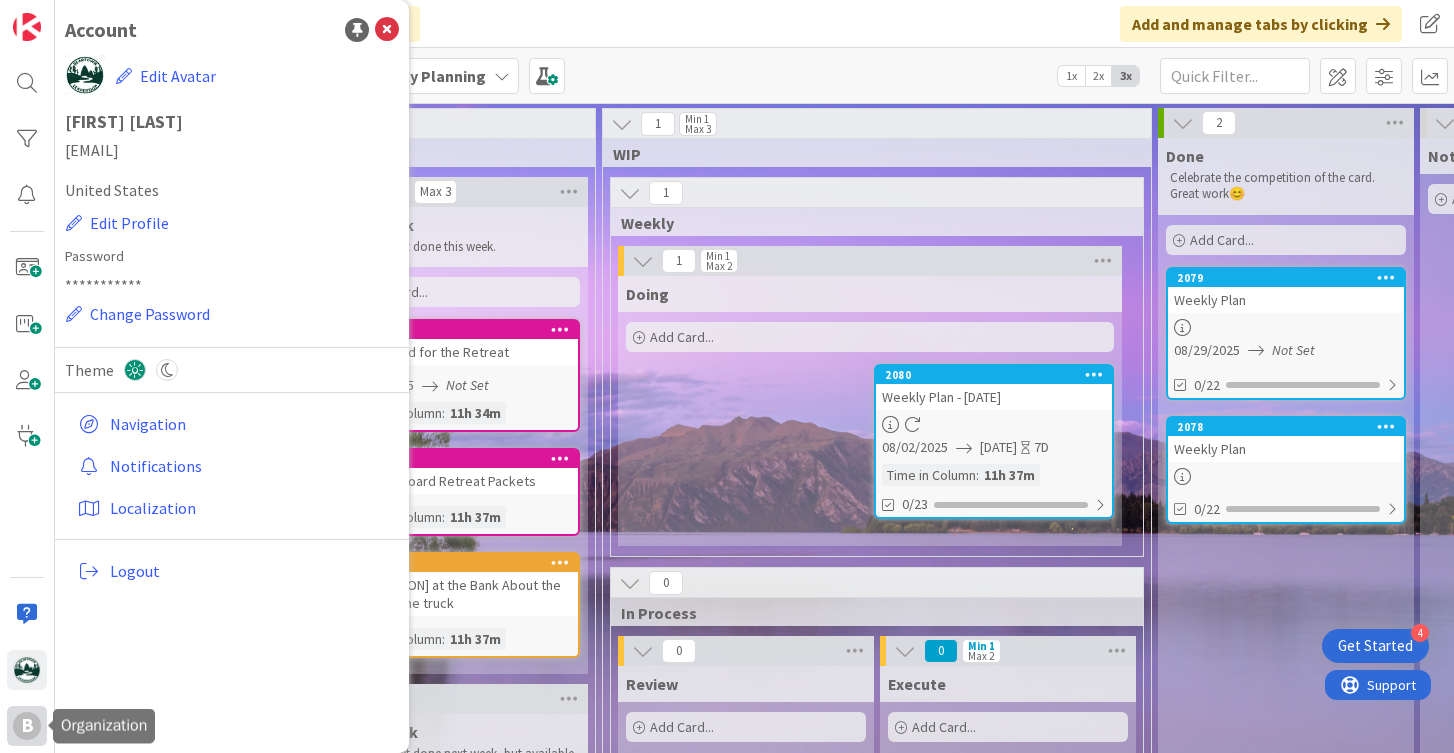 click on "B" at bounding box center (27, 726) 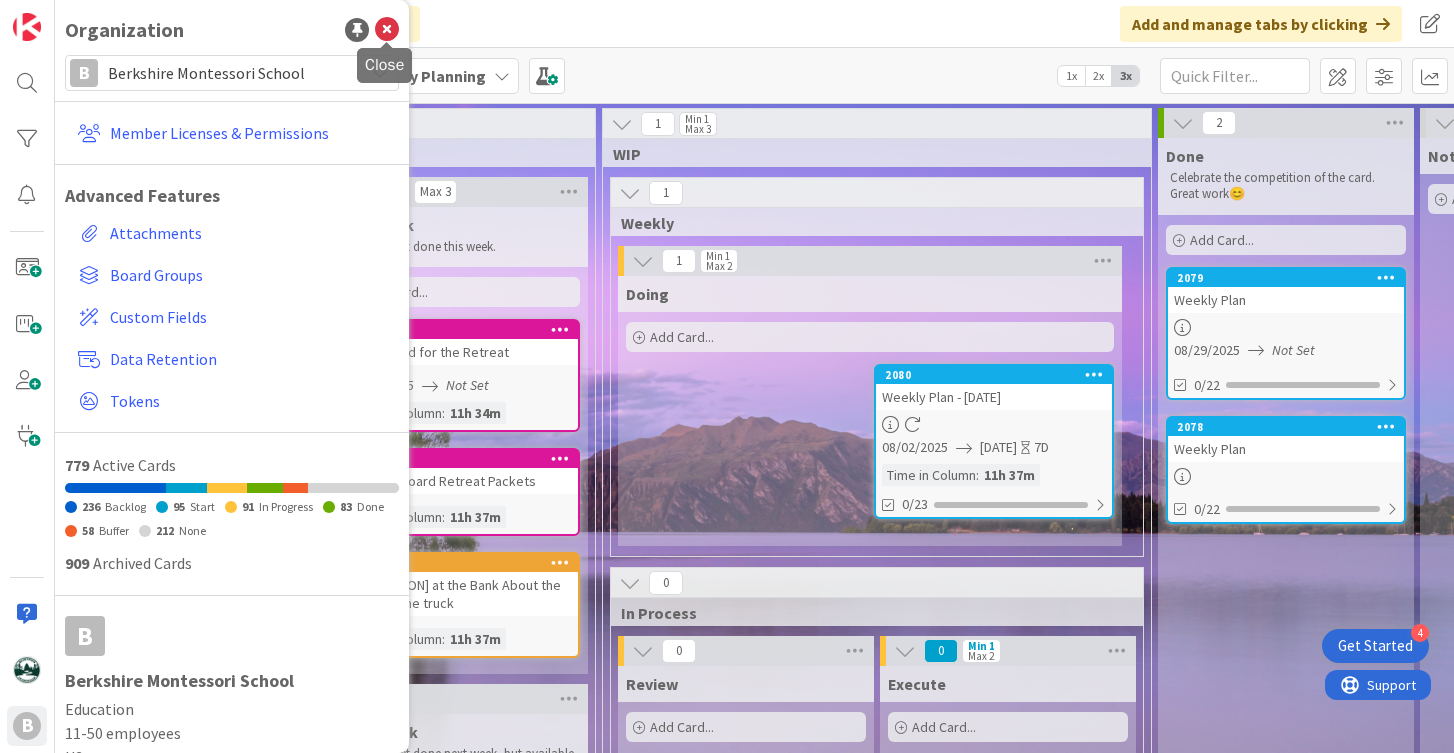 click at bounding box center [387, 30] 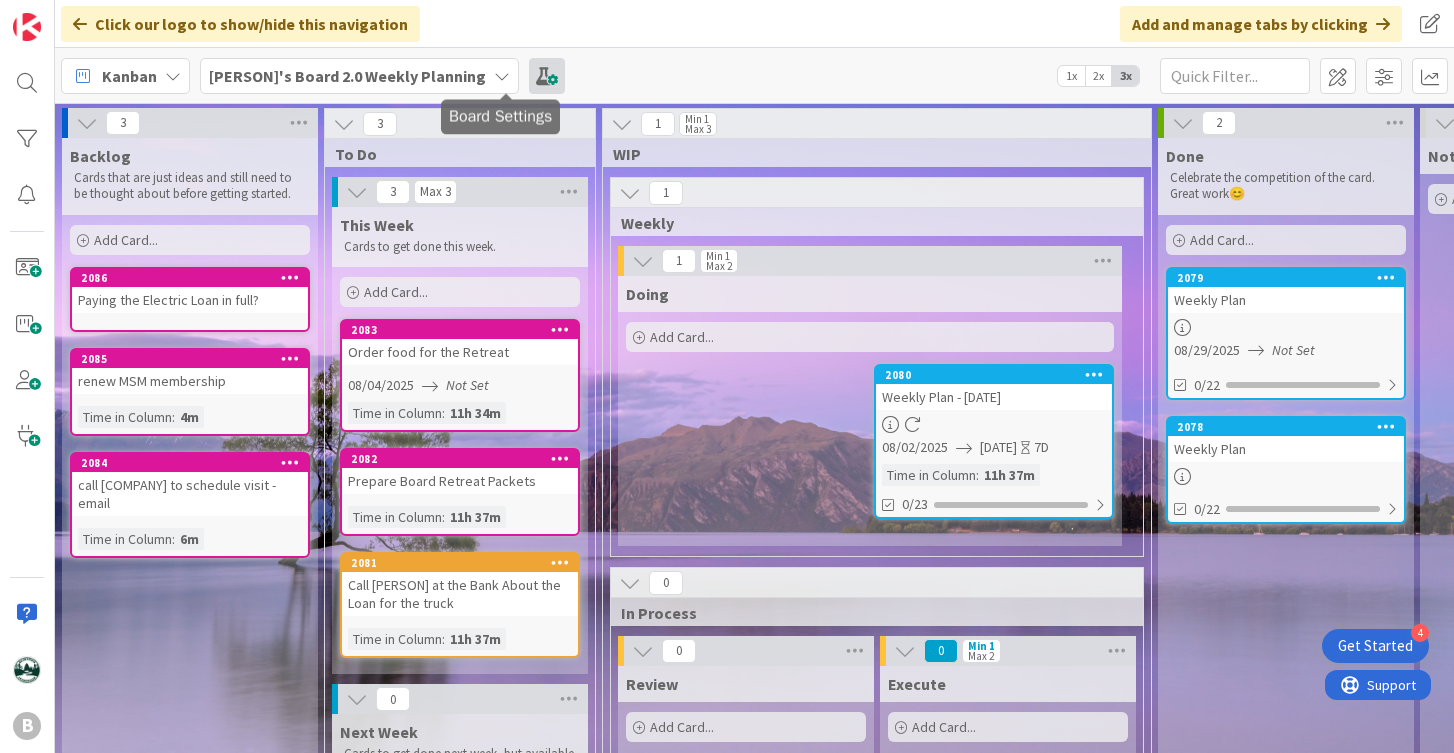 click at bounding box center (547, 76) 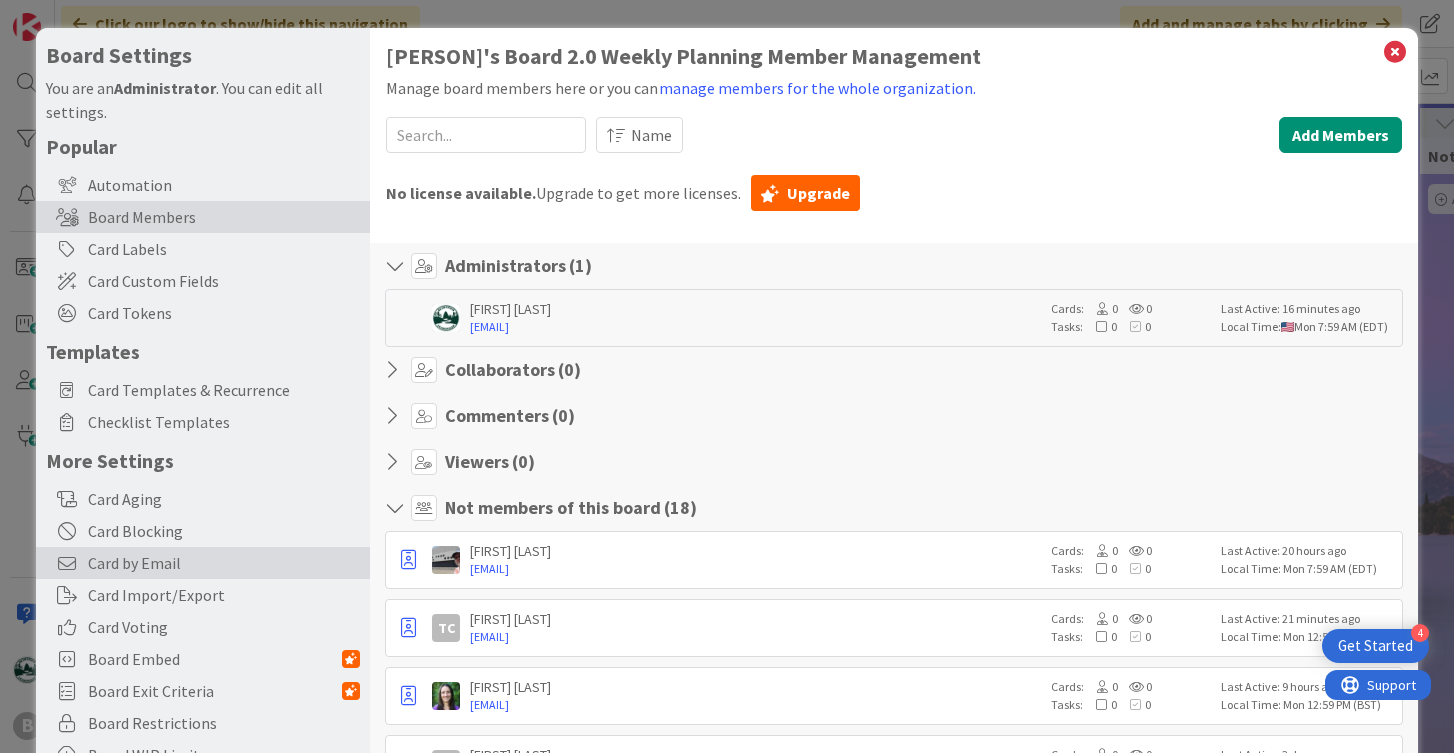 click on "Card by Email" at bounding box center (224, 563) 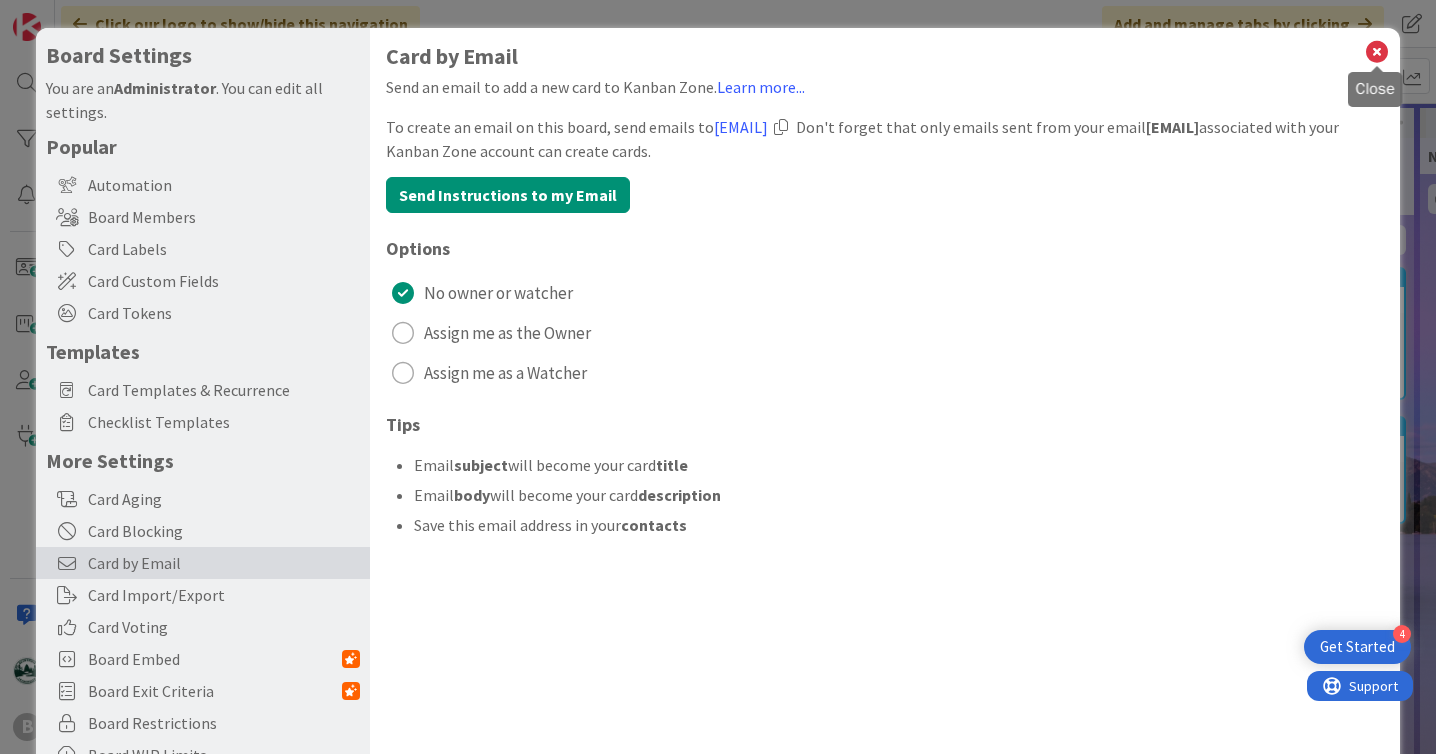 click at bounding box center [1377, 52] 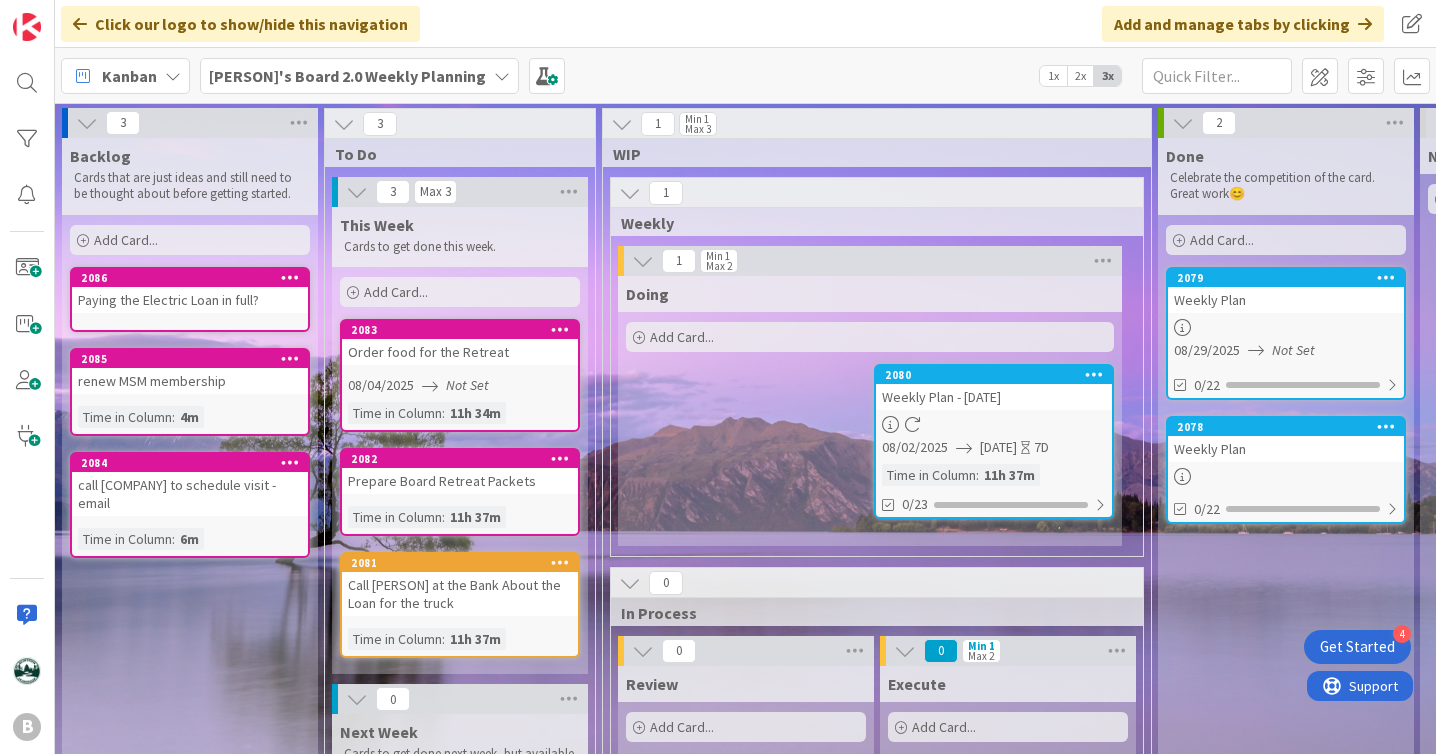 click on "Add Card..." at bounding box center [190, 240] 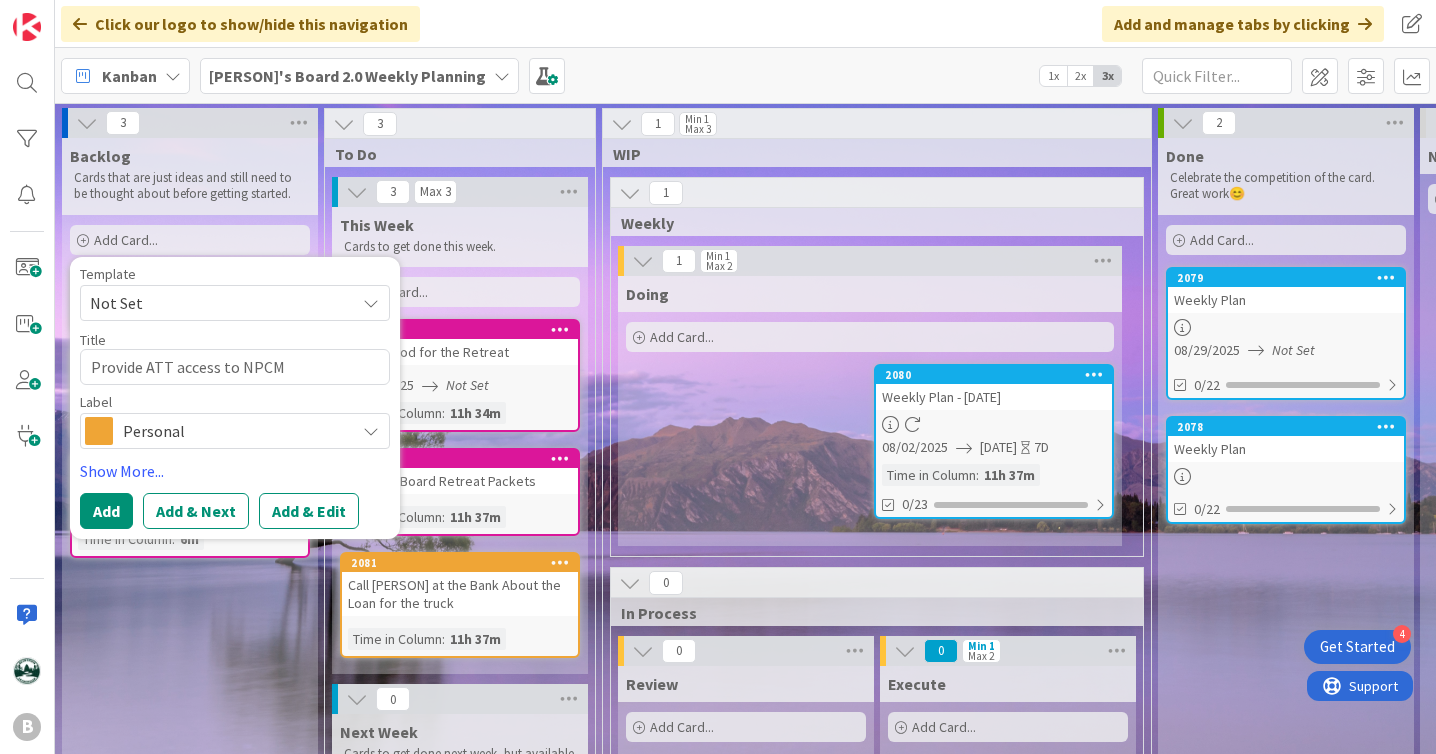 click at bounding box center [99, 431] 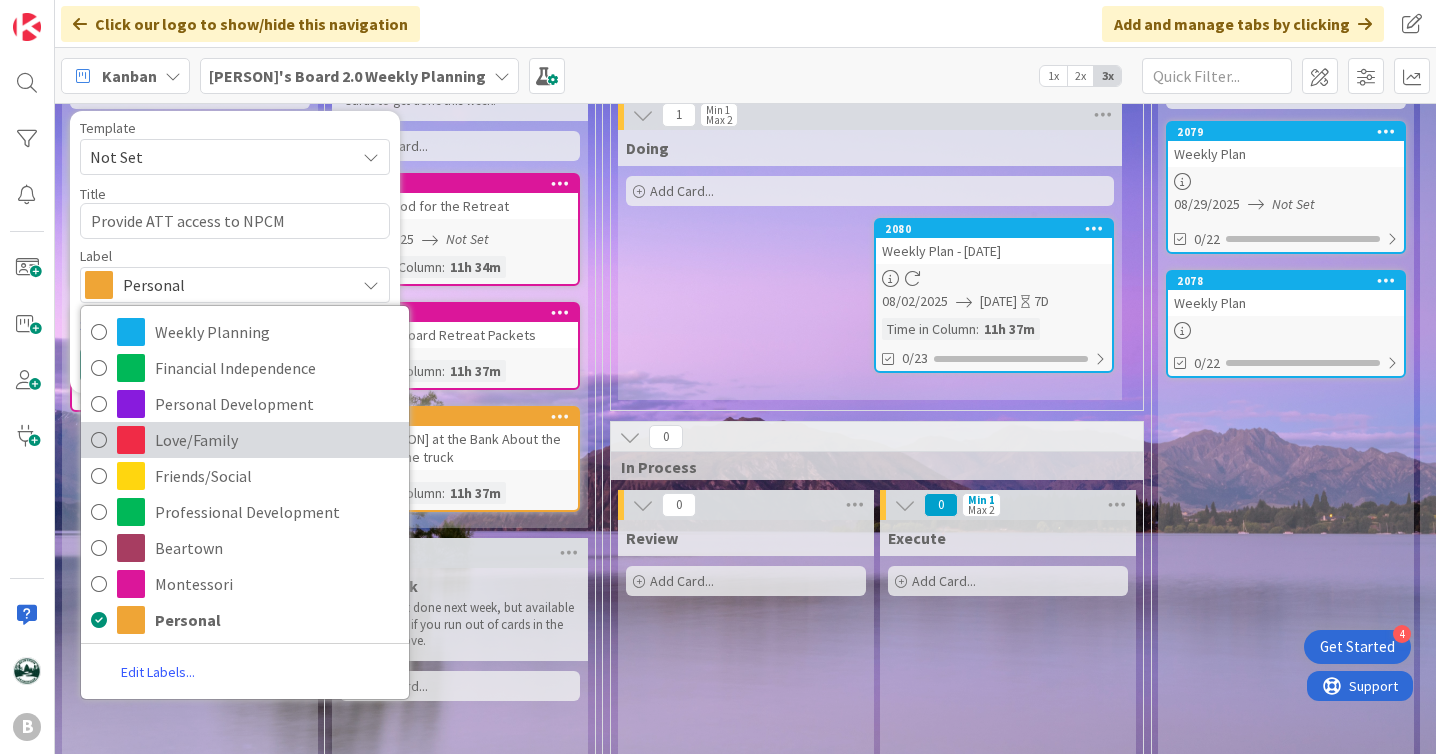 scroll, scrollTop: 251, scrollLeft: 0, axis: vertical 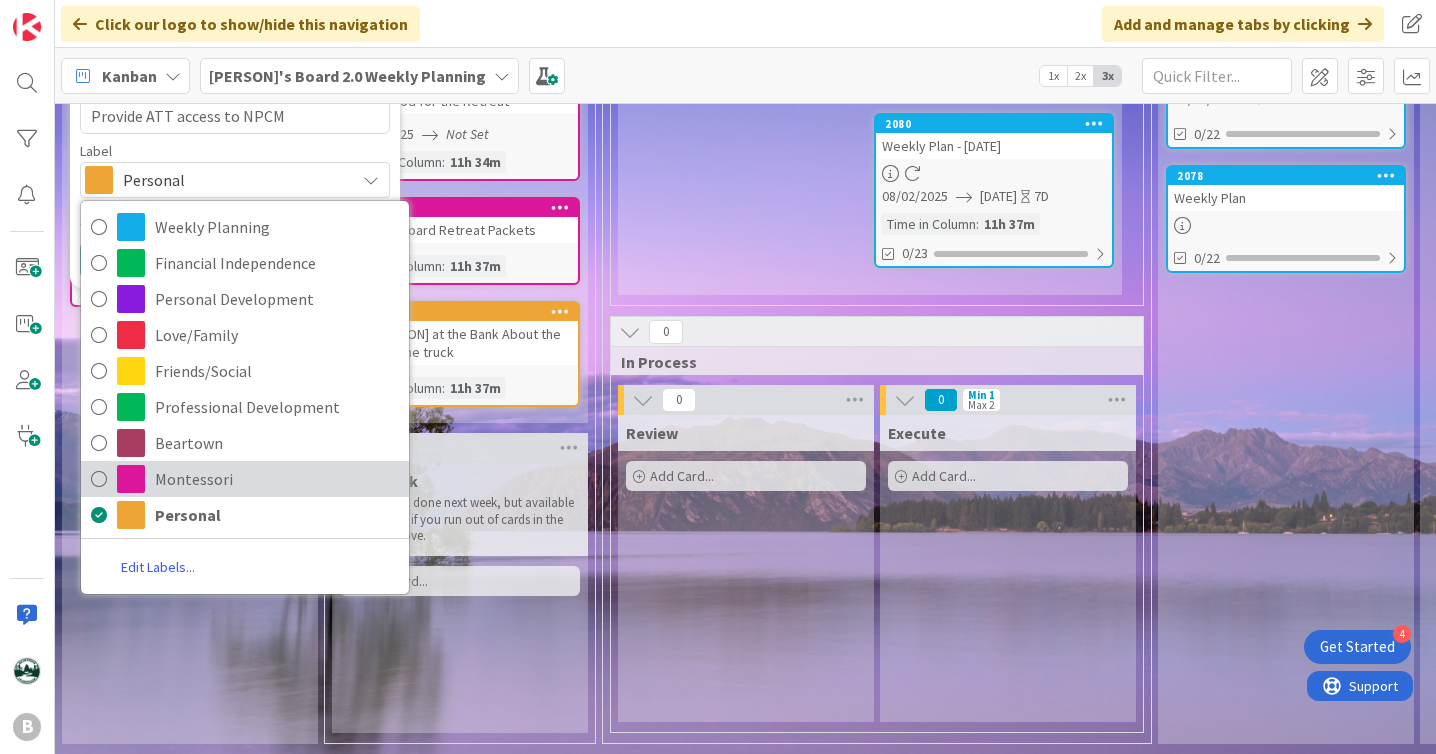 click at bounding box center (131, 479) 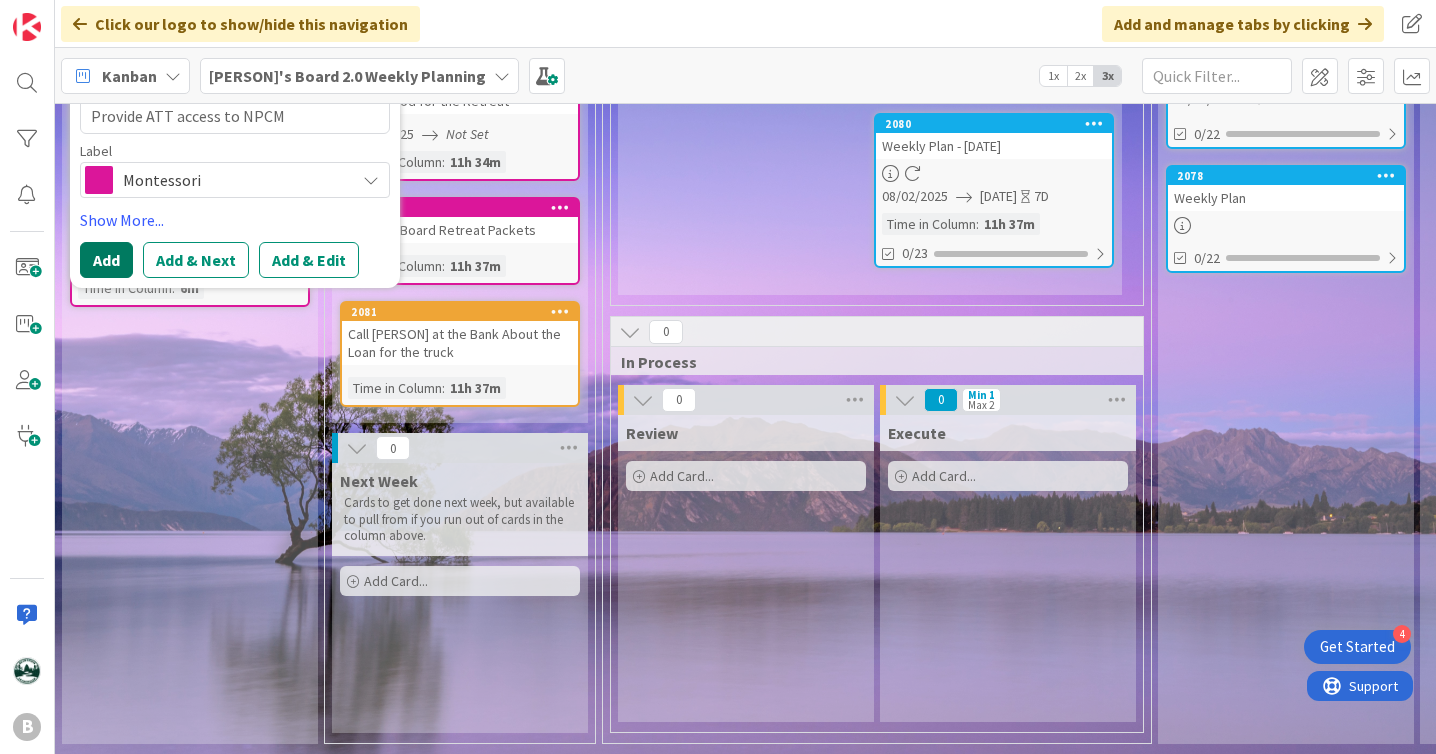 click on "Add" at bounding box center [106, 260] 